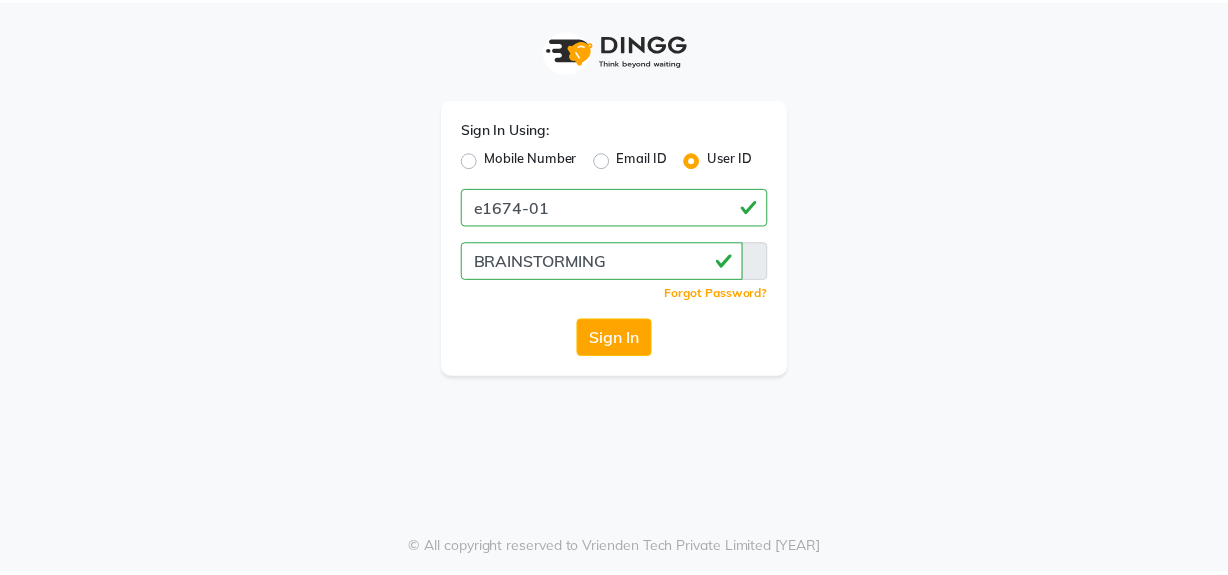 scroll, scrollTop: 0, scrollLeft: 0, axis: both 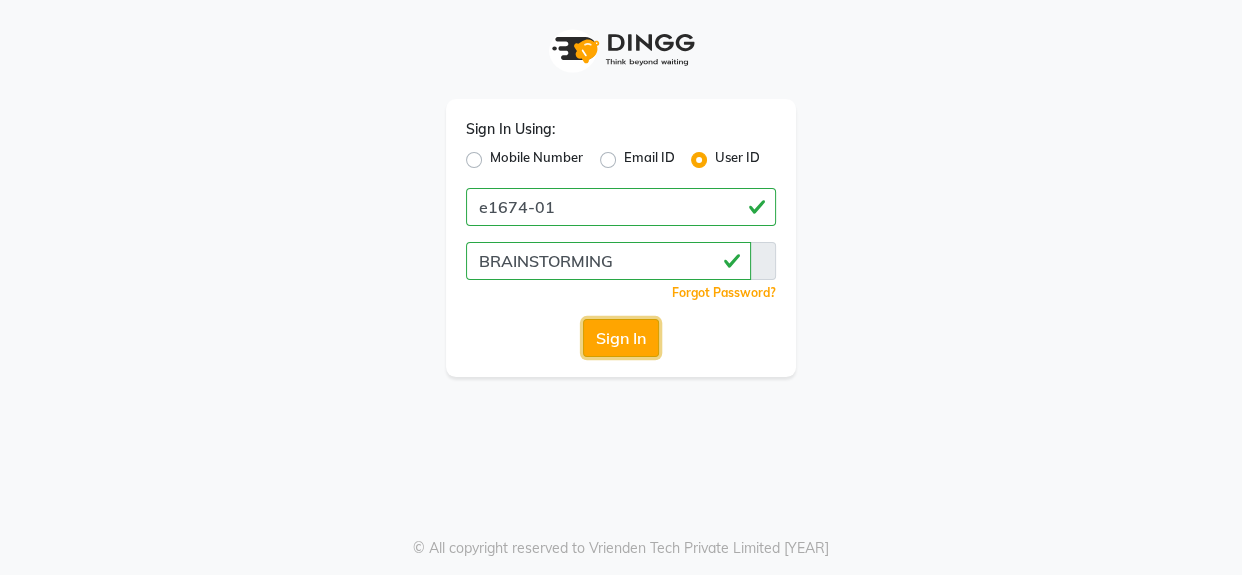 click on "Sign In" at bounding box center (621, 338) 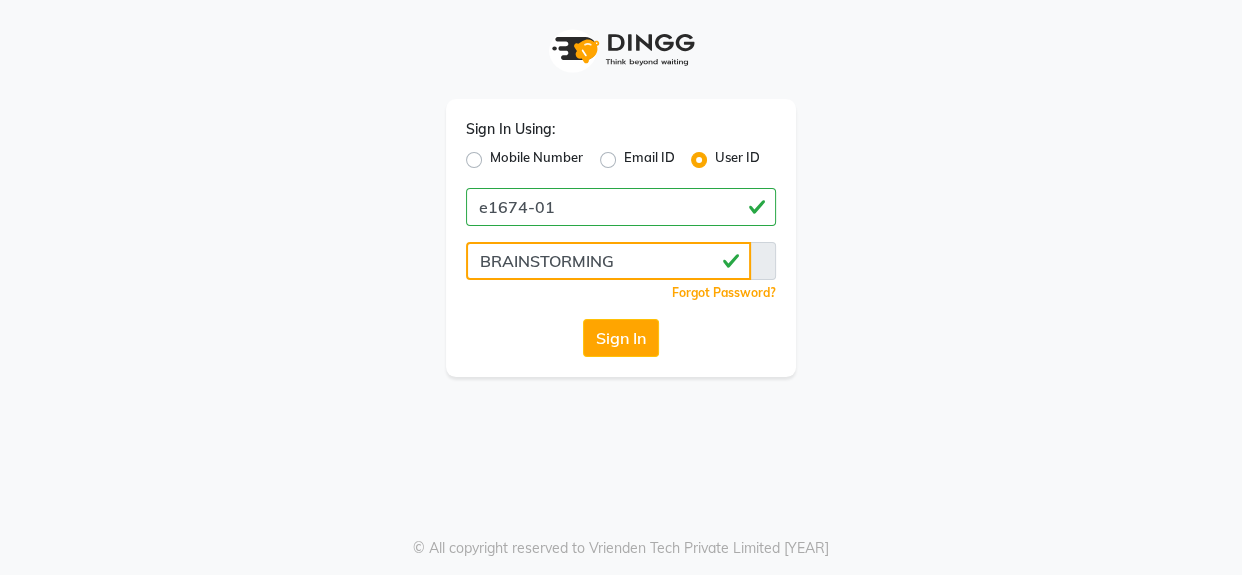 drag, startPoint x: 664, startPoint y: 262, endPoint x: 300, endPoint y: 291, distance: 365.15338 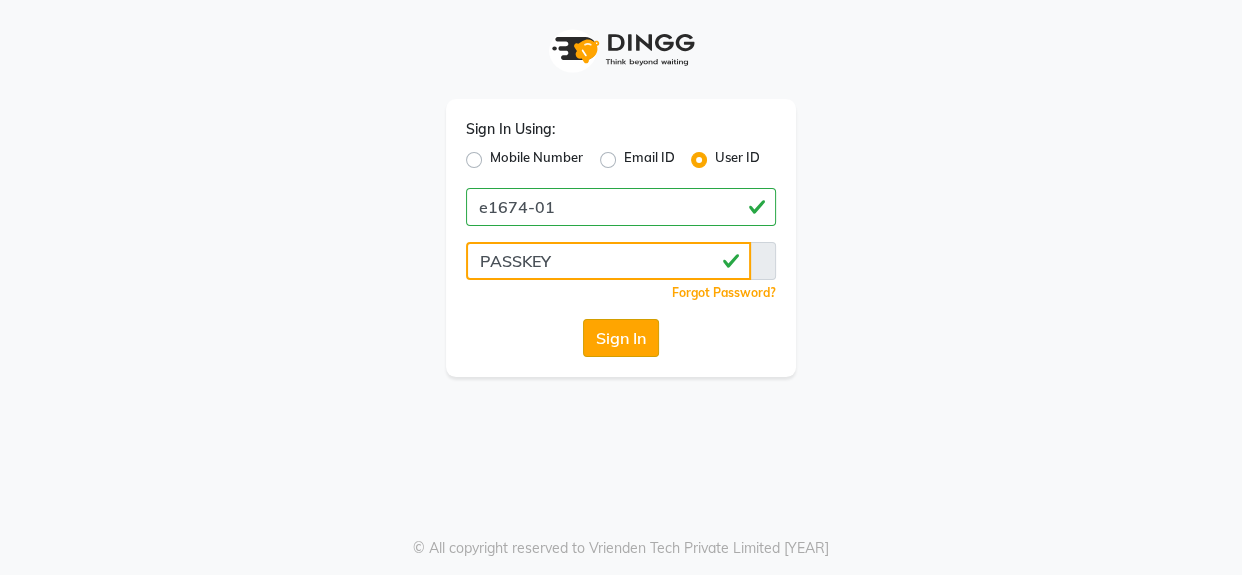 type on "PASSKEY" 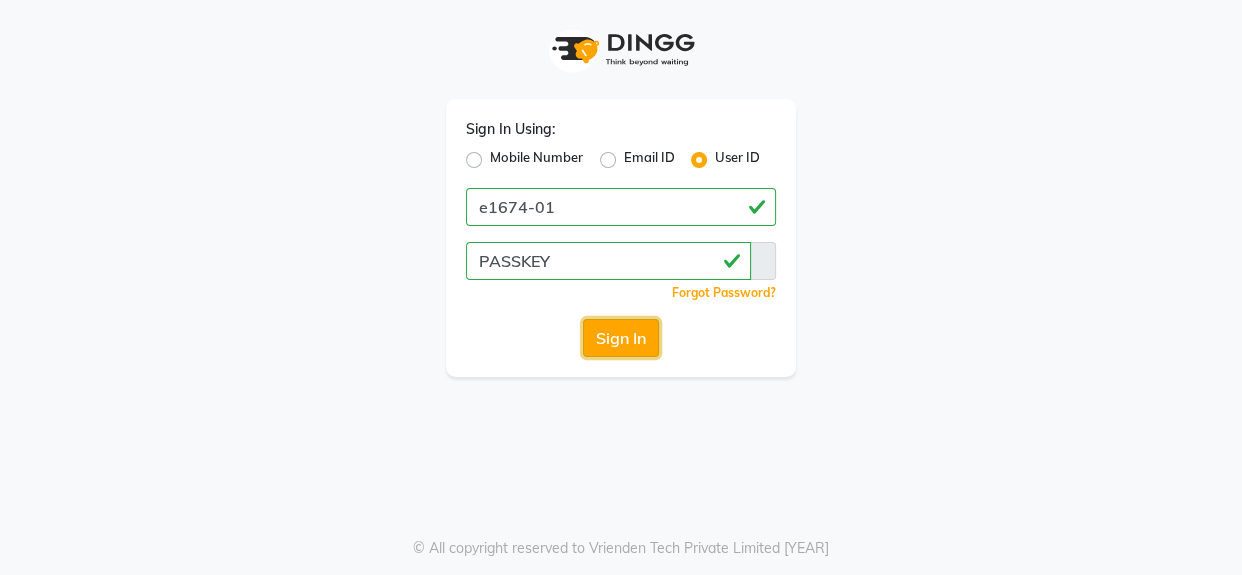 click on "Sign In" at bounding box center (621, 338) 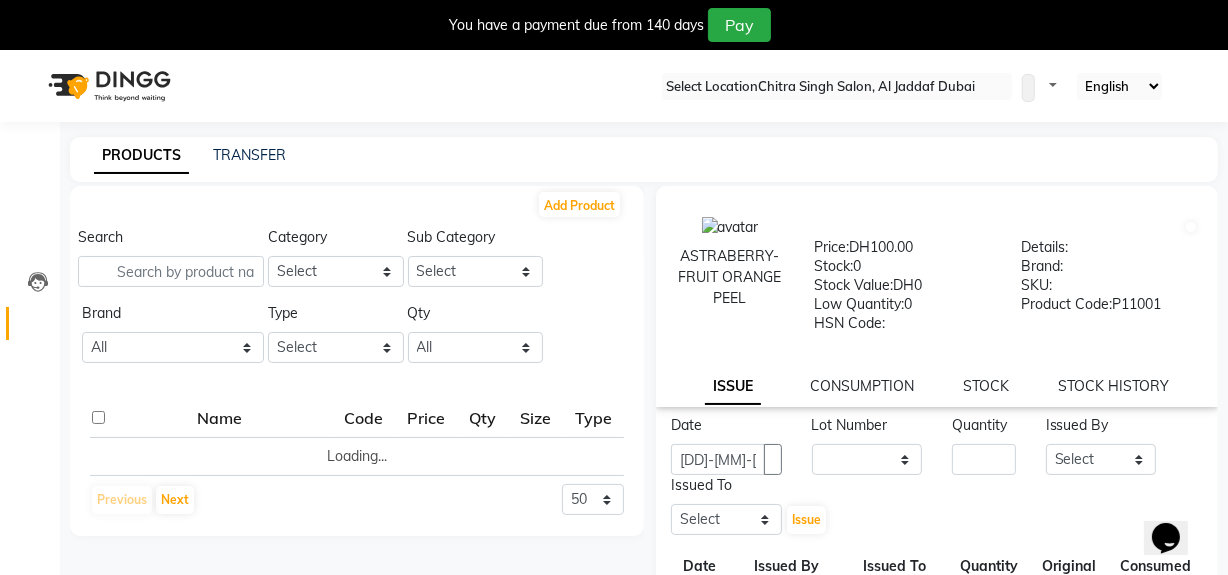 scroll, scrollTop: 0, scrollLeft: 0, axis: both 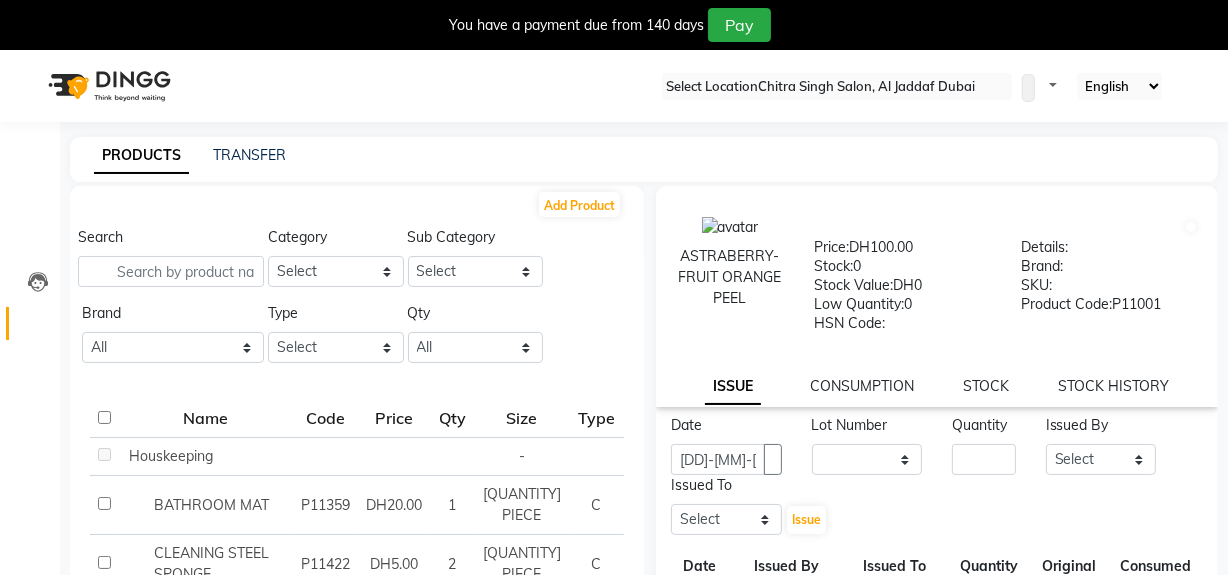 click at bounding box center [31, 58] 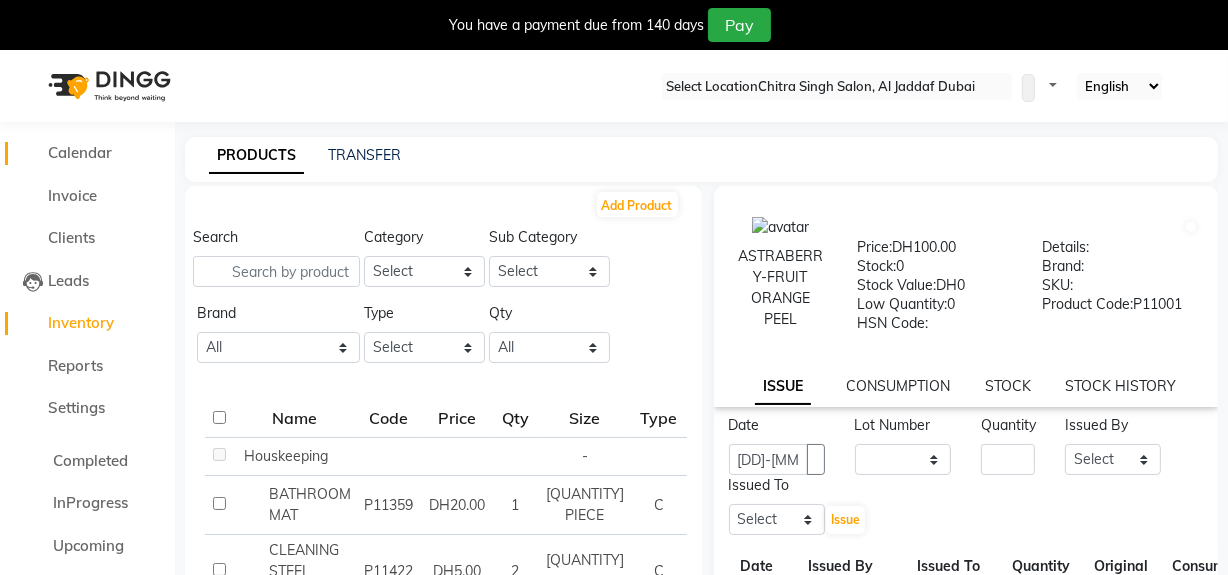 click on "Calendar" at bounding box center (80, 152) 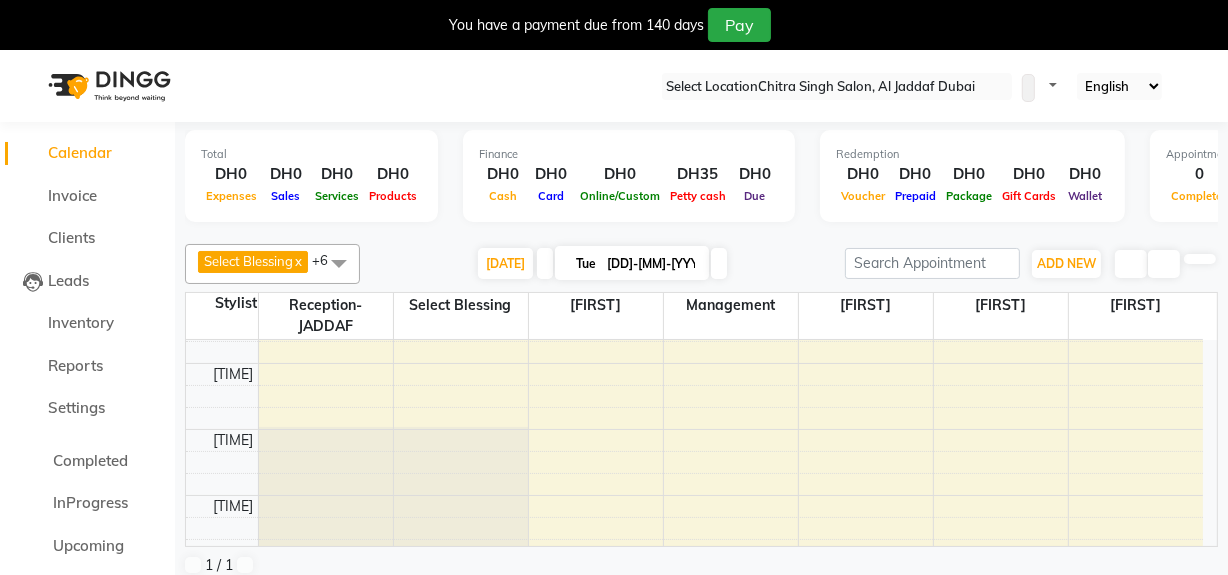 scroll, scrollTop: 713, scrollLeft: 0, axis: vertical 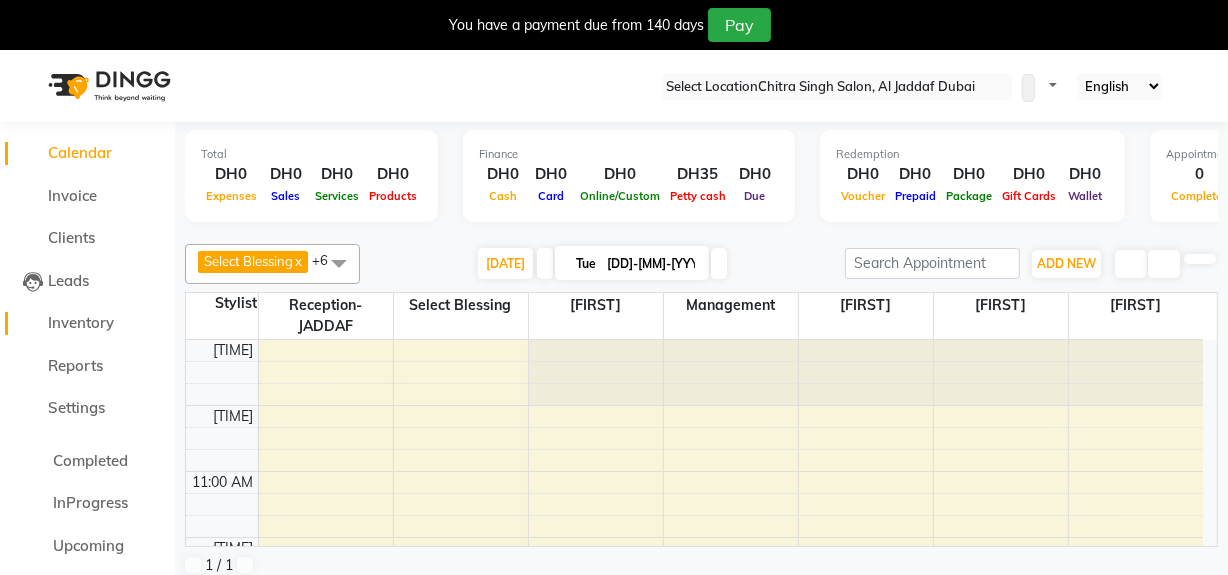 click on "Inventory" at bounding box center [81, 322] 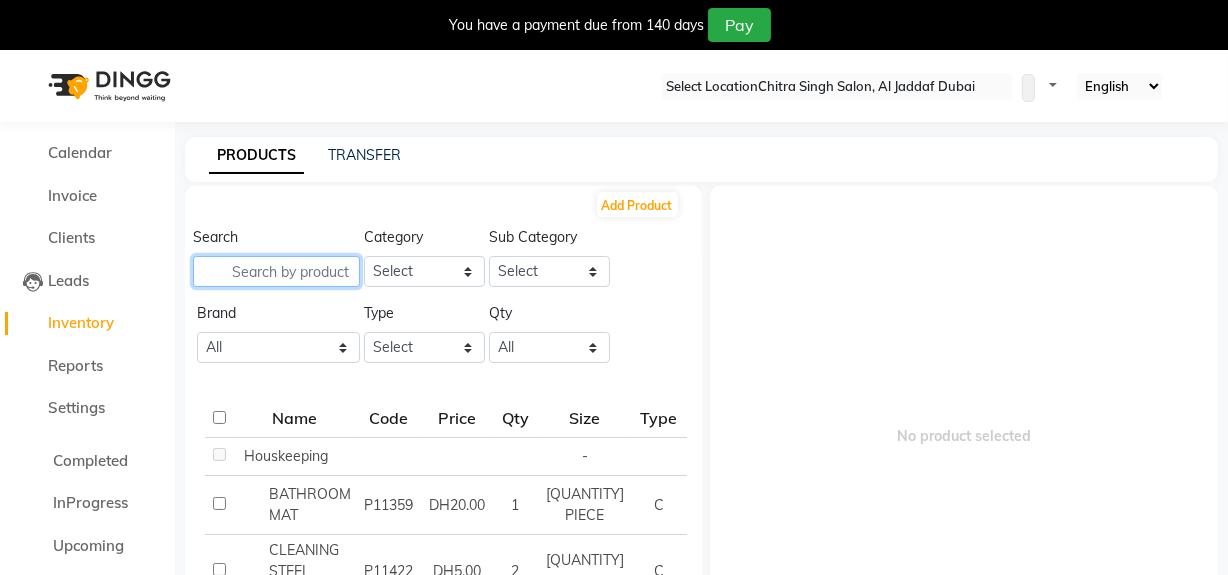 drag, startPoint x: 330, startPoint y: 273, endPoint x: 320, endPoint y: 264, distance: 13.453624 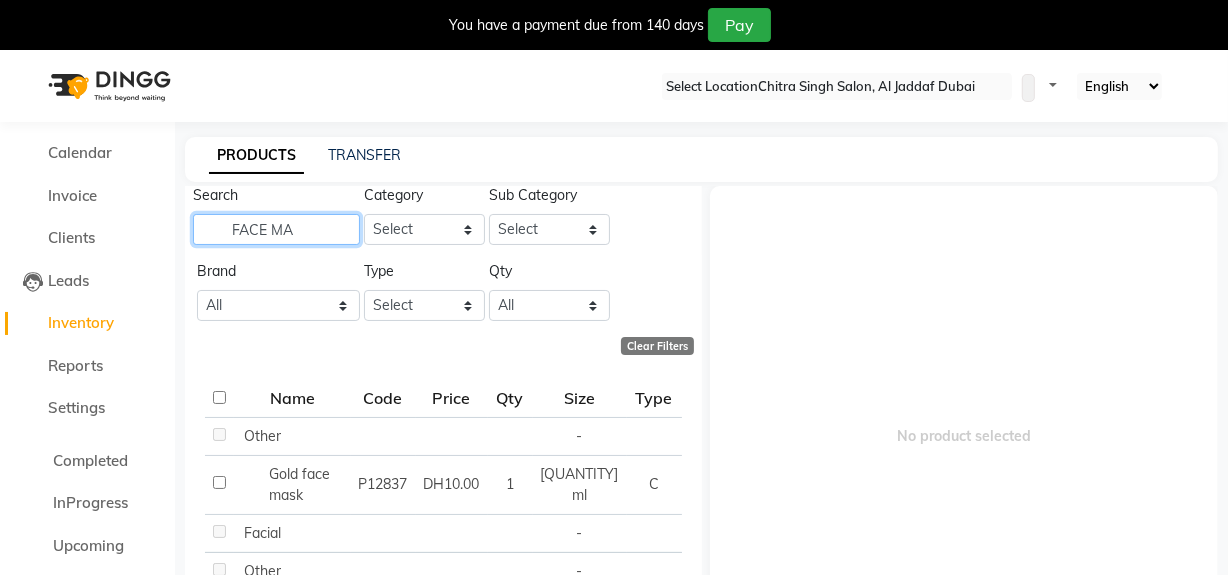 scroll, scrollTop: 84, scrollLeft: 0, axis: vertical 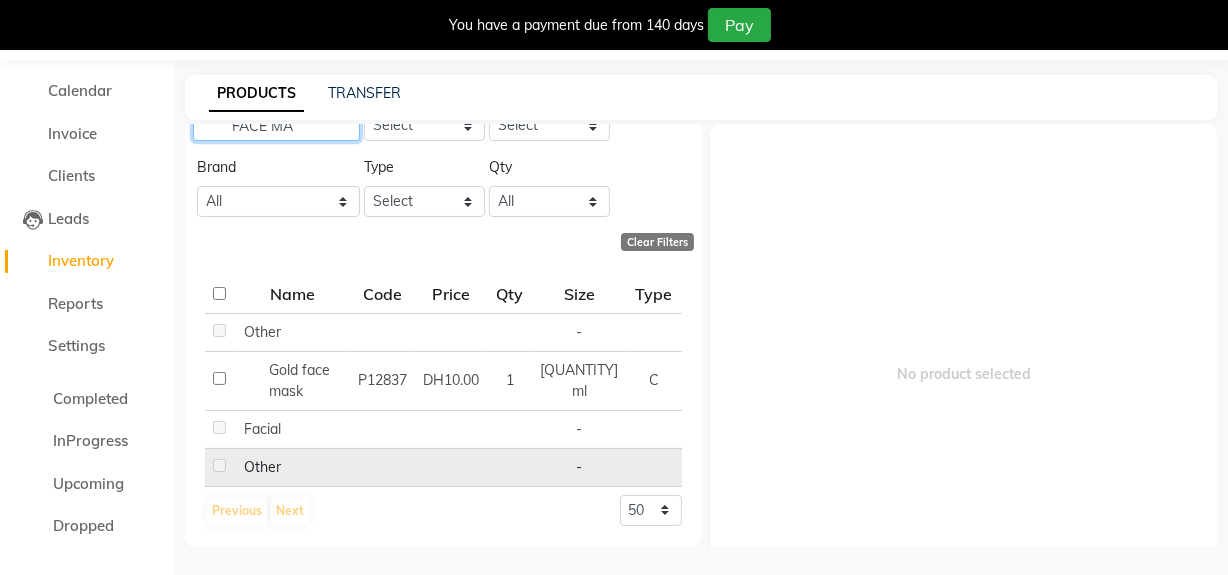 type on "FACE MA" 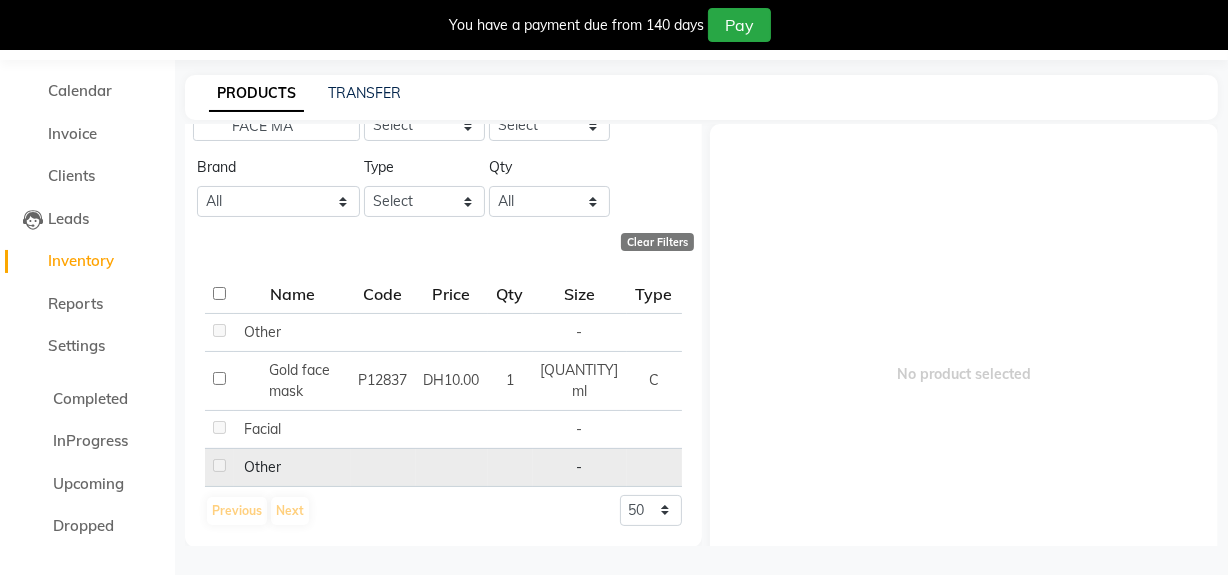 click at bounding box center [239, 429] 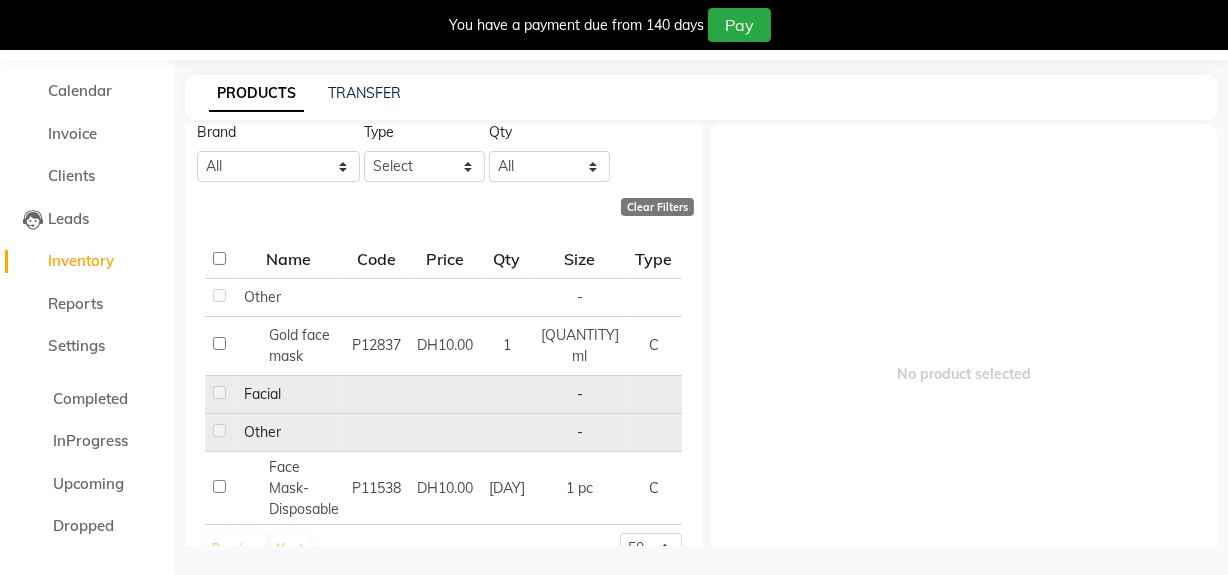 scroll, scrollTop: 137, scrollLeft: 0, axis: vertical 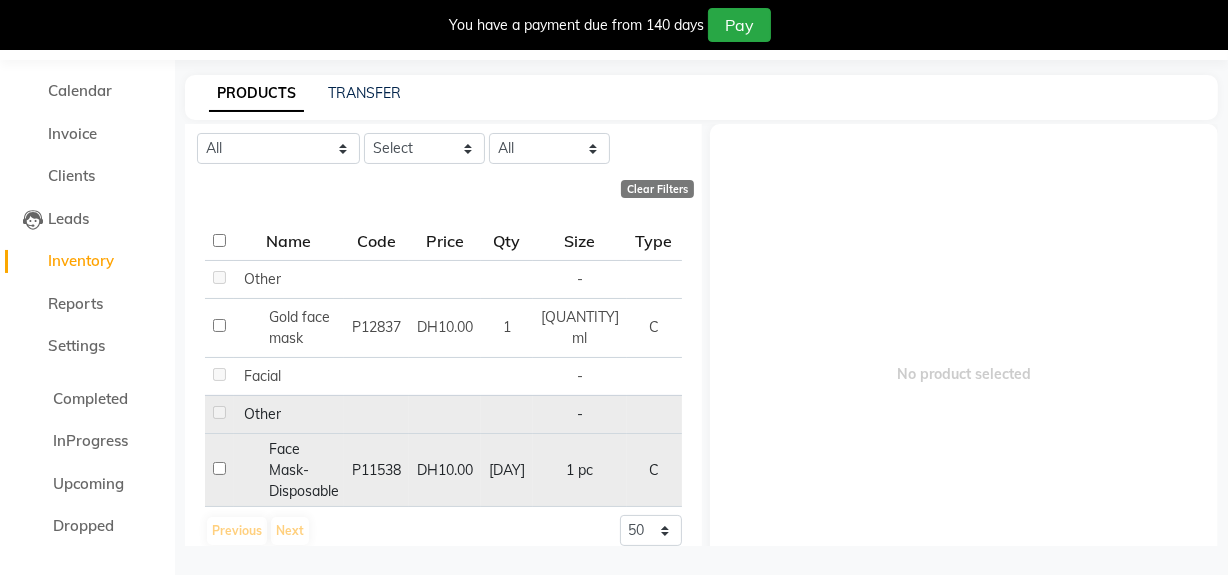 click at bounding box center [219, 277] 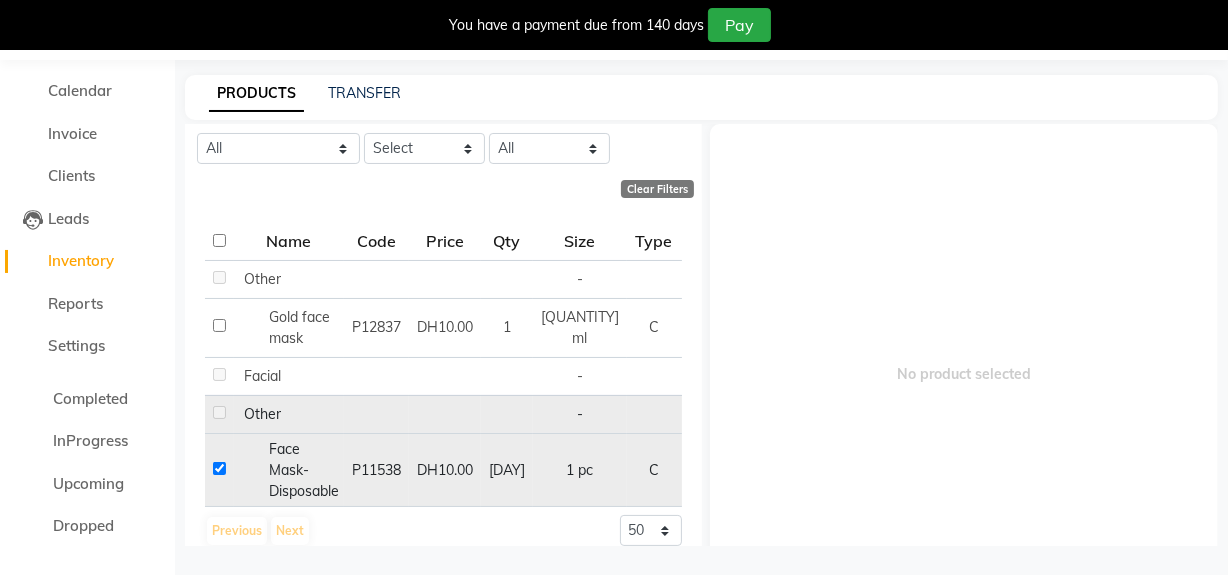 checkbox on "true" 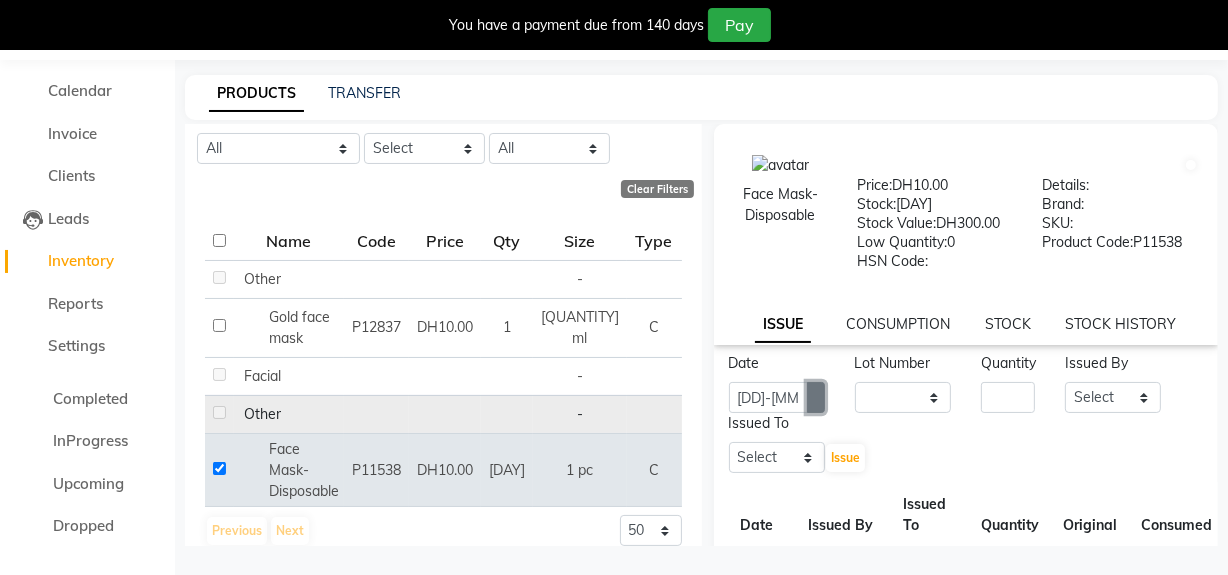 click at bounding box center (816, 398) 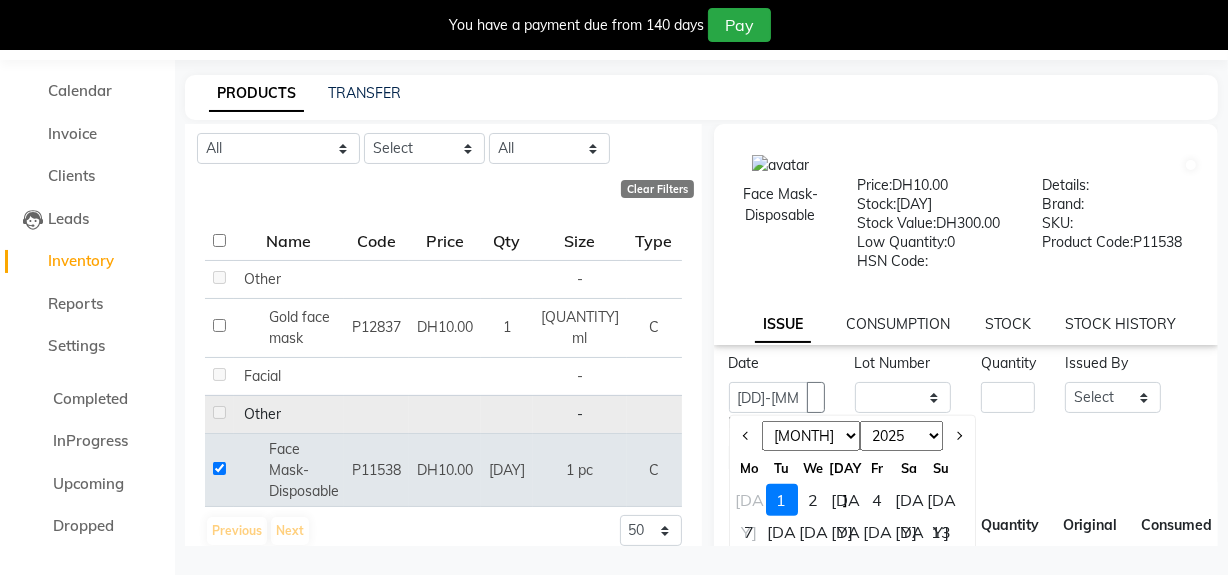 click on "[DAY]" at bounding box center (750, 500) 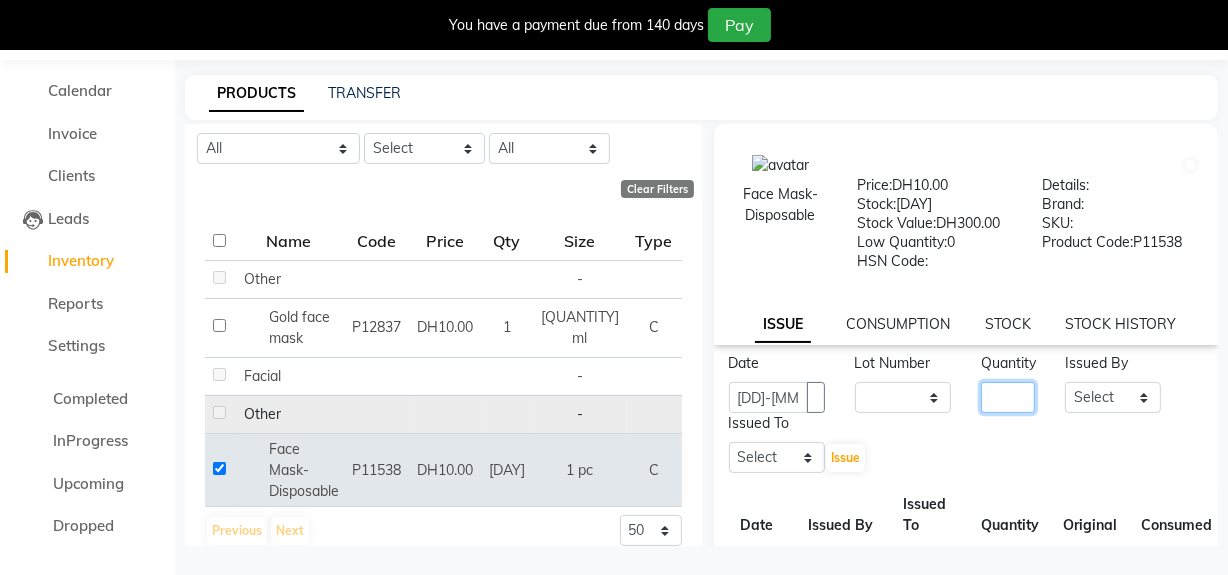 drag, startPoint x: 1005, startPoint y: 402, endPoint x: 992, endPoint y: 398, distance: 13.601471 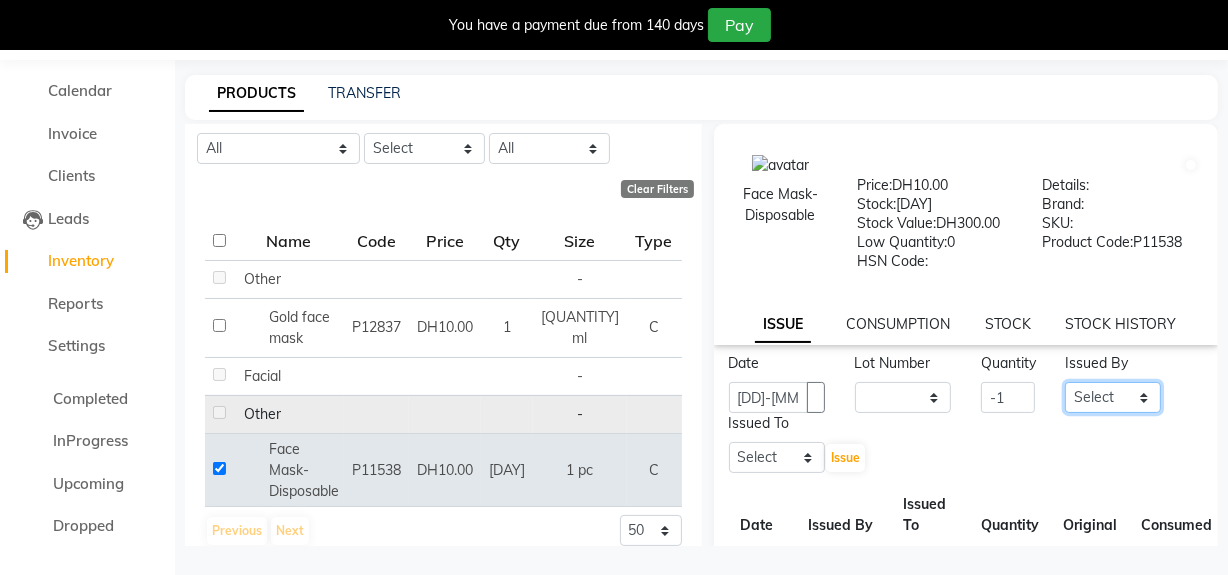 click on "Select Blessing [FIRST] [LAST] Management Reception-JADDAF [FIRST] [FIRST]" at bounding box center (1113, 397) 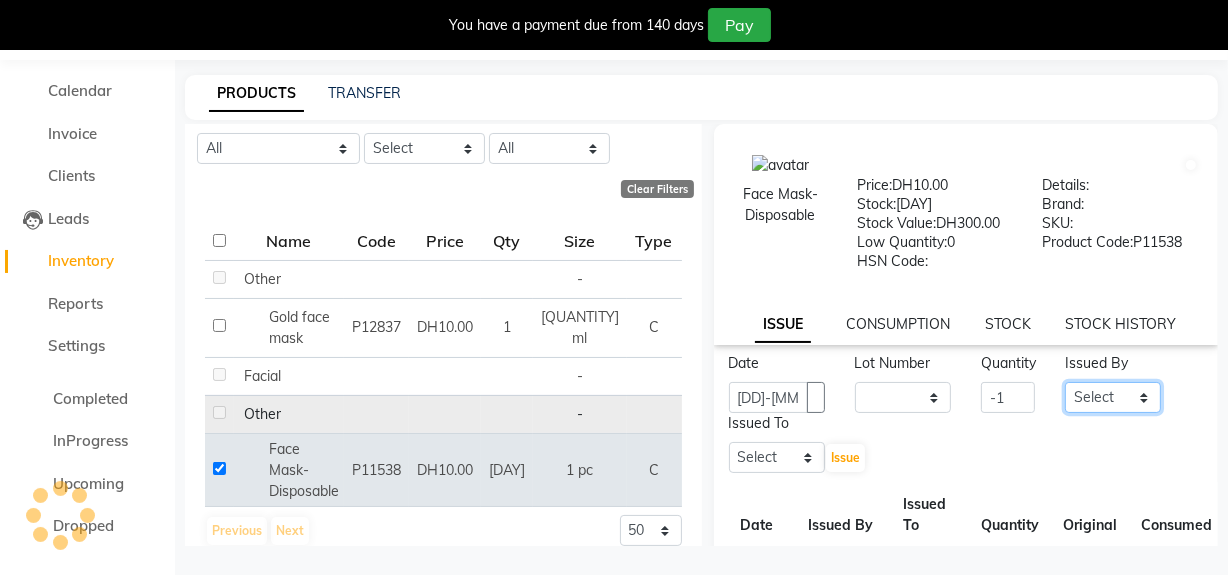 select on "20854" 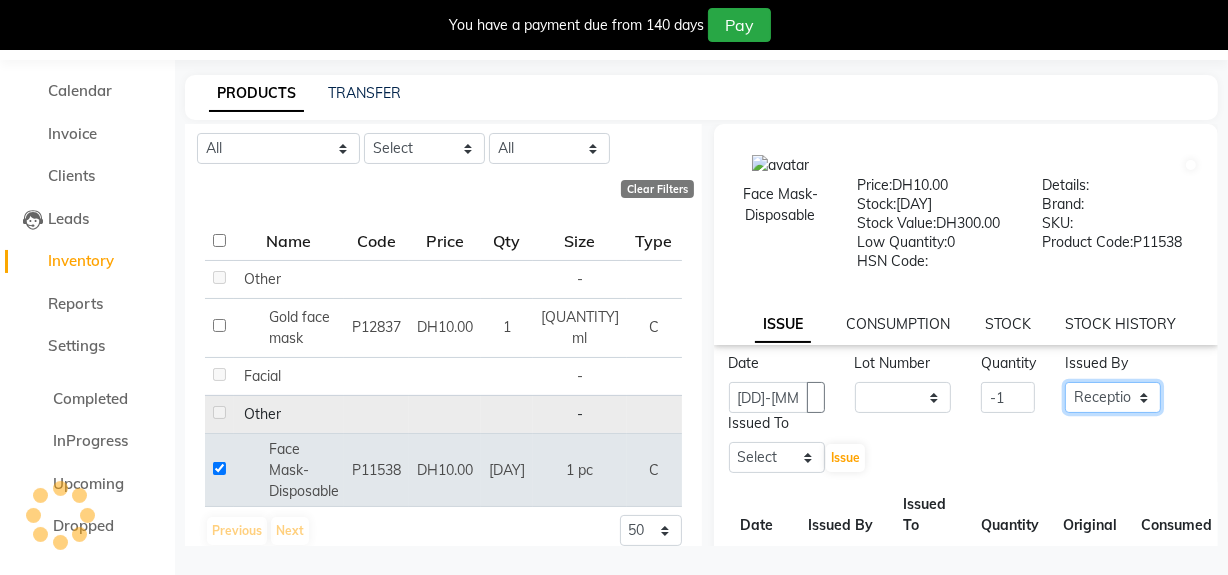 click on "Select Blessing [FIRST] [LAST] Management Reception-JADDAF [FIRST] [FIRST]" at bounding box center (1113, 397) 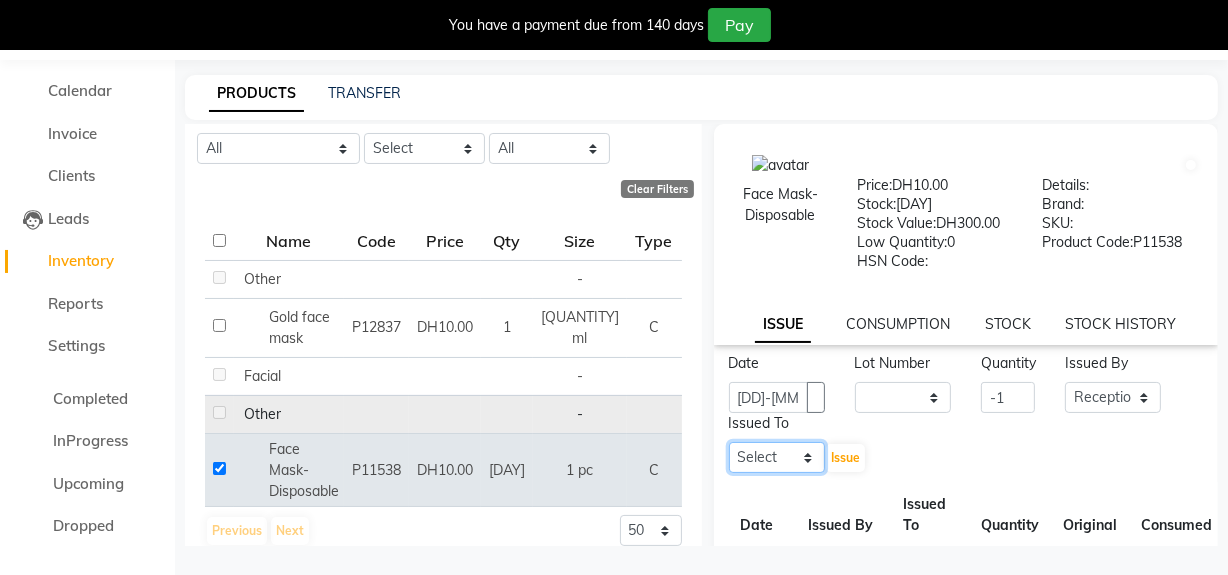 click on "Select Blessing [FIRST] [LAST] Management Reception-JADDAF [FIRST] [FIRST]" at bounding box center [777, 457] 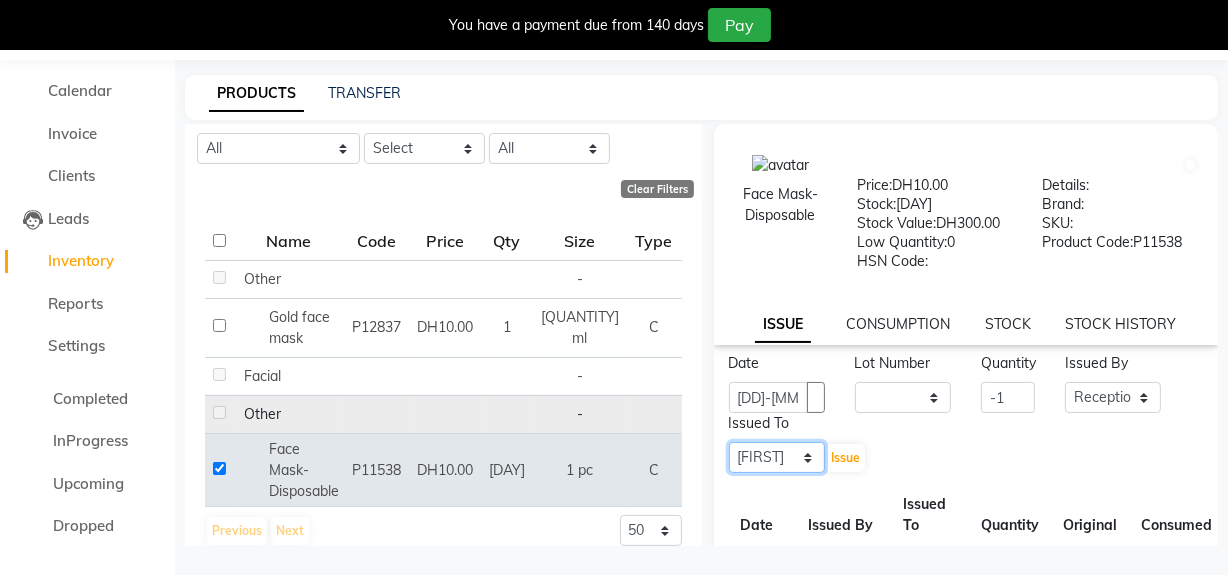 click on "Select Blessing [FIRST] [LAST] Management Reception-JADDAF [FIRST] [FIRST]" at bounding box center [777, 457] 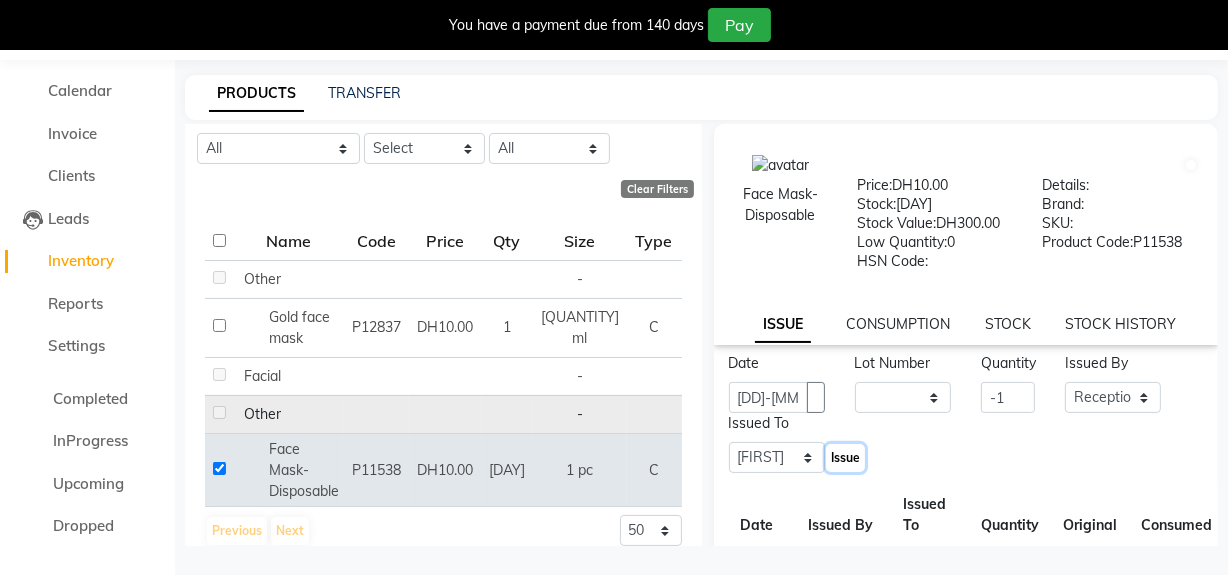 click on "Issue" at bounding box center [845, 457] 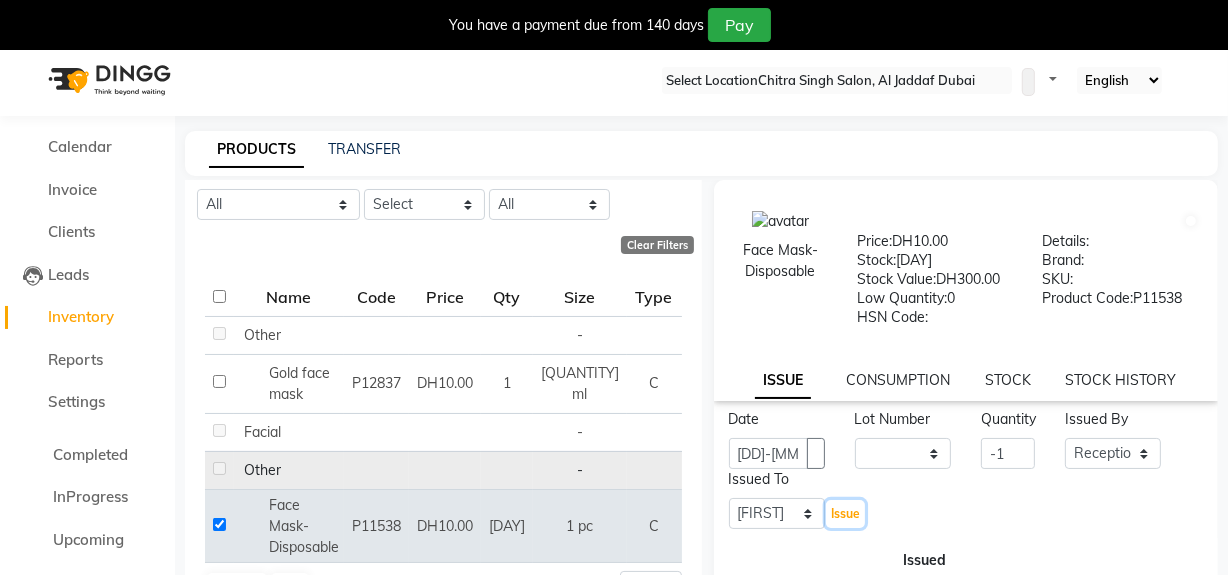 scroll, scrollTop: 0, scrollLeft: 0, axis: both 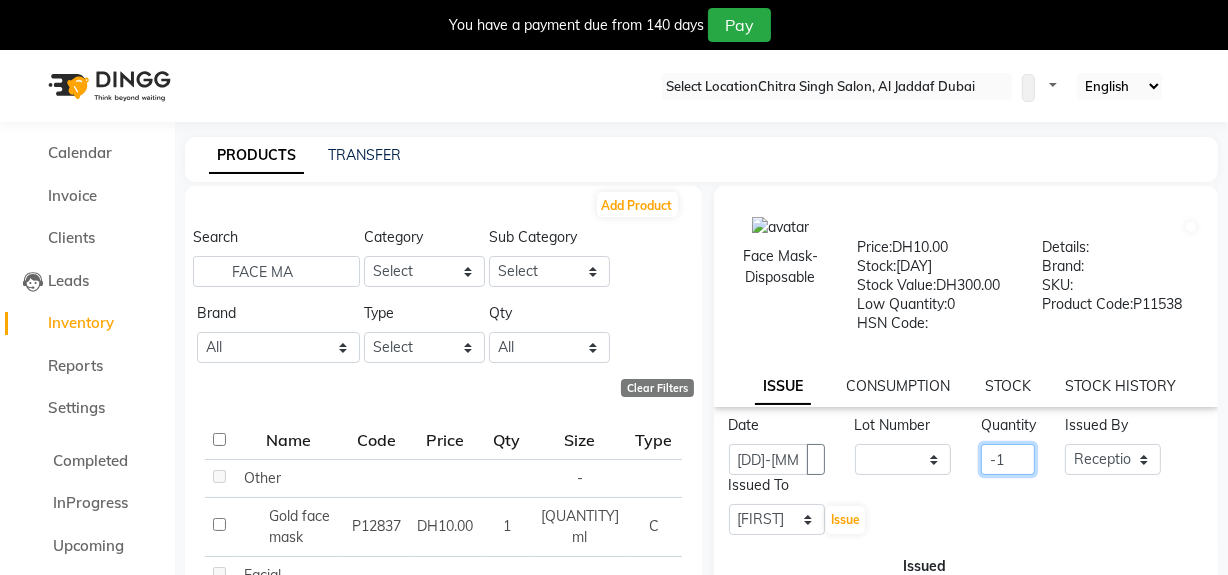 click on "-1" at bounding box center [1008, 459] 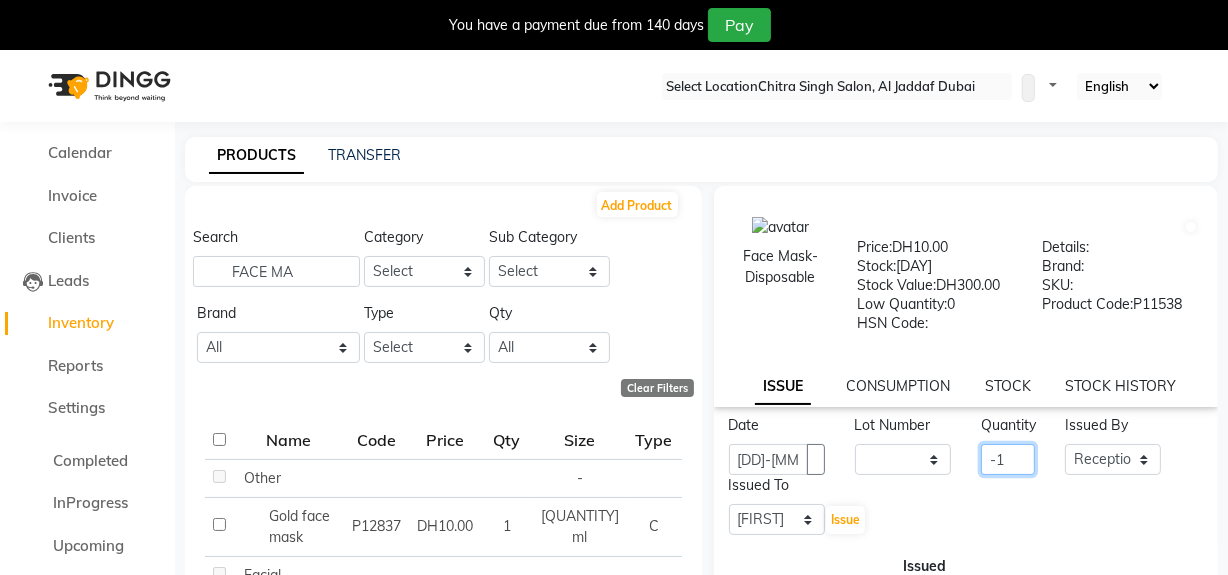 drag, startPoint x: 1015, startPoint y: 466, endPoint x: 962, endPoint y: 478, distance: 54.34151 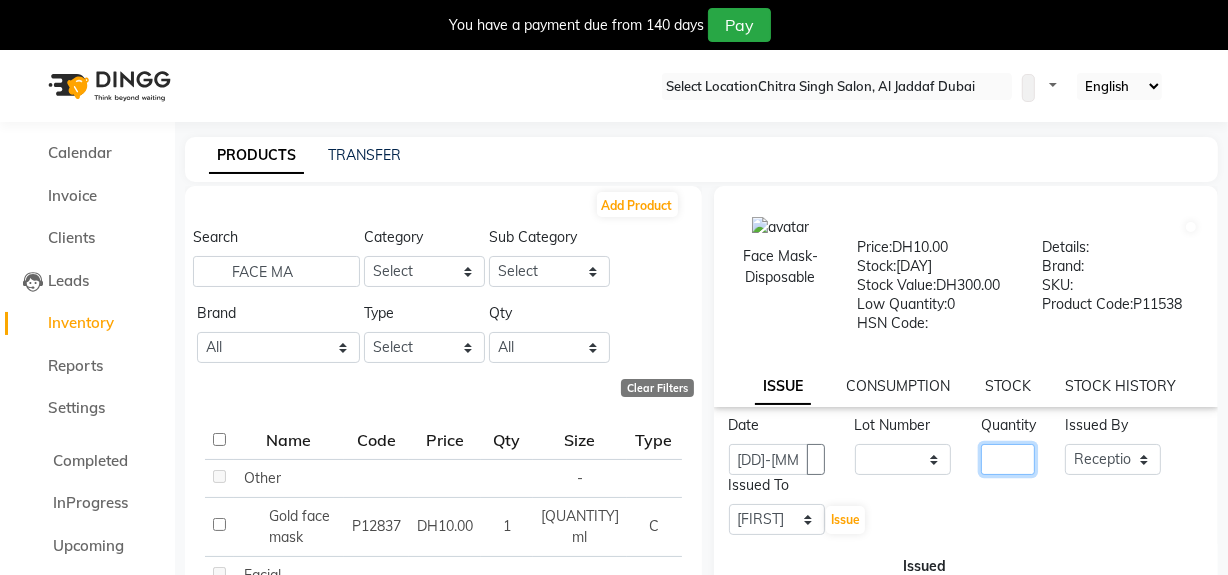 click on "Issue" at bounding box center [845, 520] 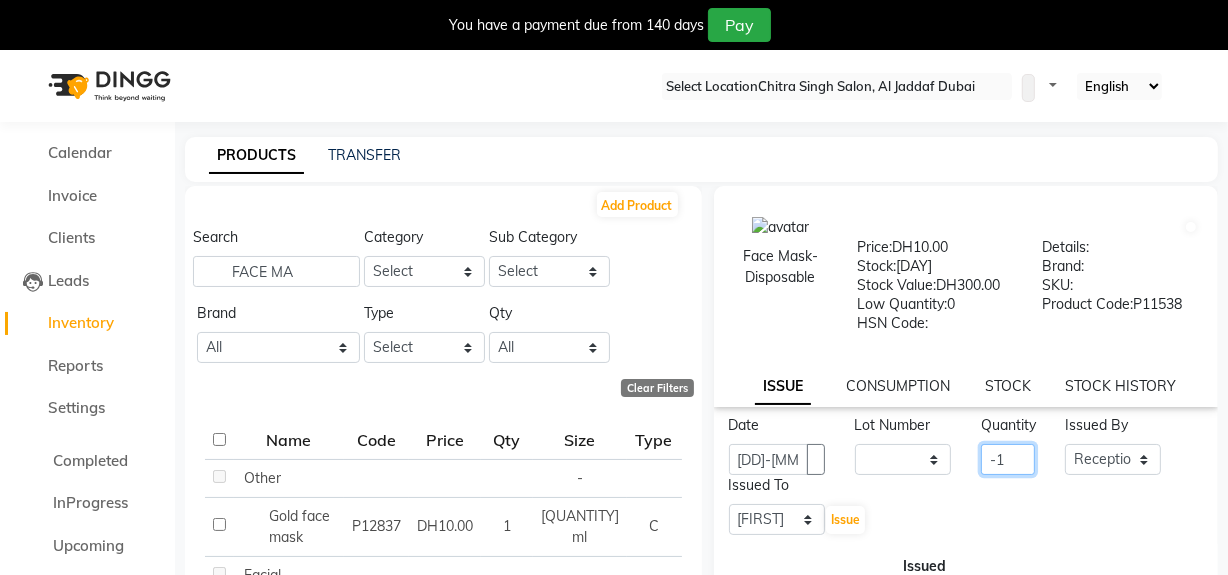 click on "Issue" at bounding box center [845, 520] 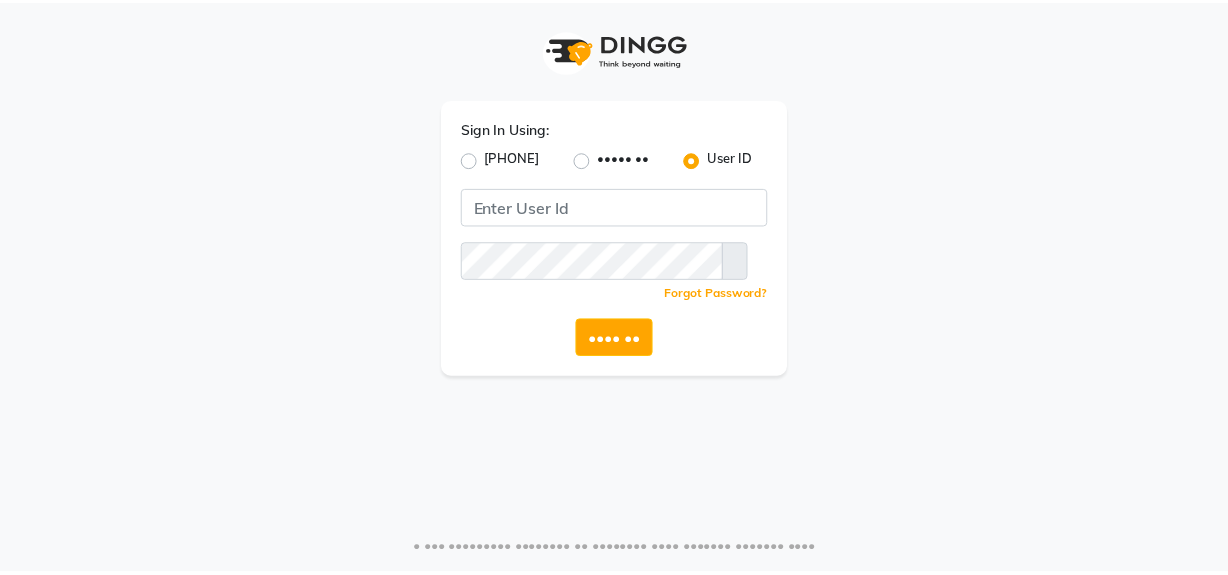 scroll, scrollTop: 0, scrollLeft: 0, axis: both 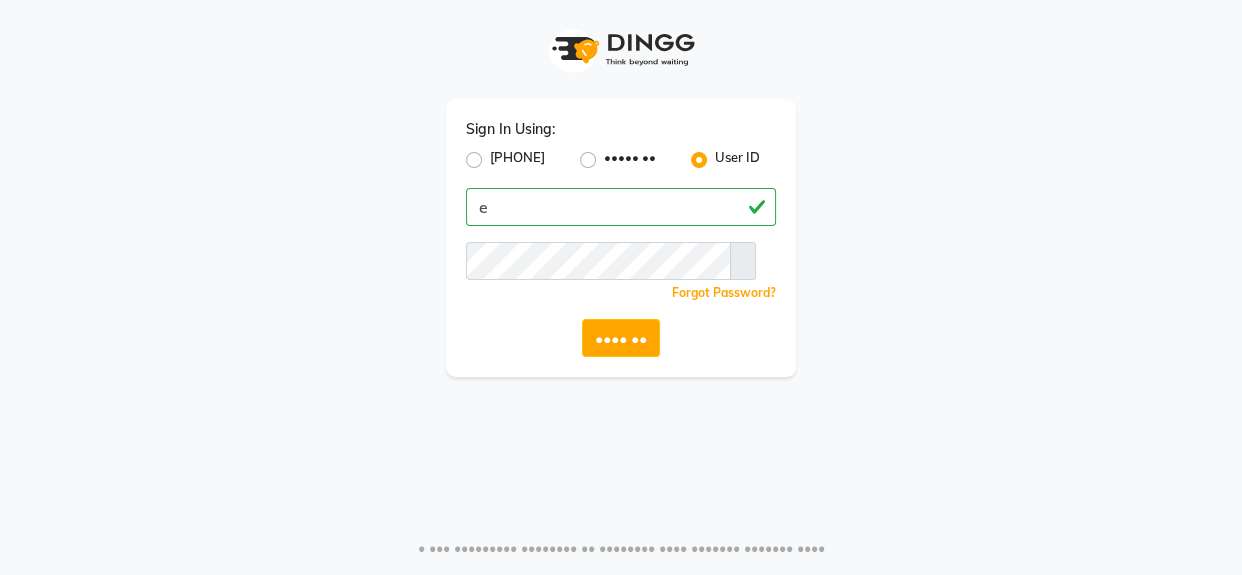 drag, startPoint x: 506, startPoint y: 203, endPoint x: 470, endPoint y: 209, distance: 36.496574 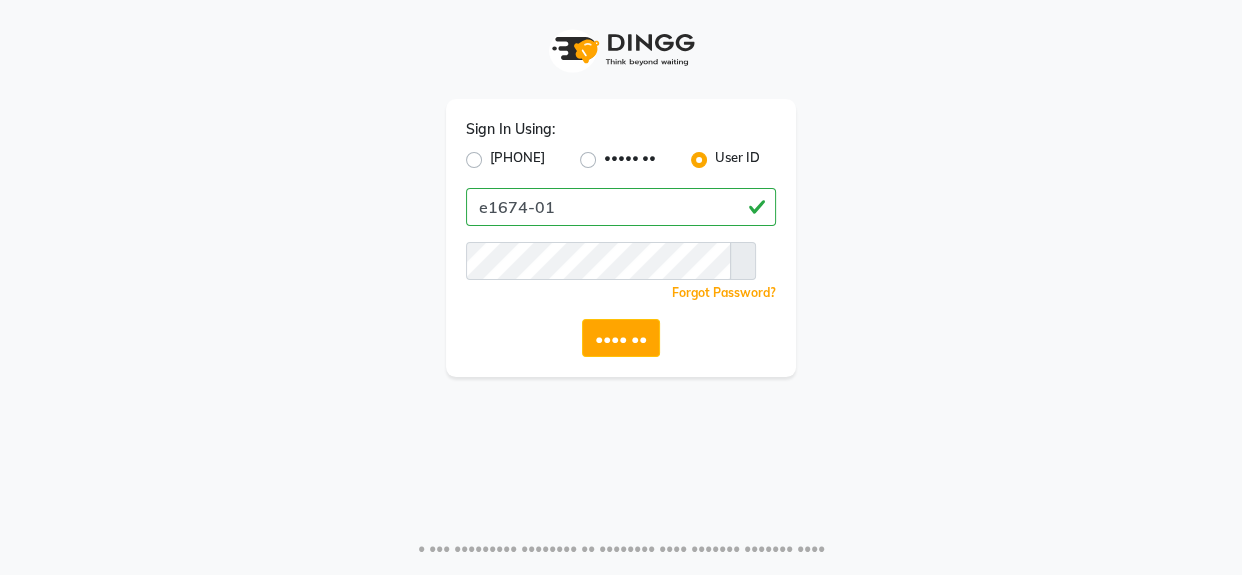 type on "e1674-01" 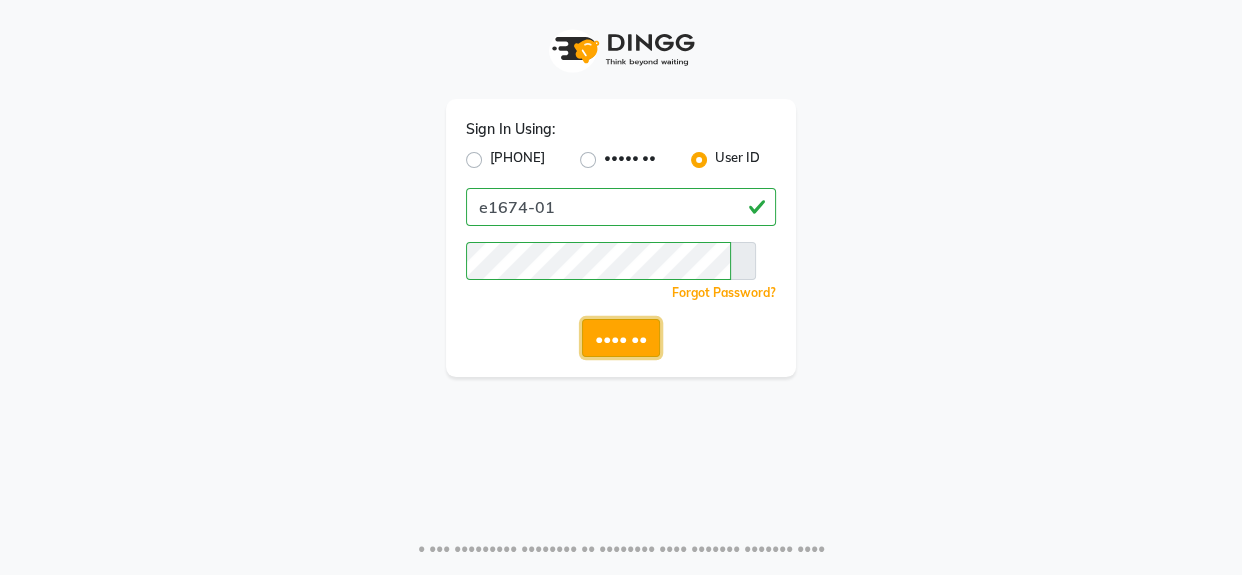 click on "•••• ••" at bounding box center (621, 338) 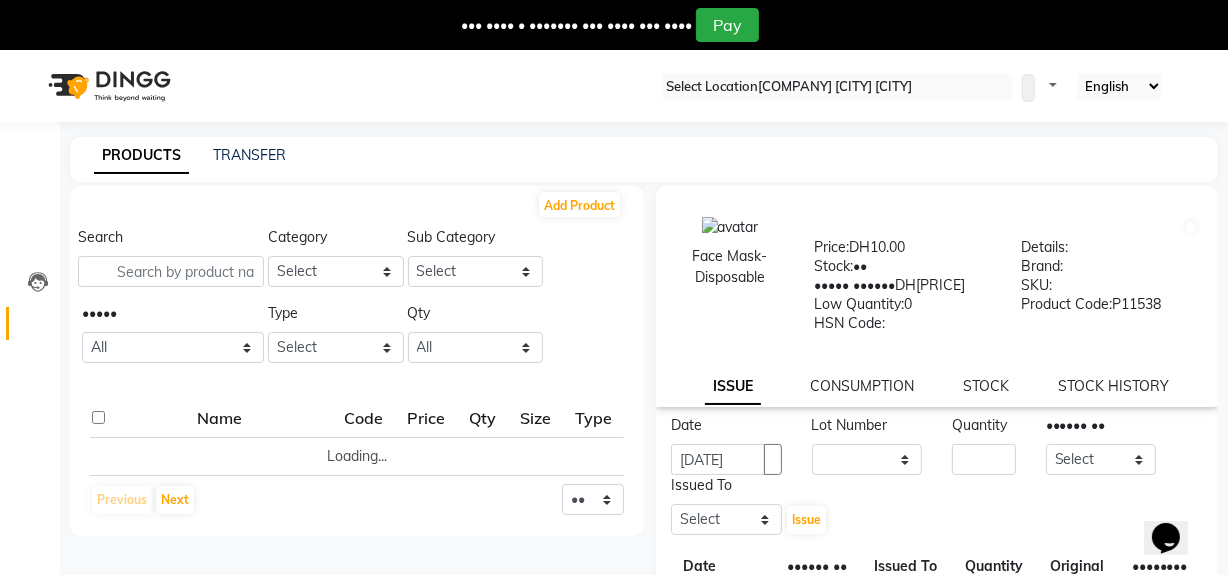 scroll, scrollTop: 0, scrollLeft: 0, axis: both 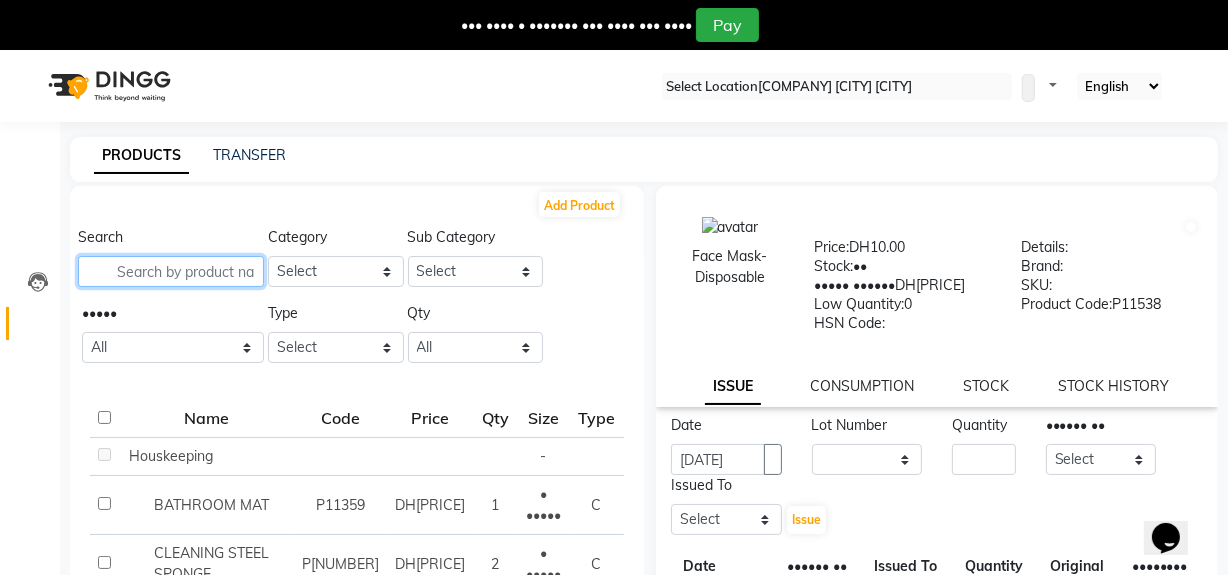 click at bounding box center (171, 271) 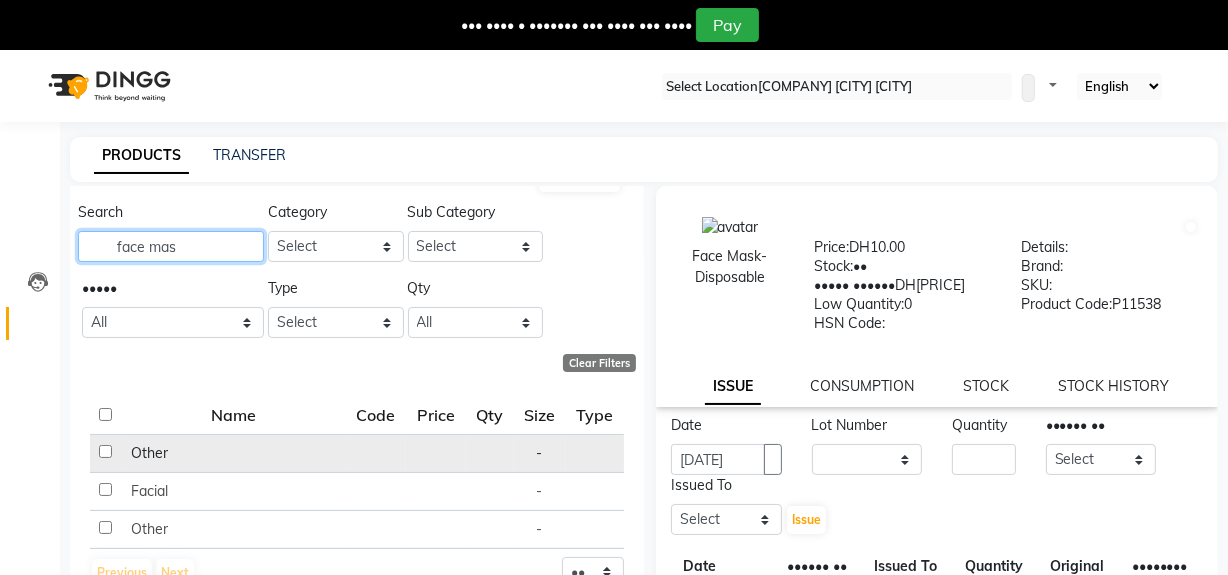 scroll, scrollTop: 84, scrollLeft: 0, axis: vertical 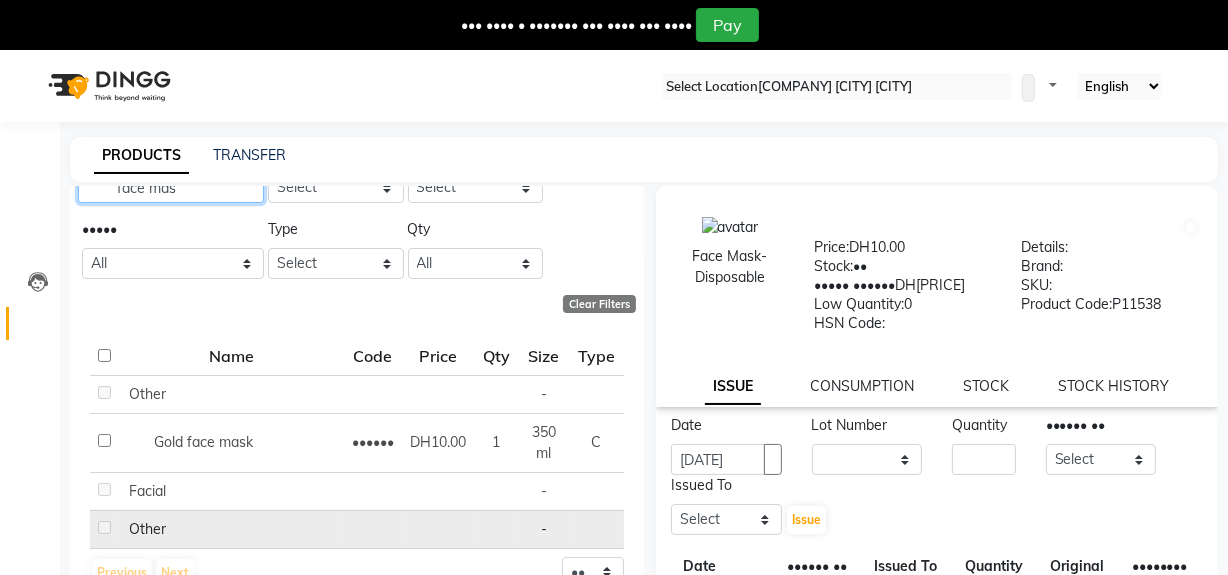 type on "face mas" 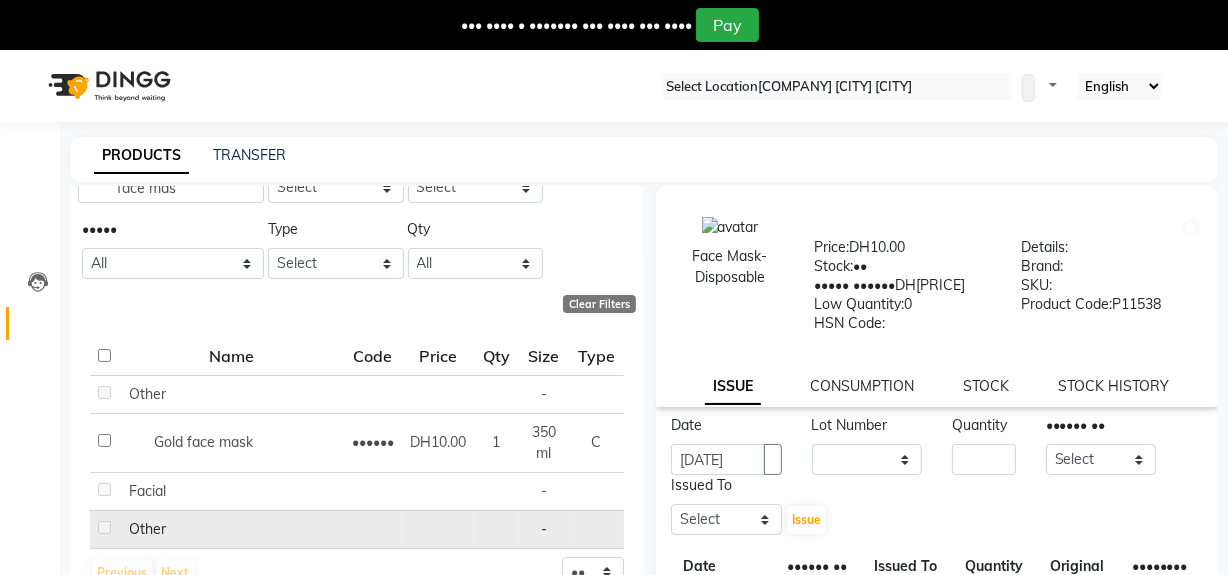 click at bounding box center [124, 491] 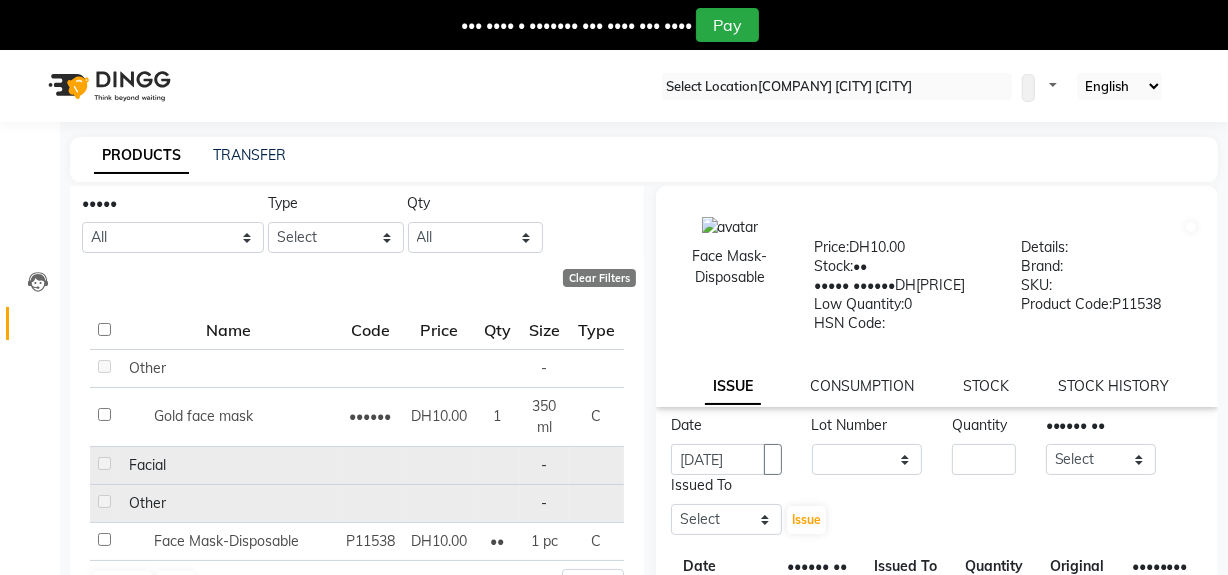 scroll, scrollTop: 121, scrollLeft: 0, axis: vertical 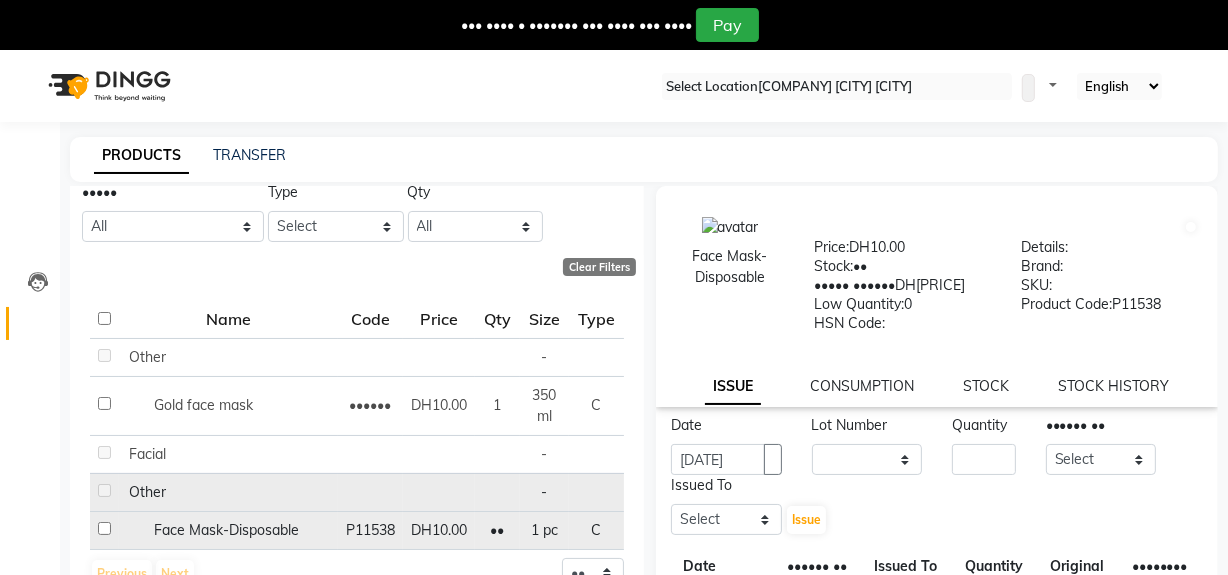 click at bounding box center [104, 355] 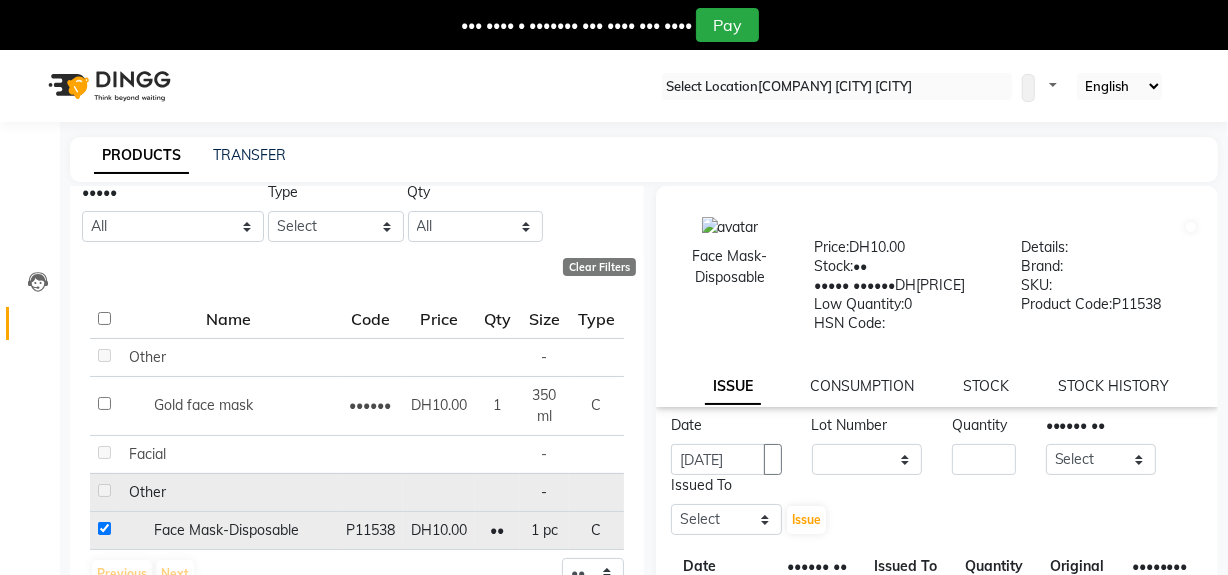 checkbox on "true" 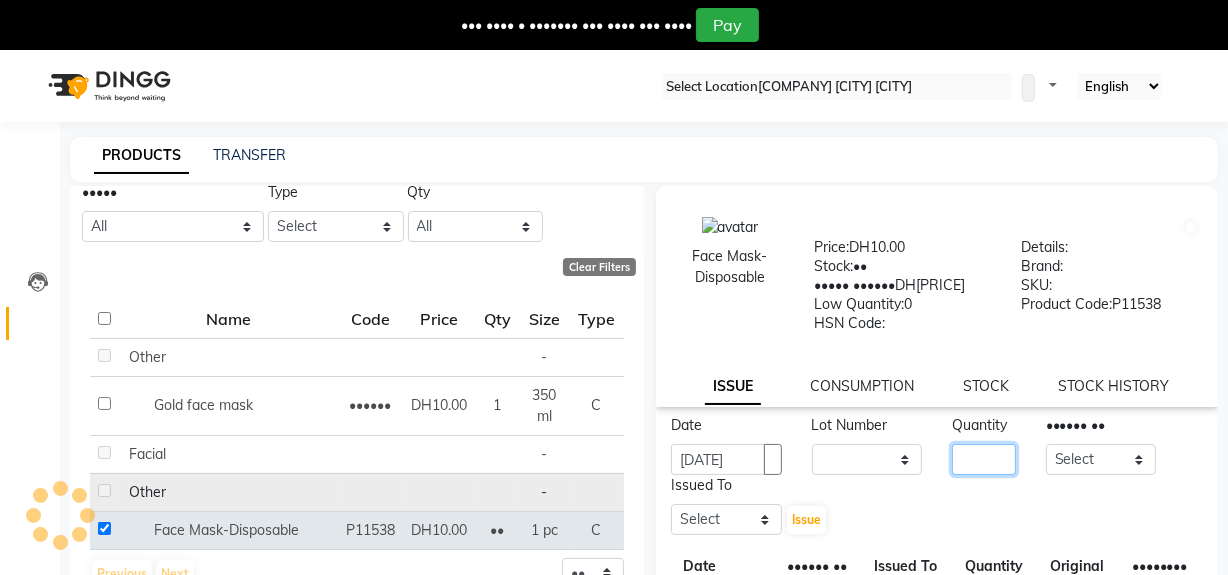 click at bounding box center [984, 459] 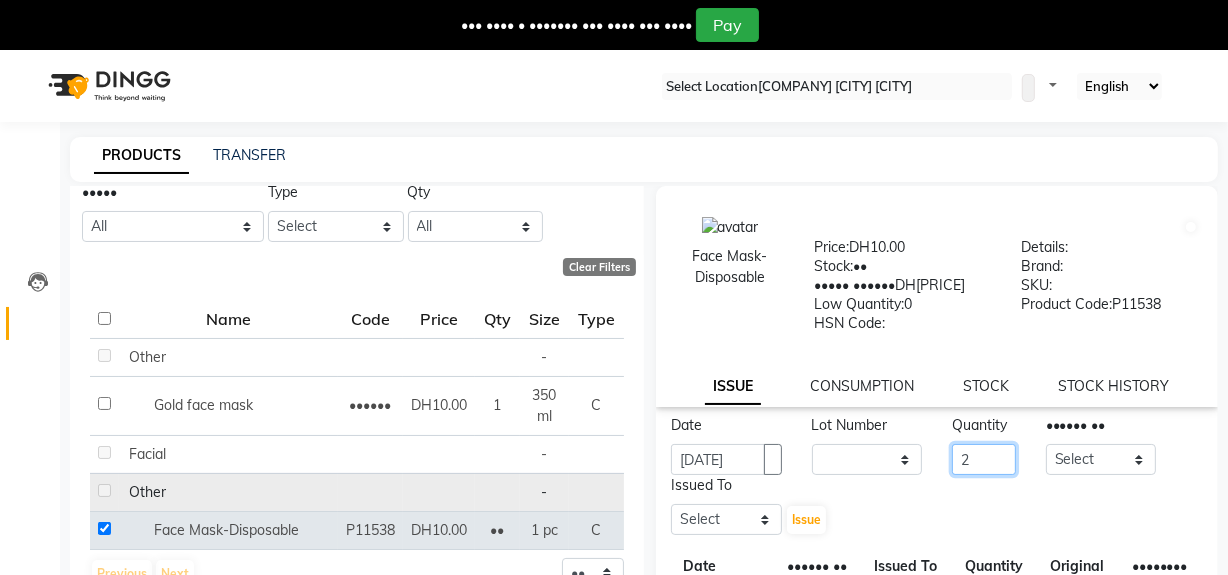 type on "2" 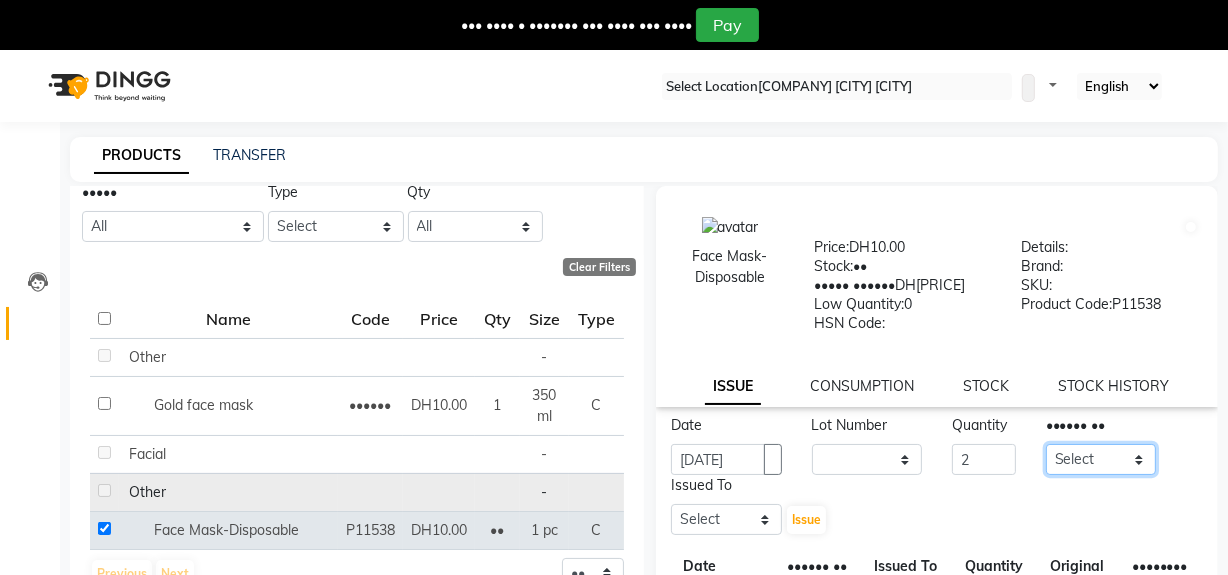 click on "Select [NAME] [NAME] [NAME] [NAME] [NAME] [NAME] [NAME]" at bounding box center [1101, 459] 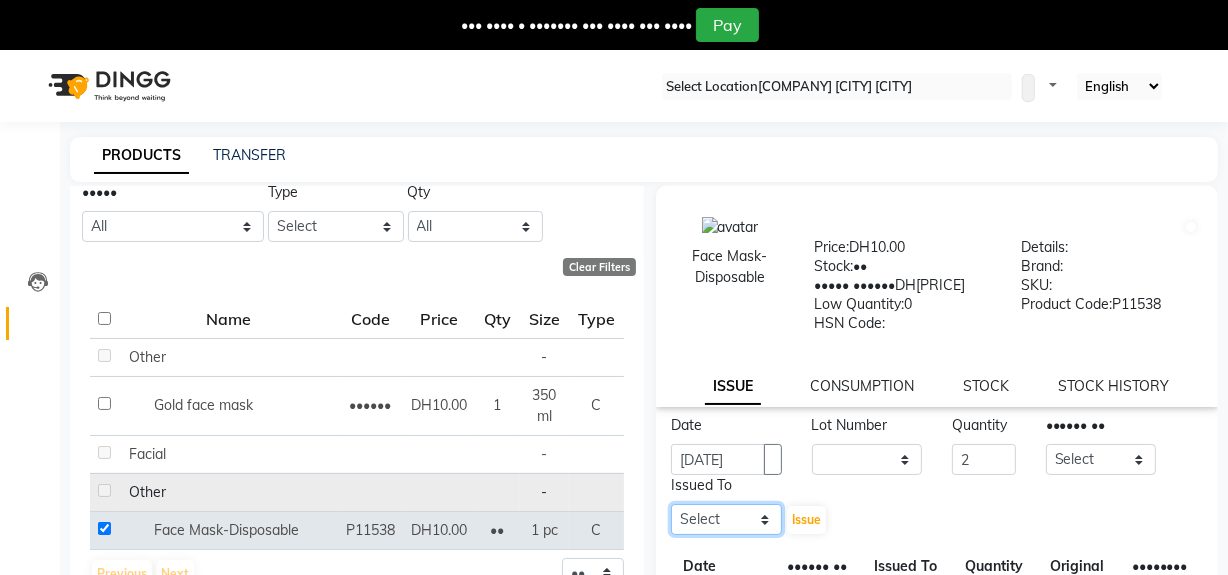 click on "Select [NAME] [NAME] [NAME] [NAME] [NAME] [NAME] [NAME]" at bounding box center [726, 519] 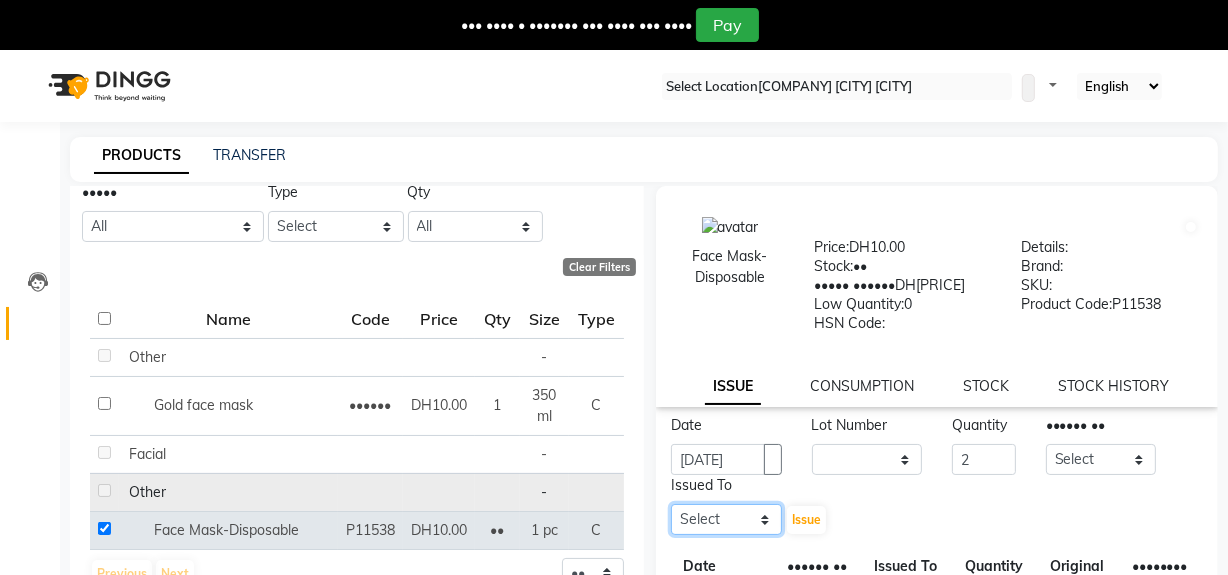 select on "68950" 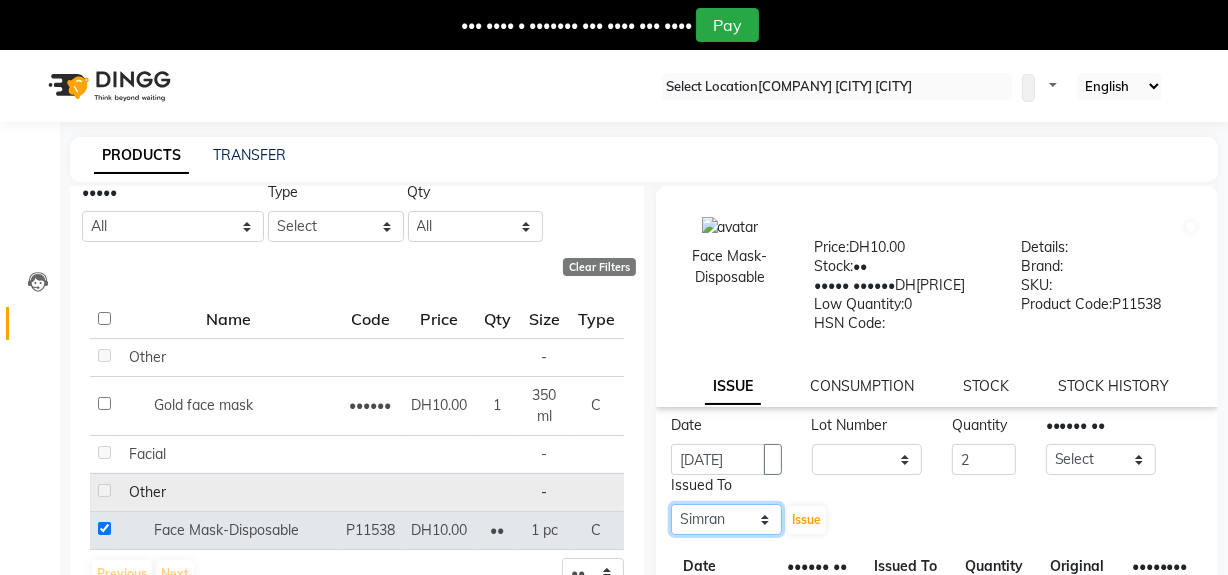 click on "Select [NAME] [NAME] [NAME] [NAME] [NAME] [NAME] [NAME]" at bounding box center [726, 519] 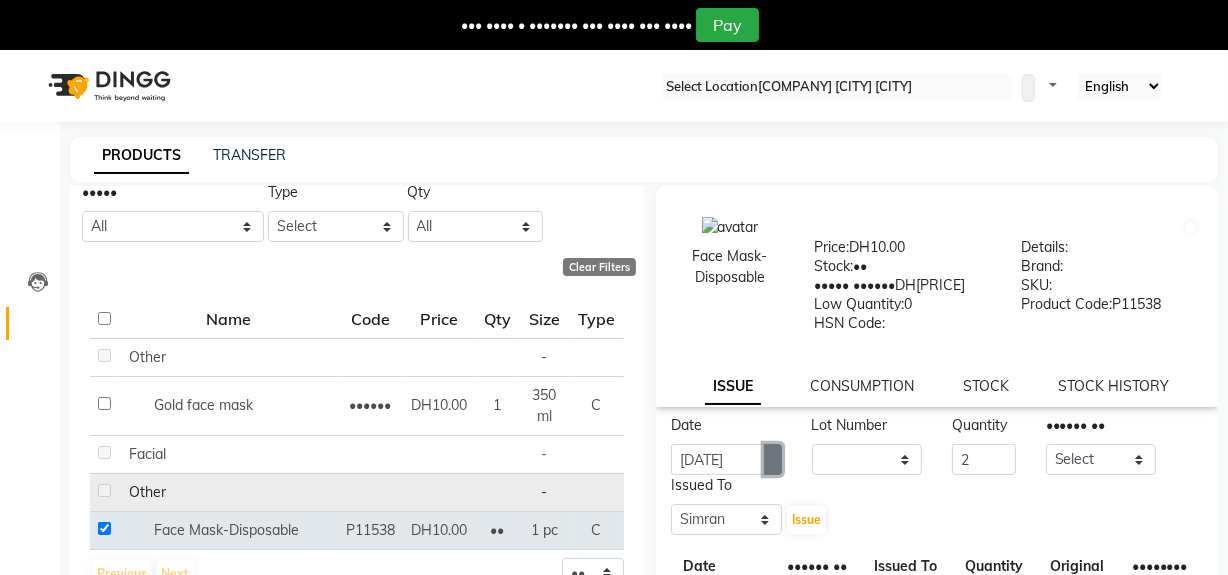 click at bounding box center (773, 460) 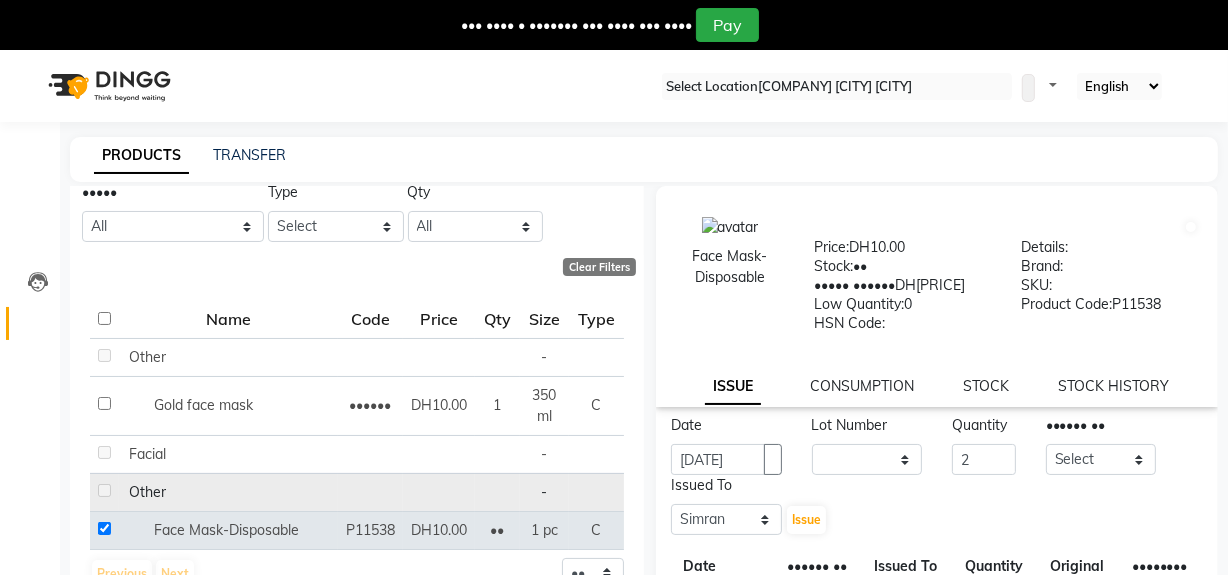 scroll, scrollTop: 12, scrollLeft: 0, axis: vertical 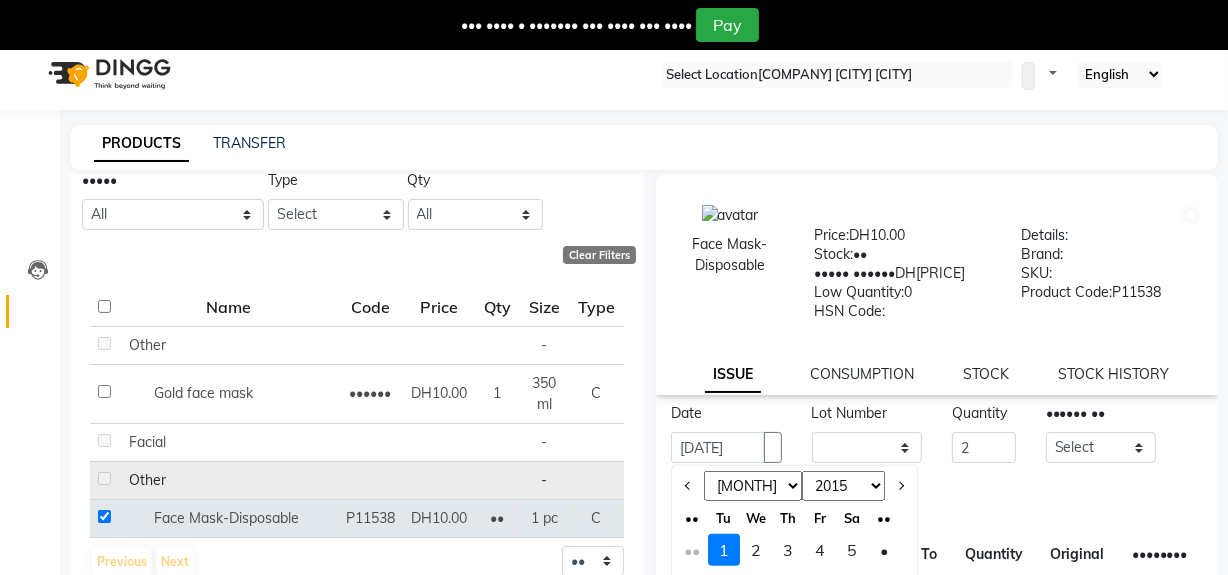 click on "••" at bounding box center [692, 550] 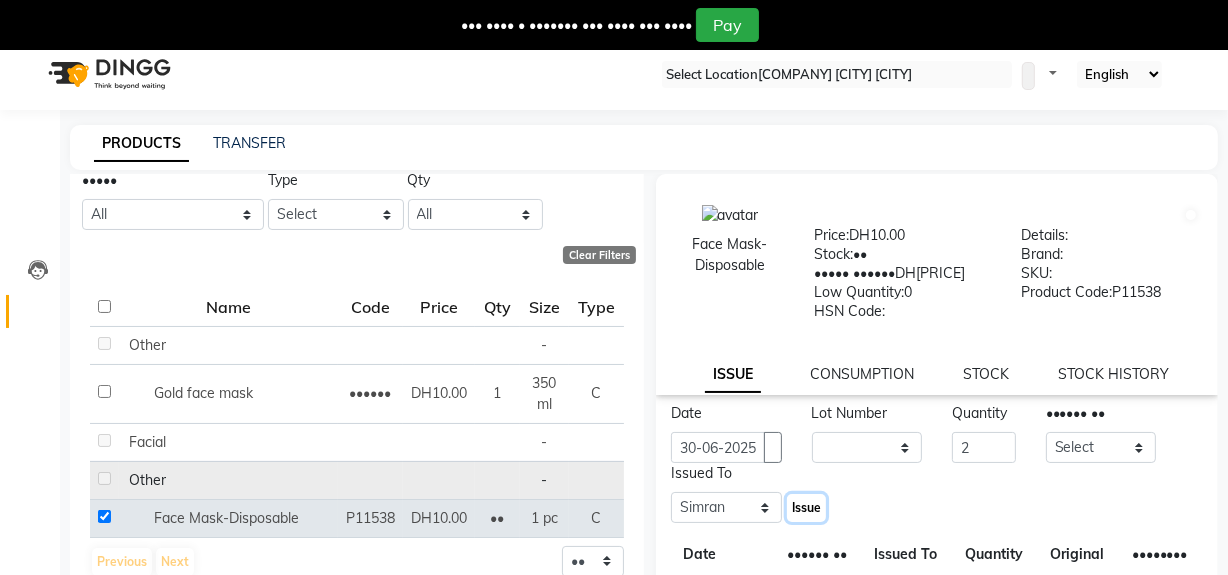 click on "Issue" at bounding box center [806, 507] 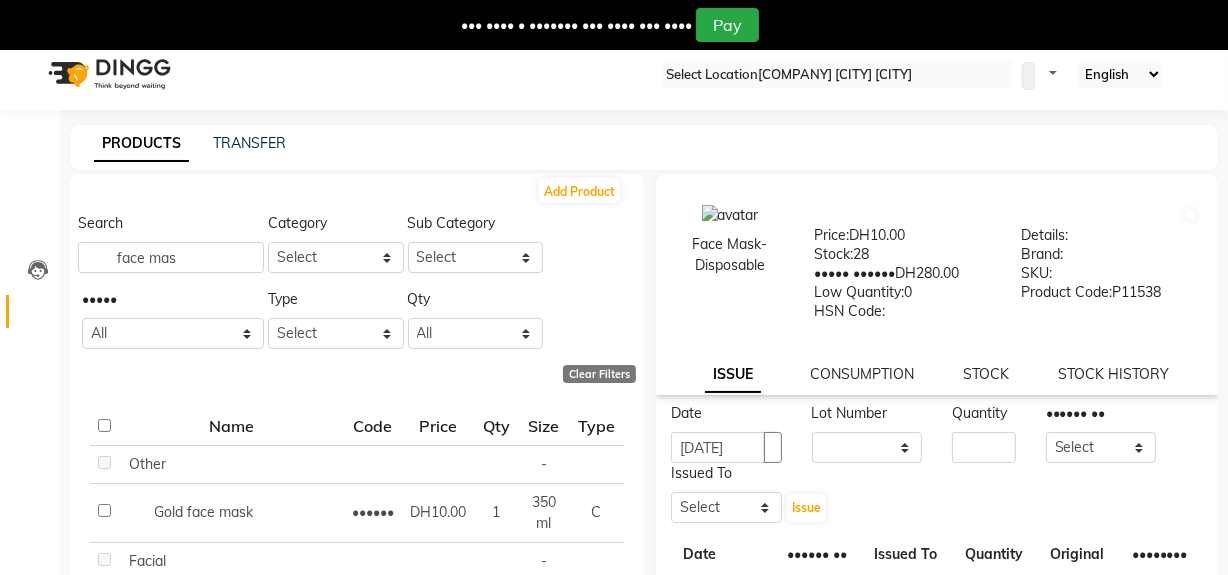 scroll, scrollTop: 0, scrollLeft: 0, axis: both 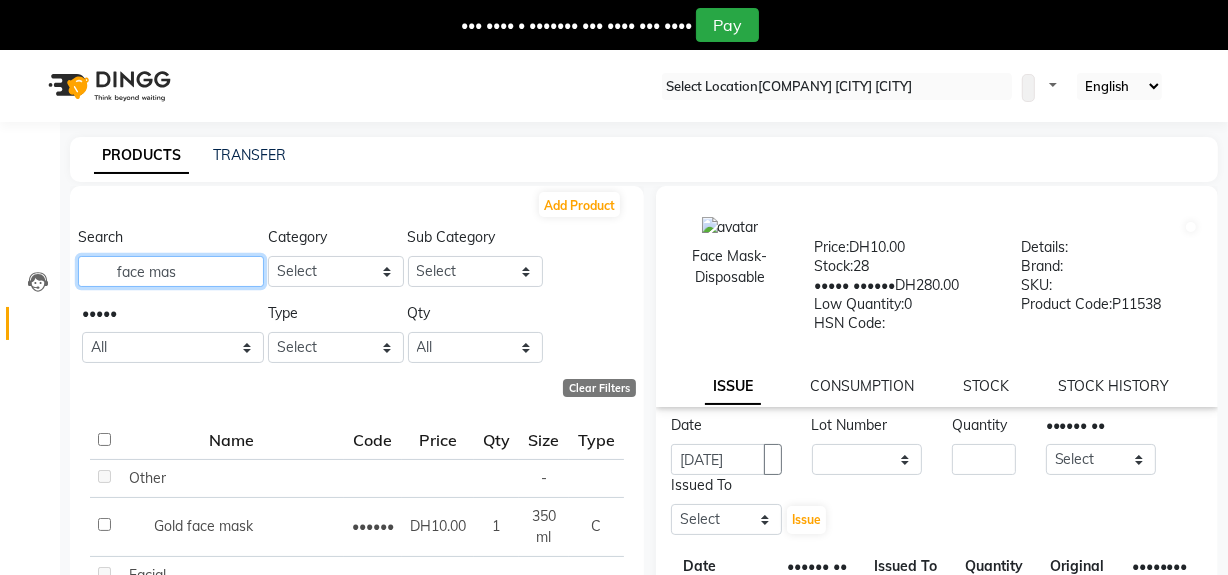 drag, startPoint x: 202, startPoint y: 270, endPoint x: 0, endPoint y: 317, distance: 207.39575 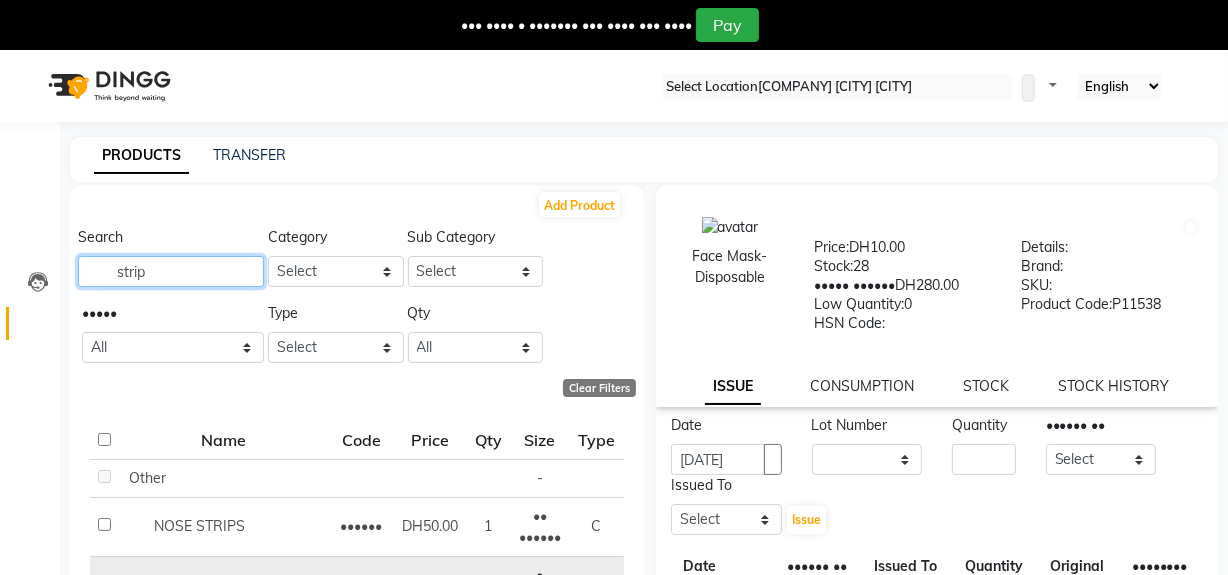 scroll, scrollTop: 105, scrollLeft: 0, axis: vertical 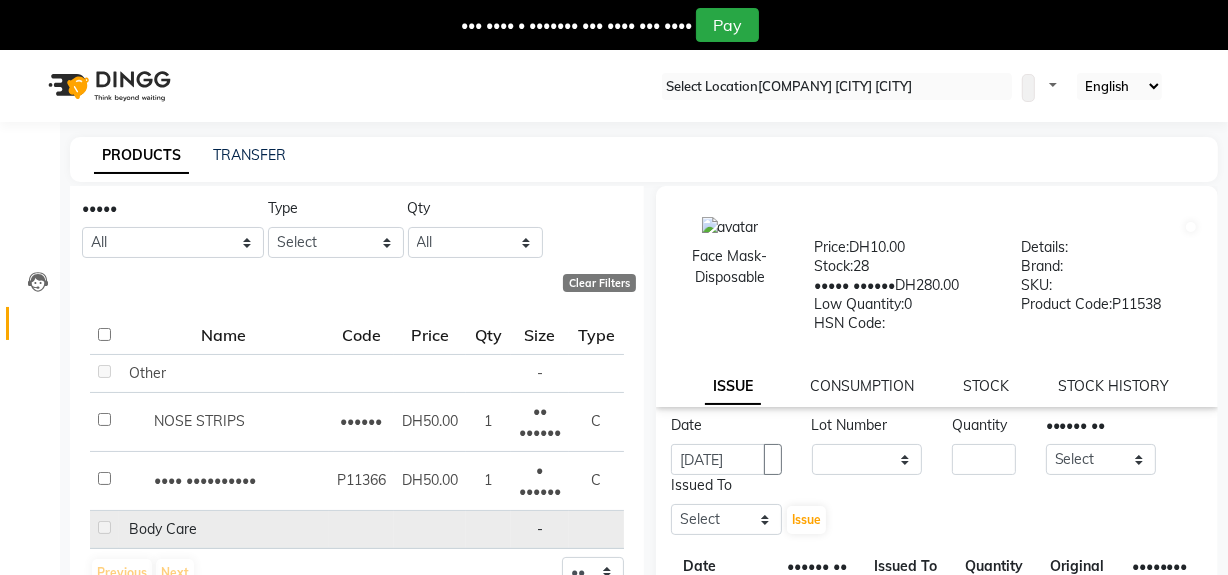 type on "strip" 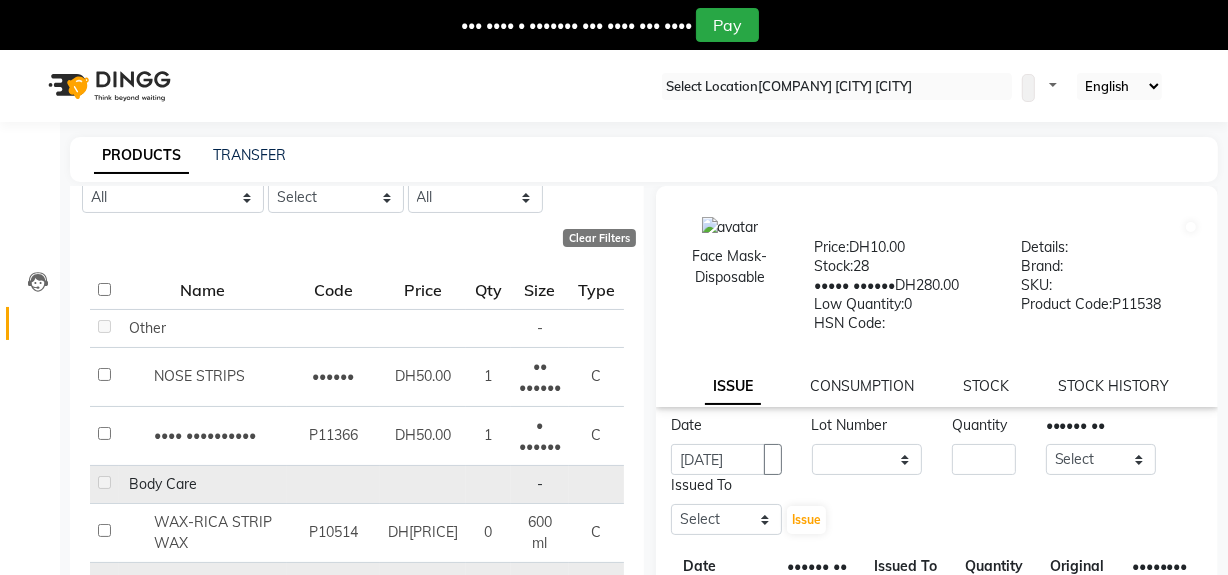 scroll, scrollTop: 195, scrollLeft: 0, axis: vertical 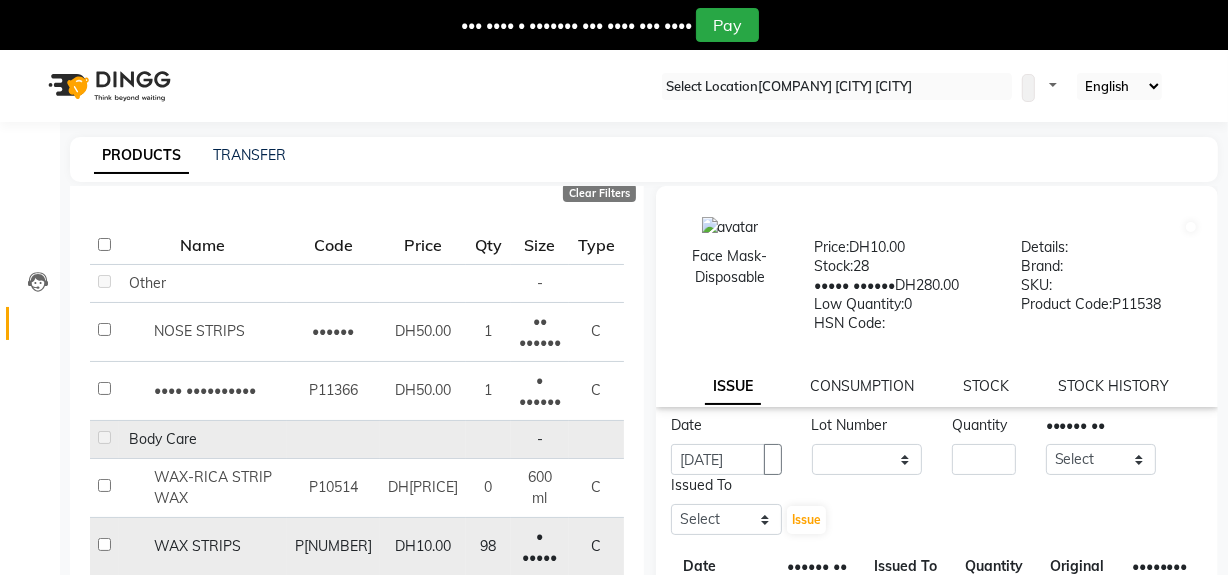 click at bounding box center (104, 281) 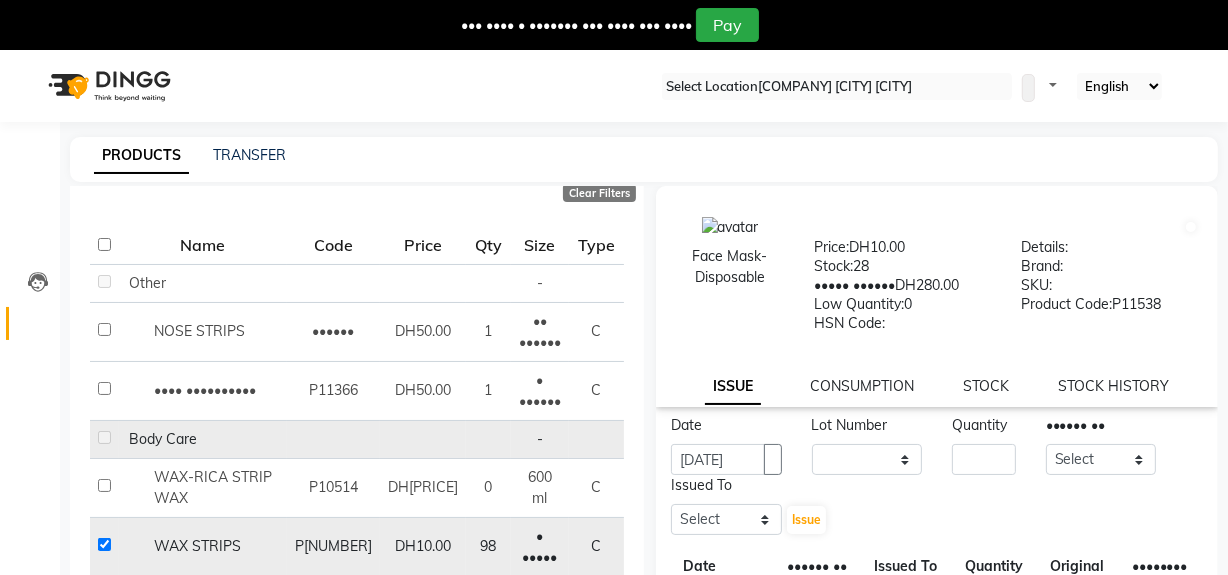 checkbox on "true" 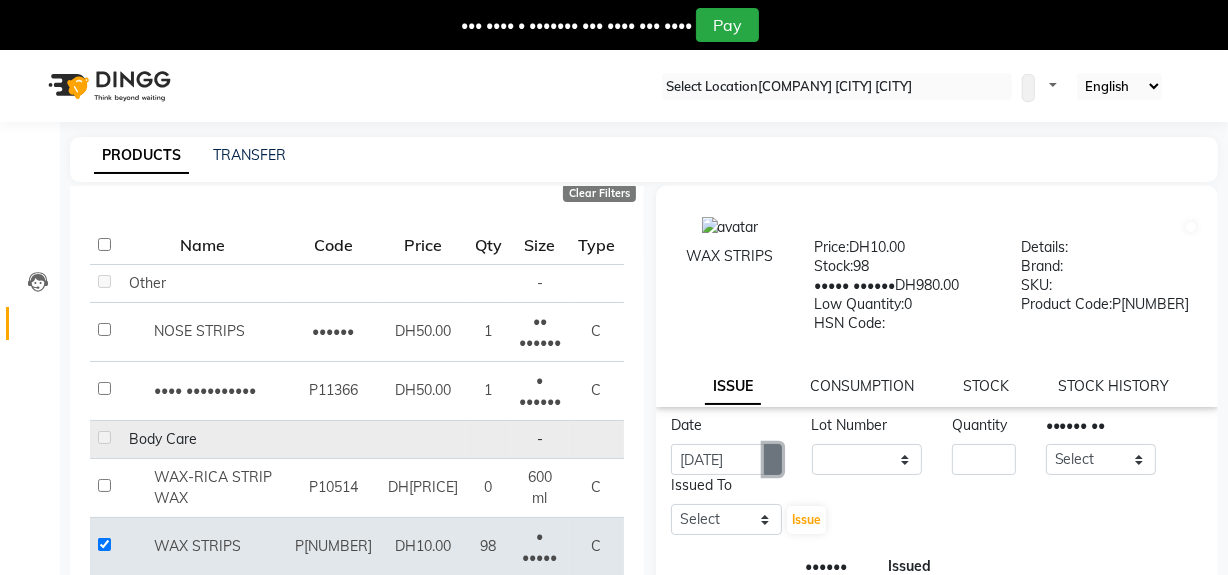 click at bounding box center [773, 460] 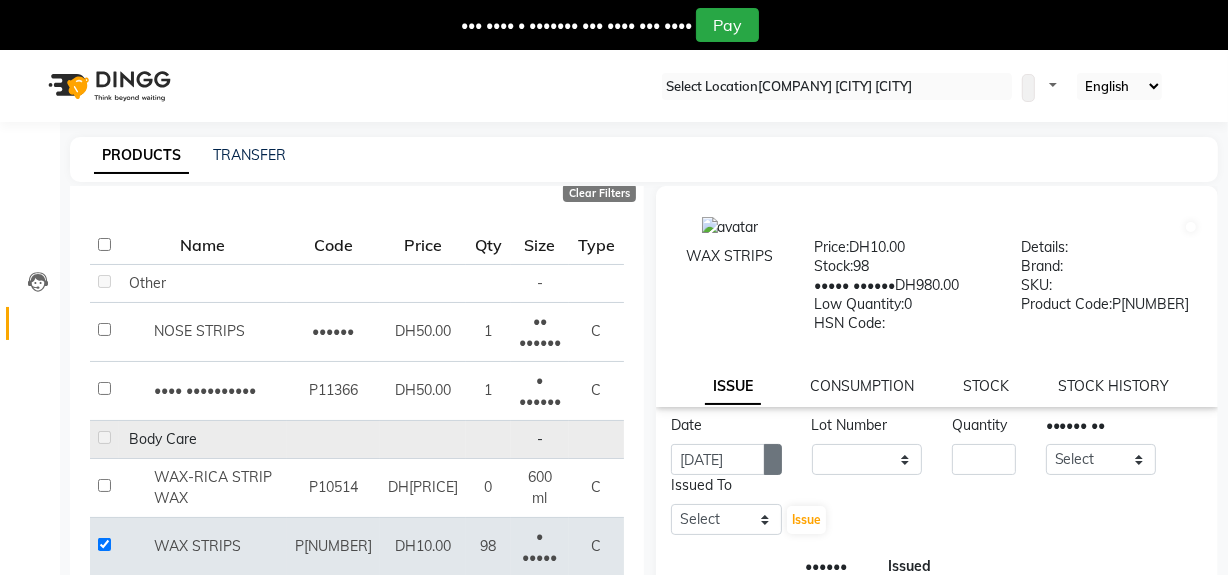 scroll, scrollTop: 12, scrollLeft: 0, axis: vertical 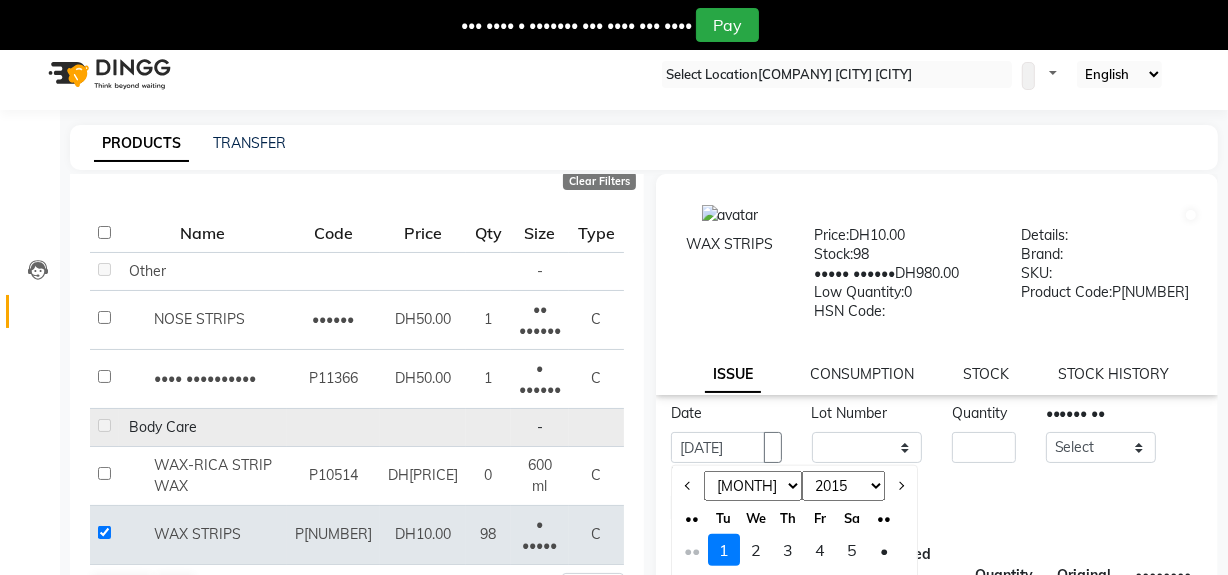 click on "••" at bounding box center (692, 550) 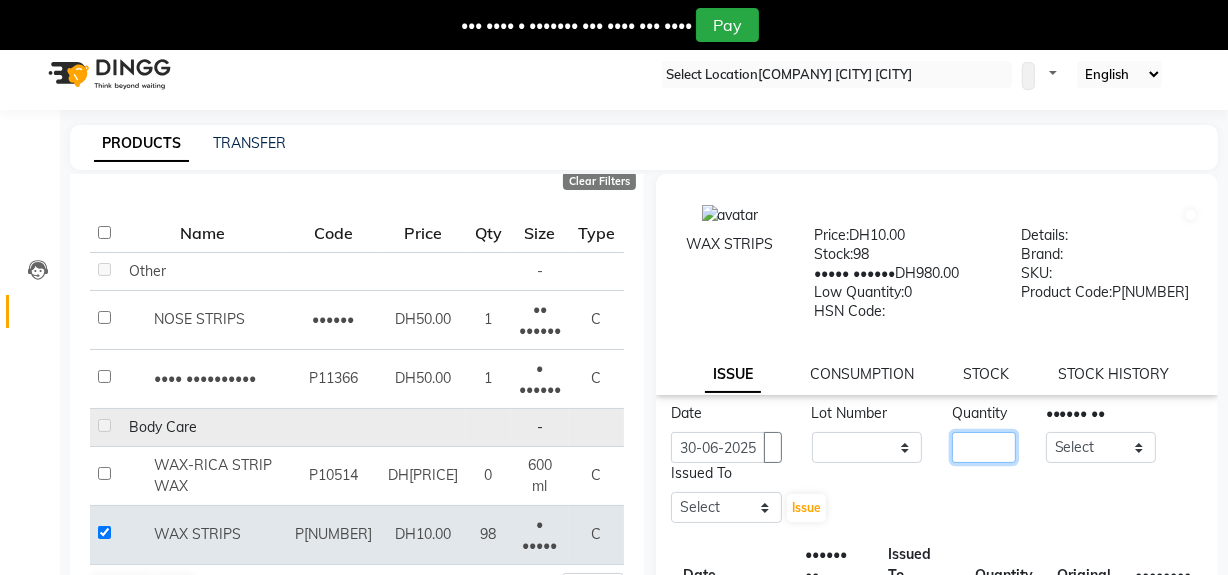click at bounding box center (984, 447) 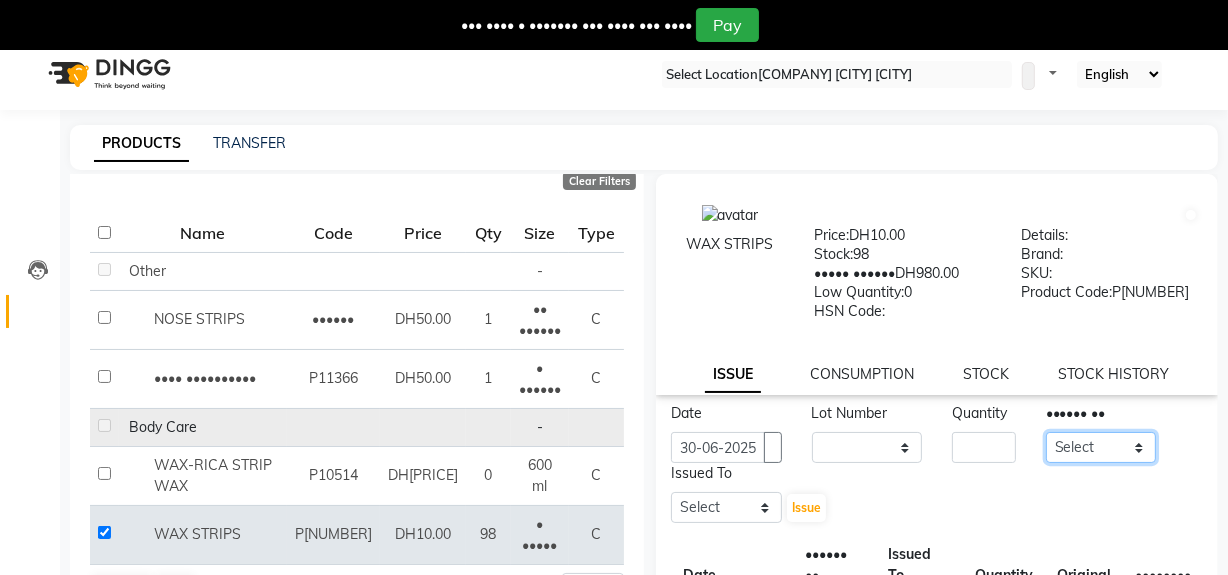 drag, startPoint x: 1119, startPoint y: 456, endPoint x: 1130, endPoint y: 442, distance: 17.804493 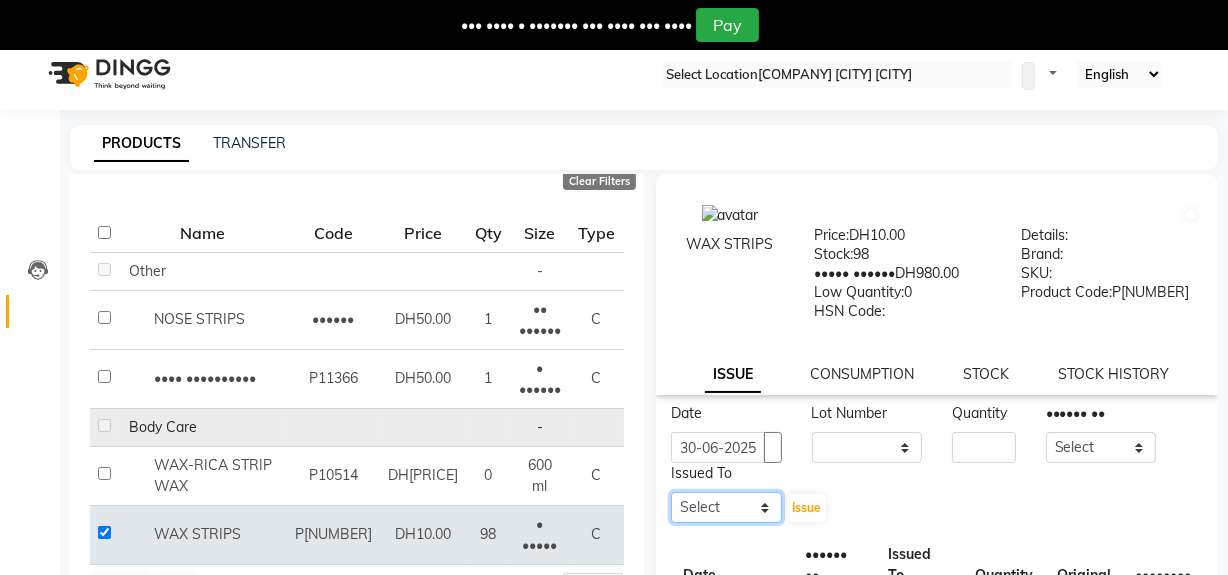 click on "Select [NAME] [NAME] [NAME] [NAME] [NAME] [NAME] [NAME]" at bounding box center (726, 507) 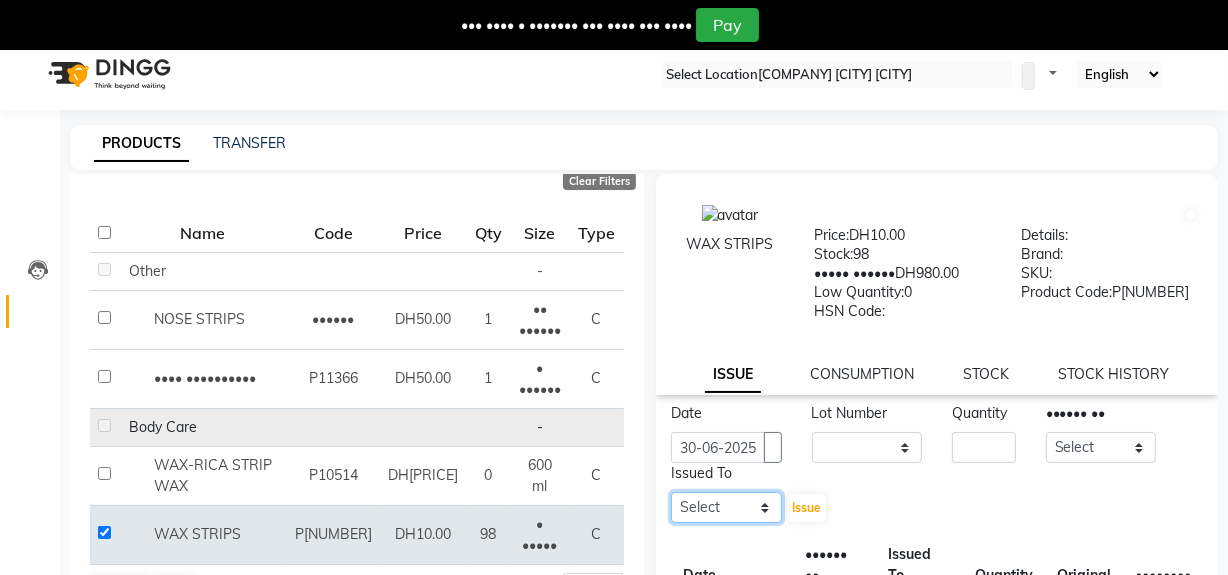 select on "68950" 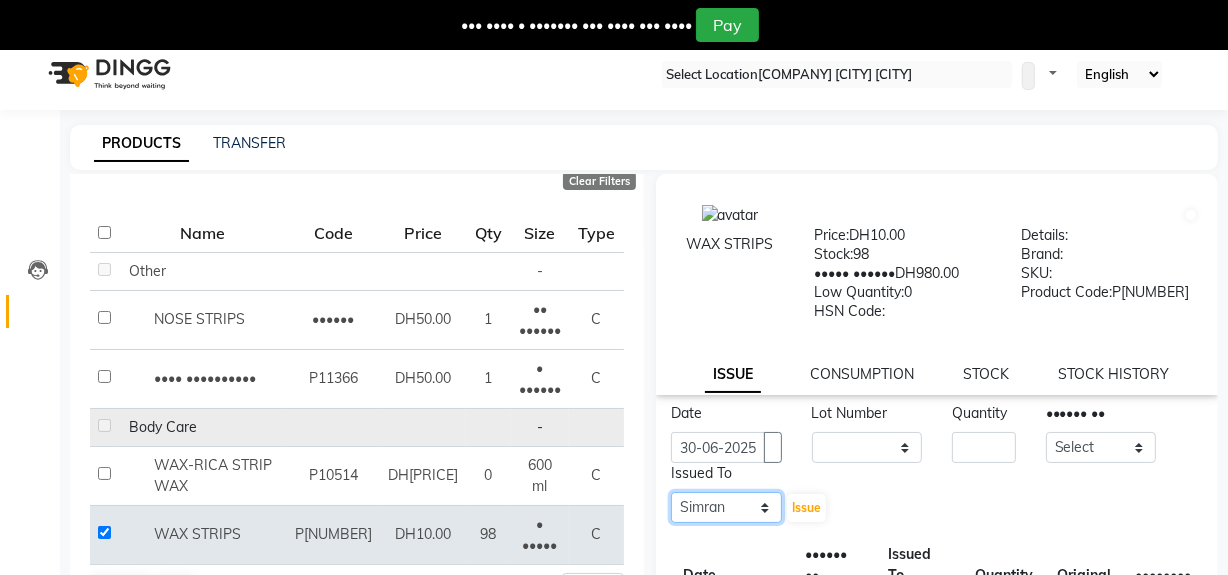click on "Select [NAME] [NAME] [NAME] [NAME] [NAME] [NAME] [NAME]" at bounding box center [726, 507] 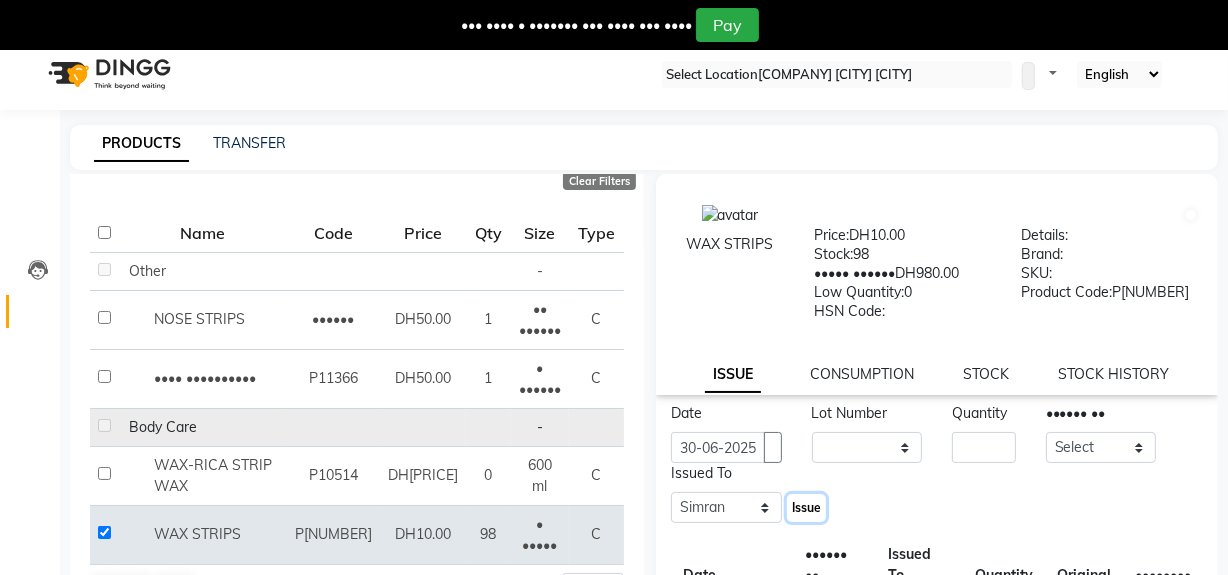 click on "Issue" at bounding box center (806, 507) 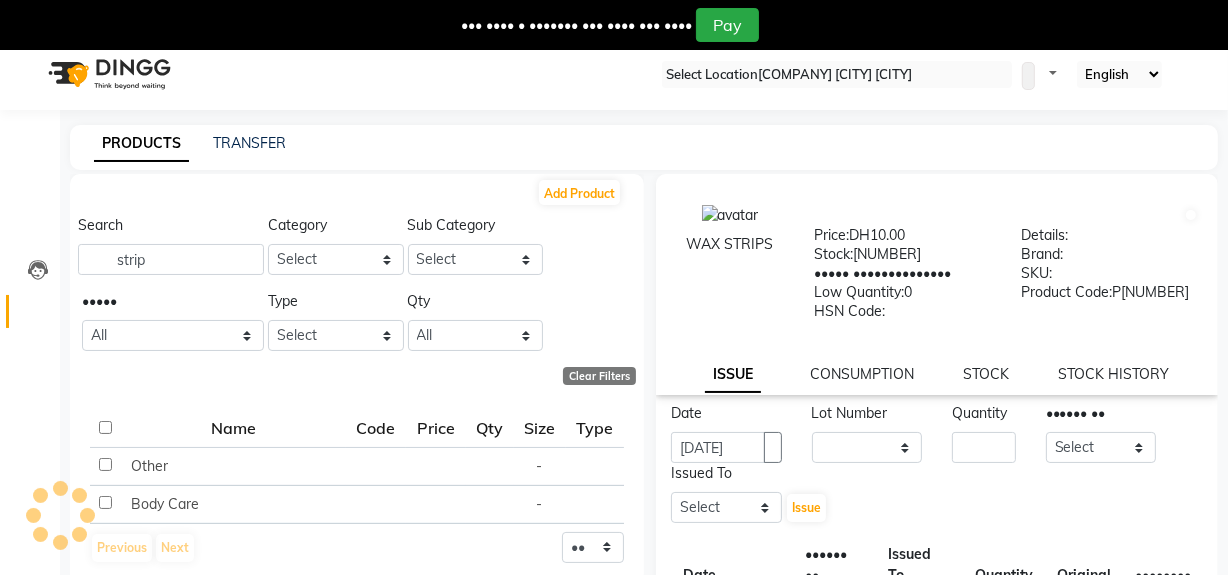 scroll, scrollTop: 0, scrollLeft: 0, axis: both 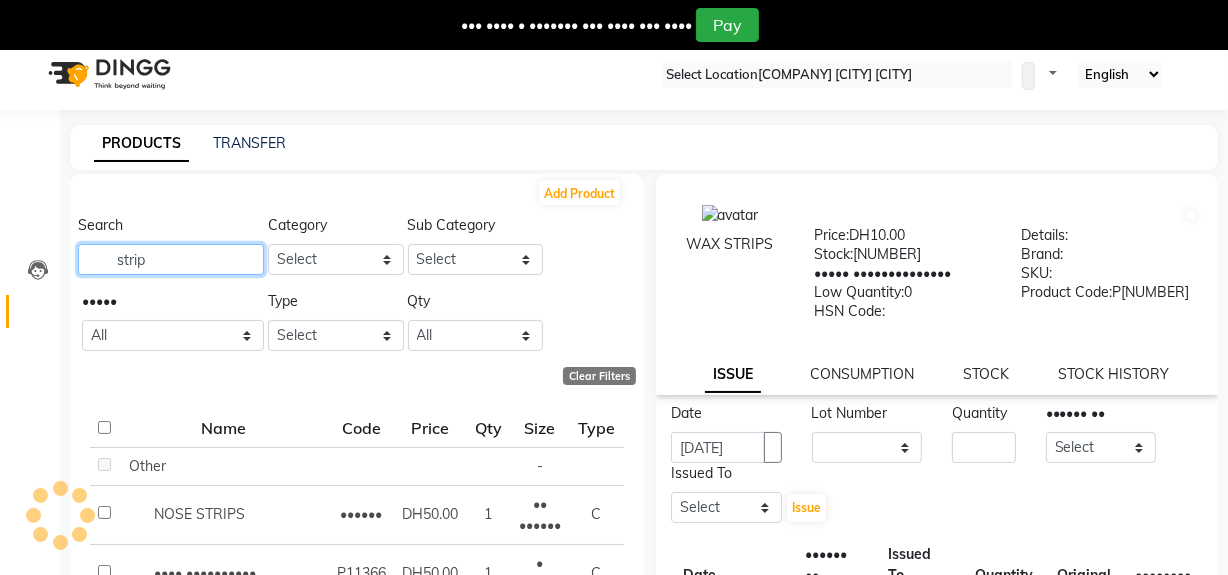 drag, startPoint x: 209, startPoint y: 253, endPoint x: 84, endPoint y: 255, distance: 125.016 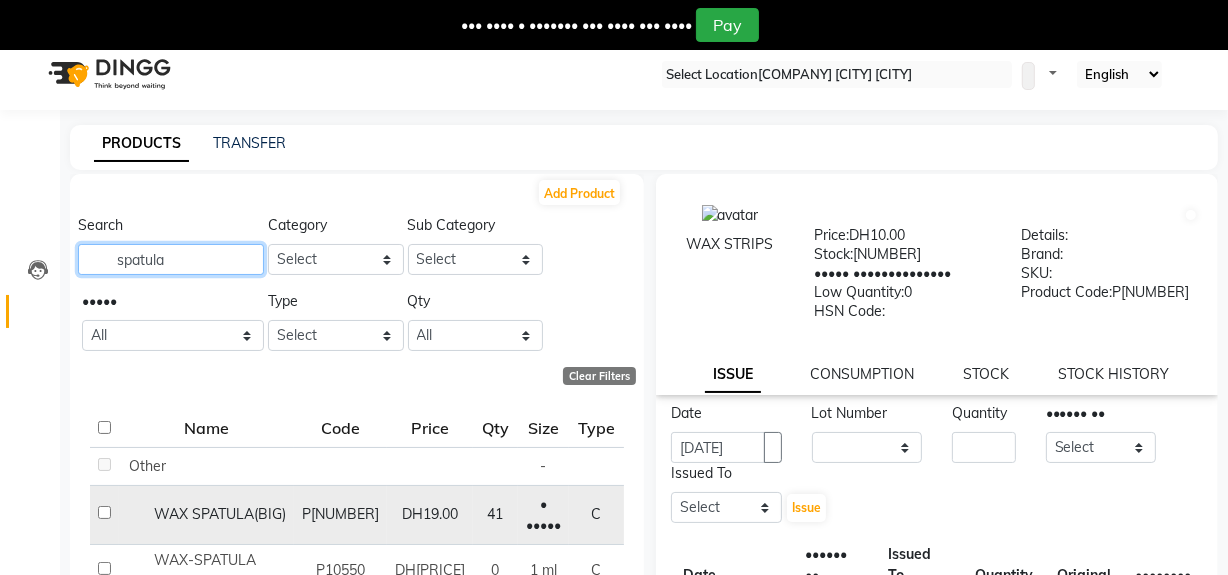 type on "spatula" 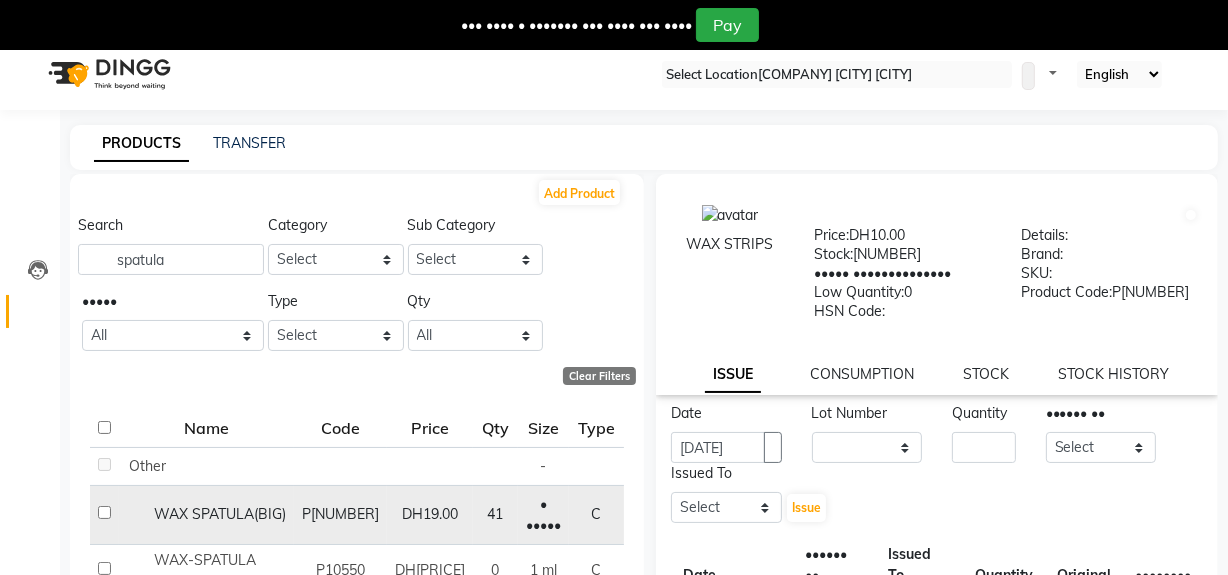 click at bounding box center (104, 464) 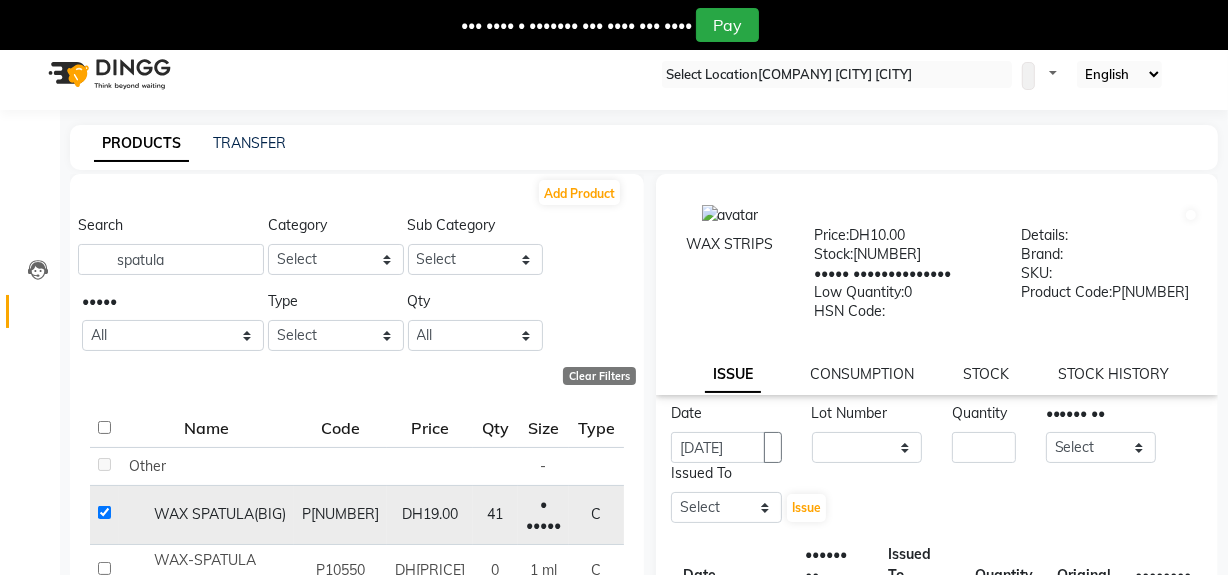 checkbox on "true" 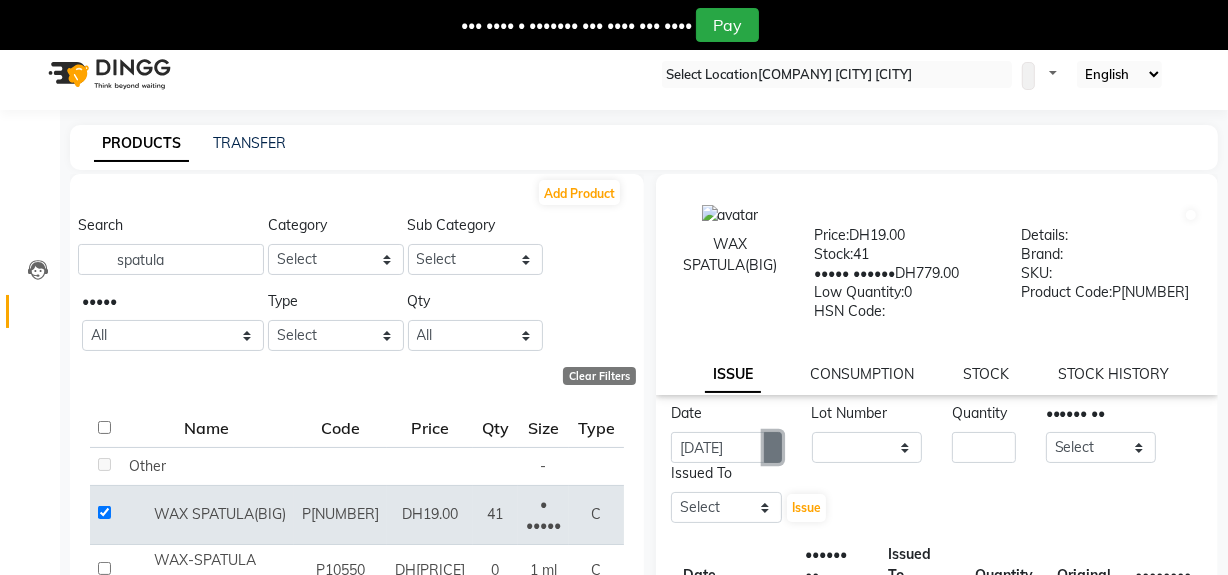 click at bounding box center [773, 447] 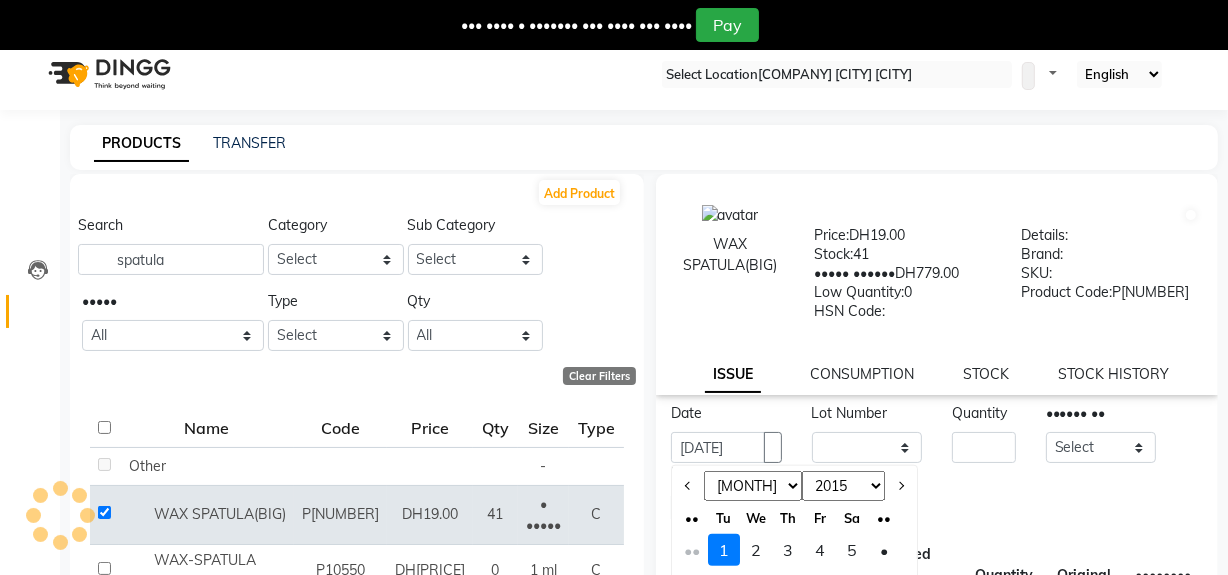 click on "••" at bounding box center (692, 550) 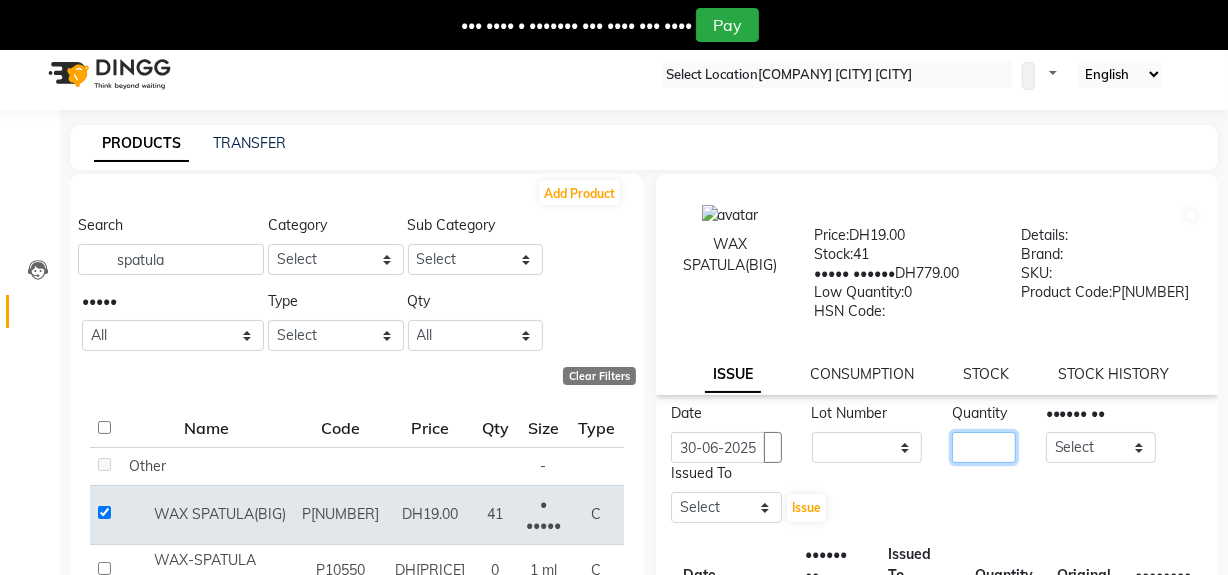 click at bounding box center [984, 447] 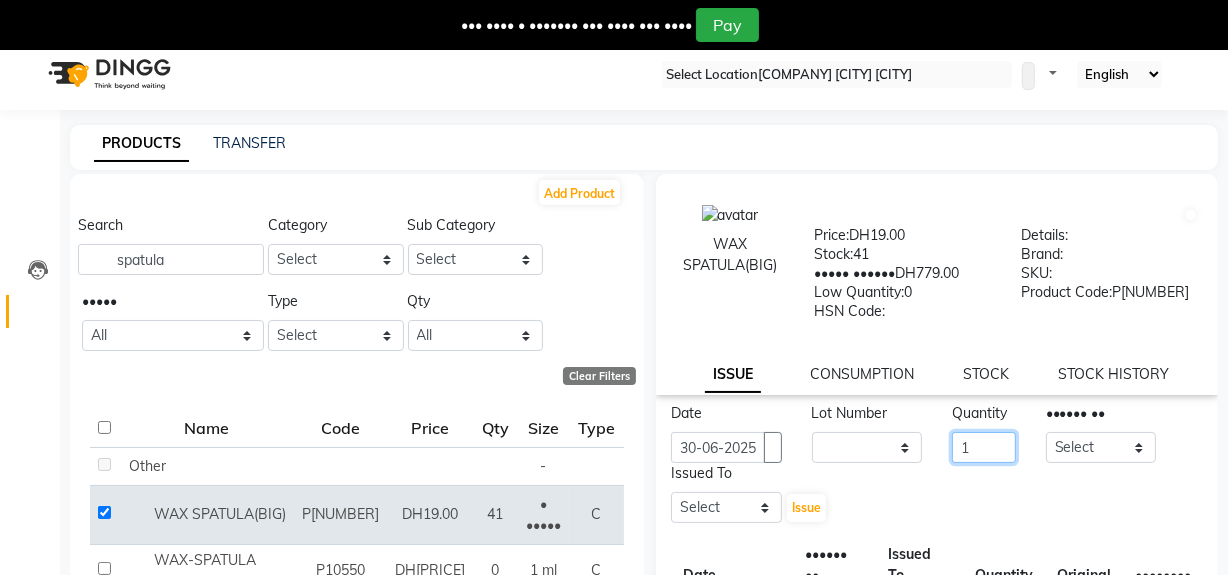 type on "1" 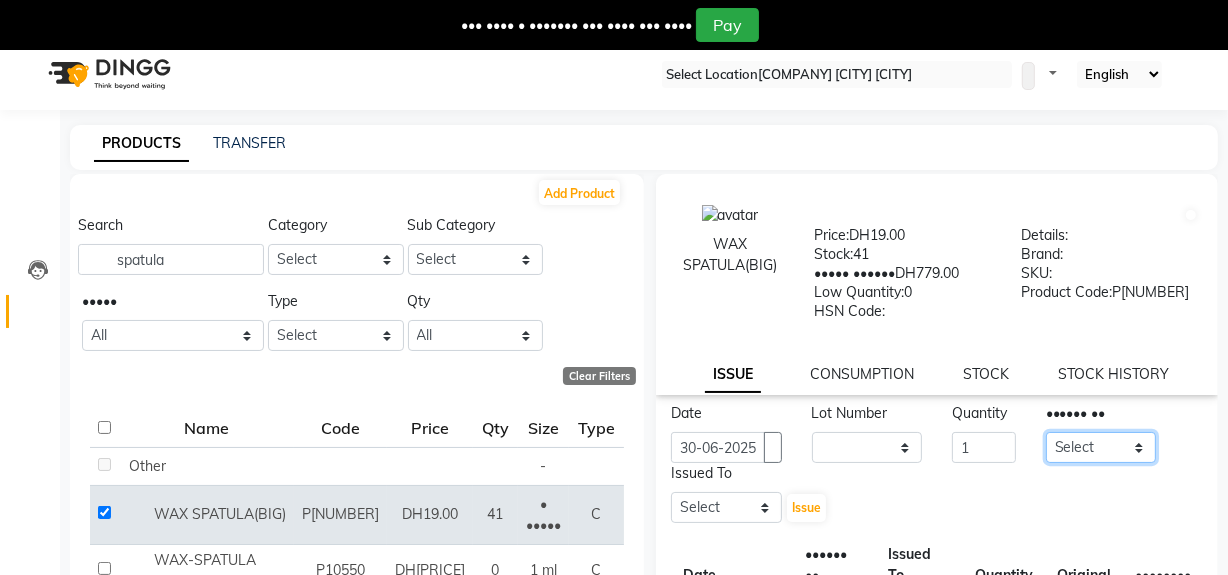 click on "Select [NAME] [NAME] [NAME] [NAME] [NAME] [NAME] [NAME]" at bounding box center [1101, 447] 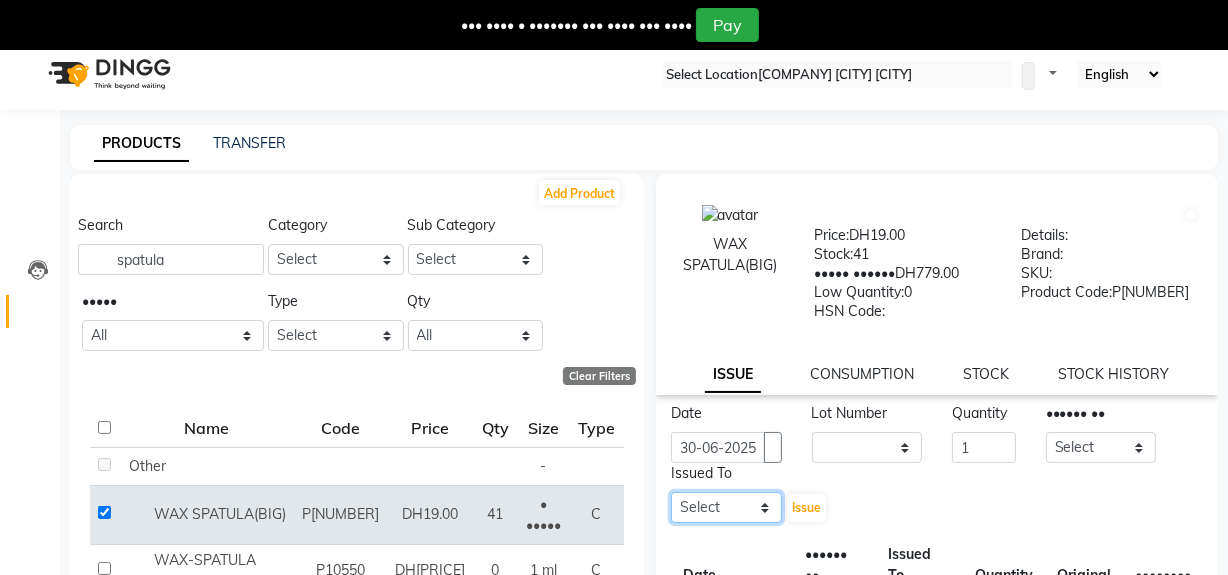 click on "Select [NAME] [NAME] [NAME] [NAME] [NAME] [NAME] [NAME]" at bounding box center [726, 507] 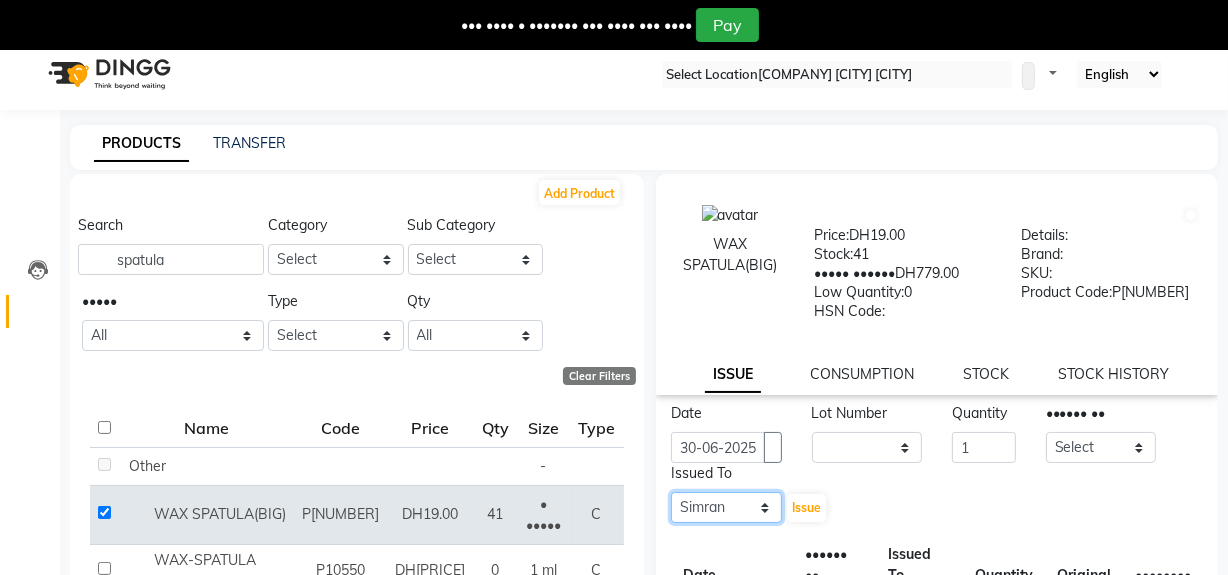 click on "Select [NAME] [NAME] [NAME] [NAME] [NAME] [NAME] [NAME]" at bounding box center (726, 507) 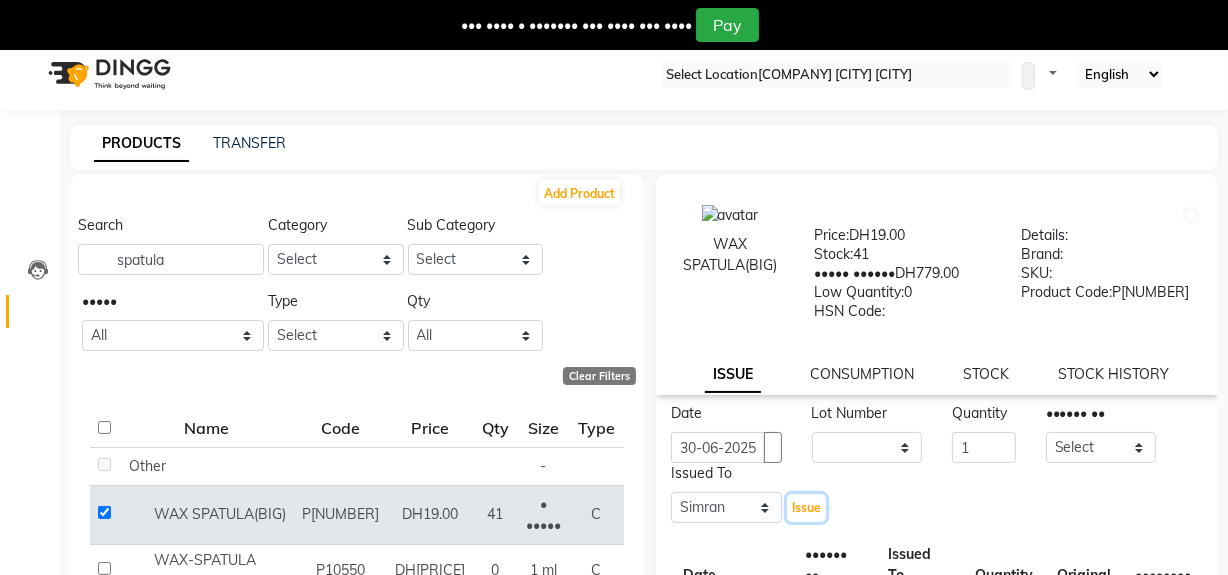 click on "Issue" at bounding box center (806, 507) 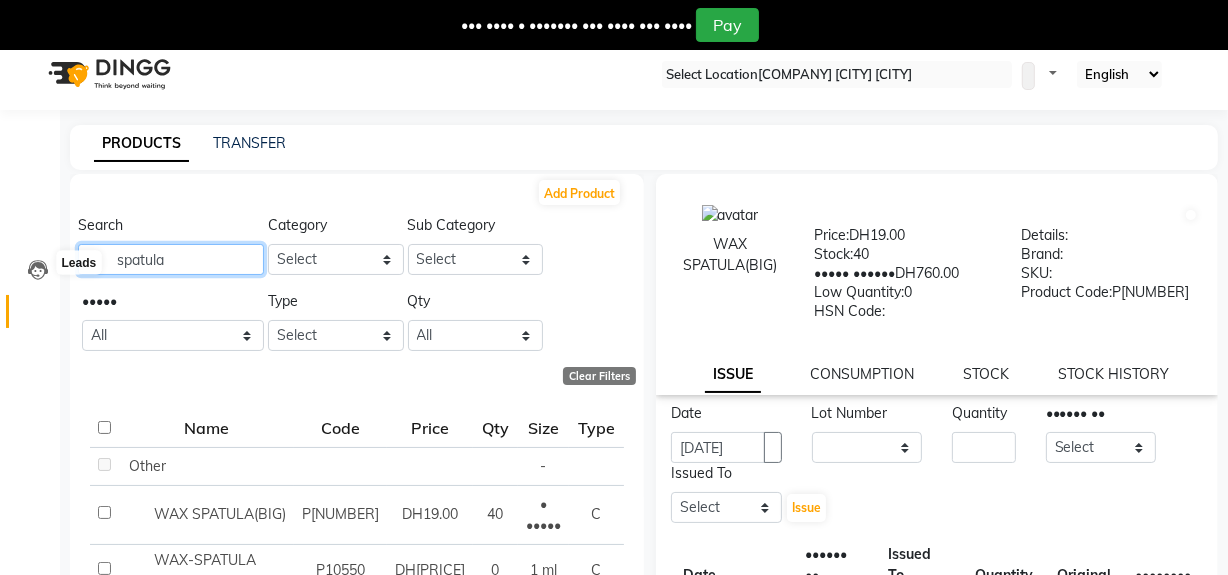 drag, startPoint x: 202, startPoint y: 256, endPoint x: 0, endPoint y: 258, distance: 202.0099 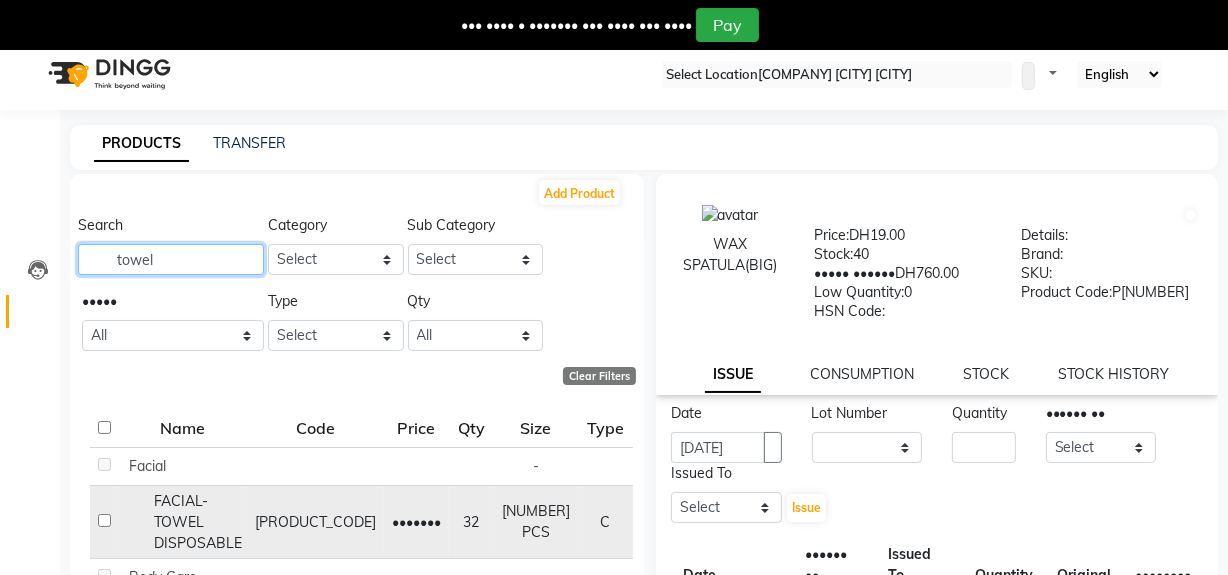 type on "towel" 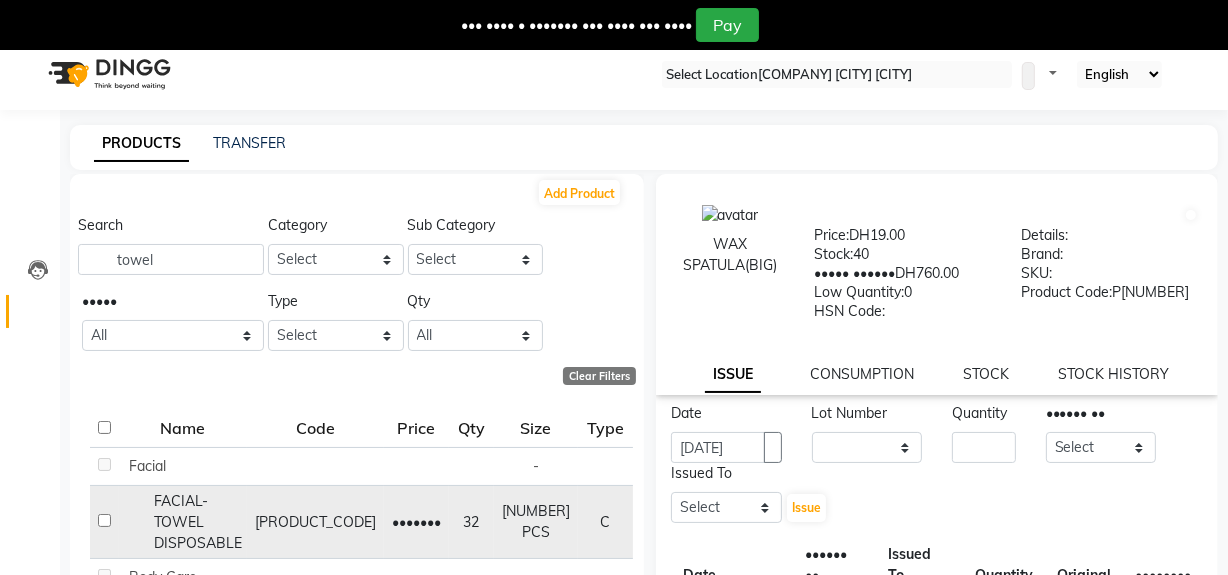click at bounding box center [104, 464] 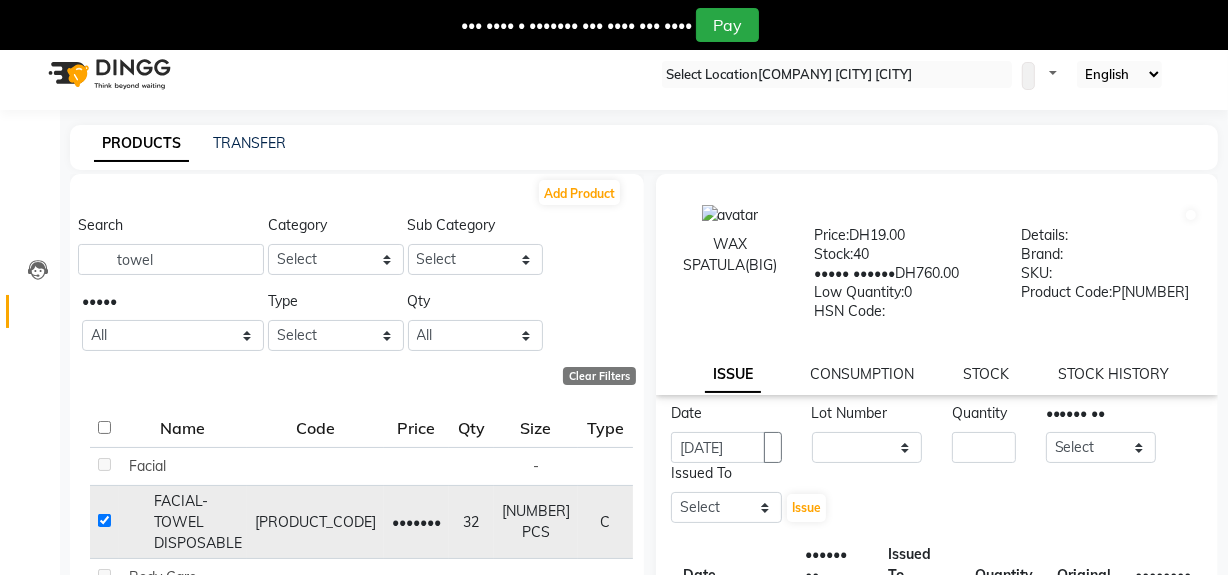 checkbox on "true" 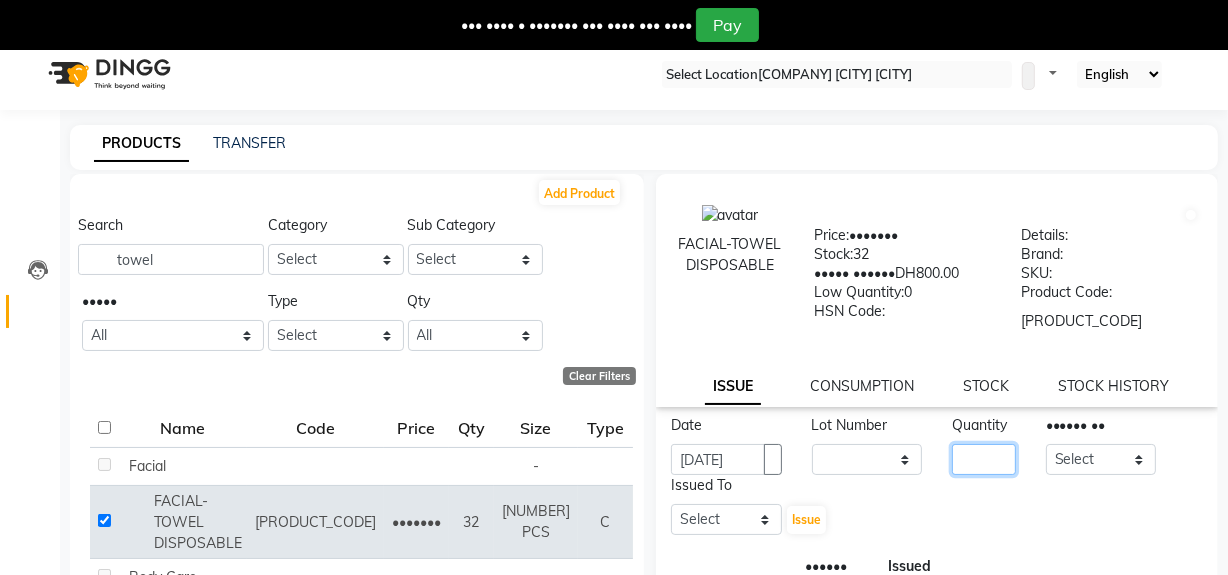 click at bounding box center (984, 459) 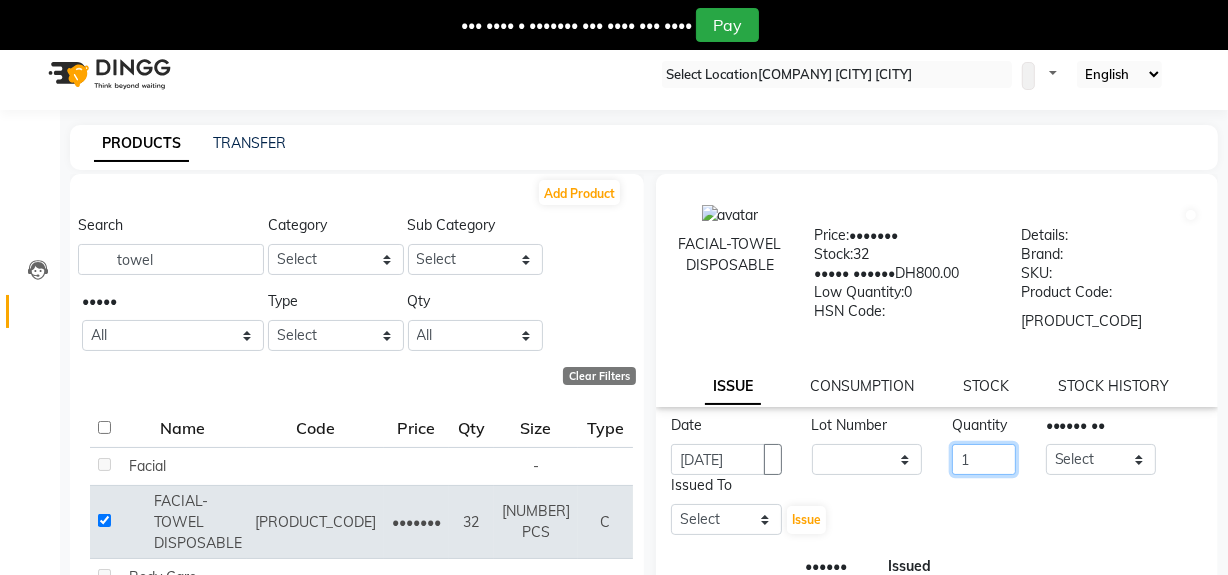 type on "1" 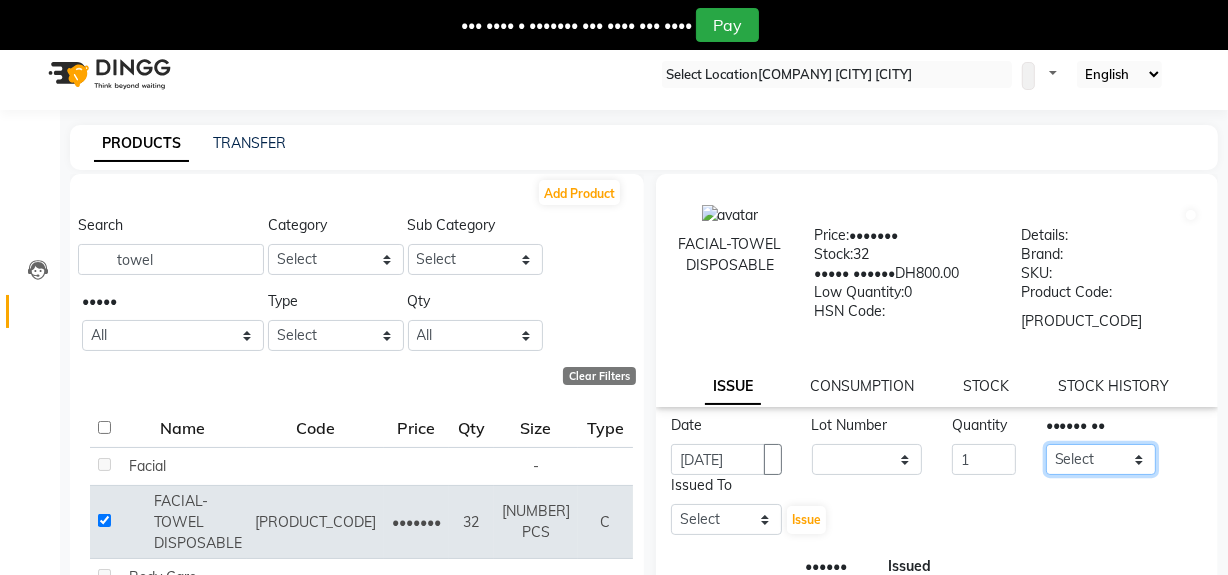 drag, startPoint x: 1130, startPoint y: 453, endPoint x: 1129, endPoint y: 441, distance: 12.0415945 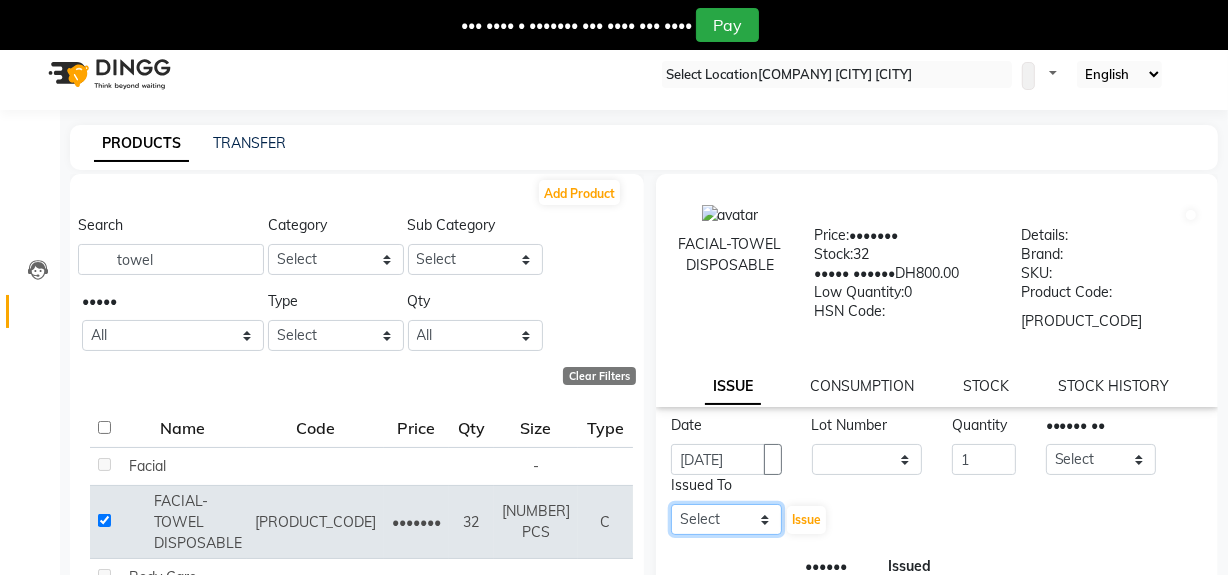 click on "Select [NAME] [NAME] [NAME] [NAME] [NAME] [NAME] [NAME]" at bounding box center (726, 519) 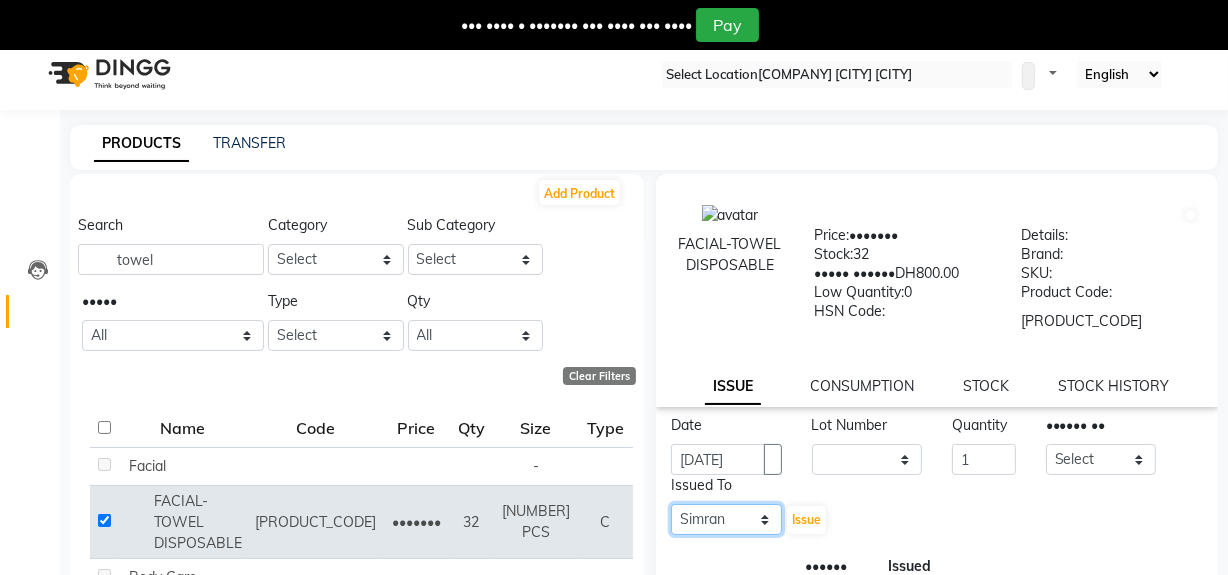 click on "Select [NAME] [NAME] [NAME] [NAME] [NAME] [NAME] [NAME]" at bounding box center (726, 519) 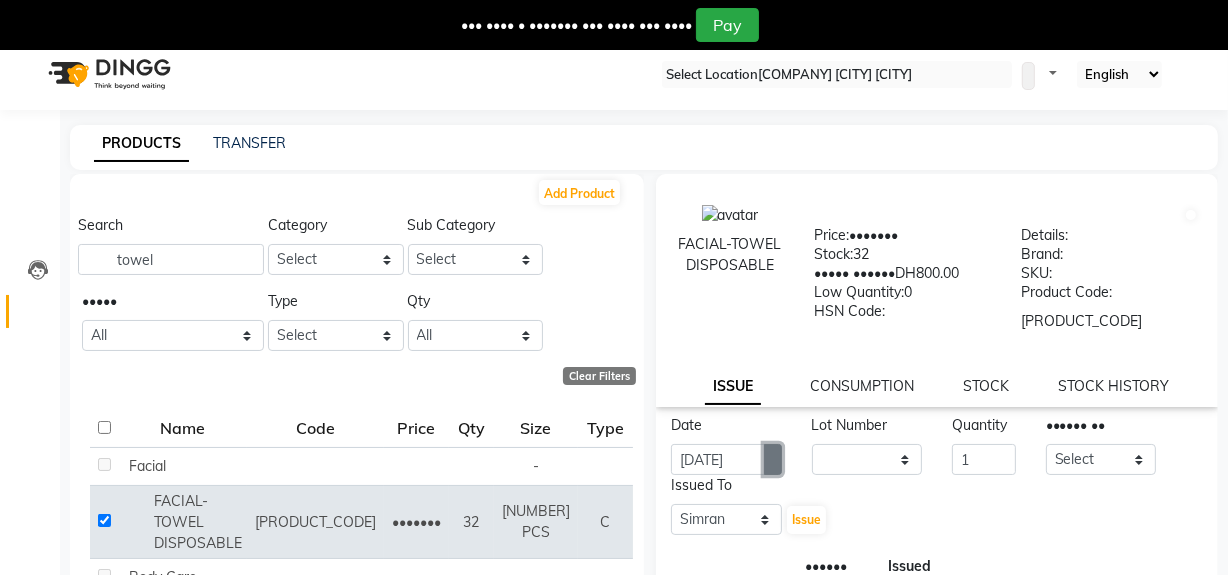 click at bounding box center (773, 460) 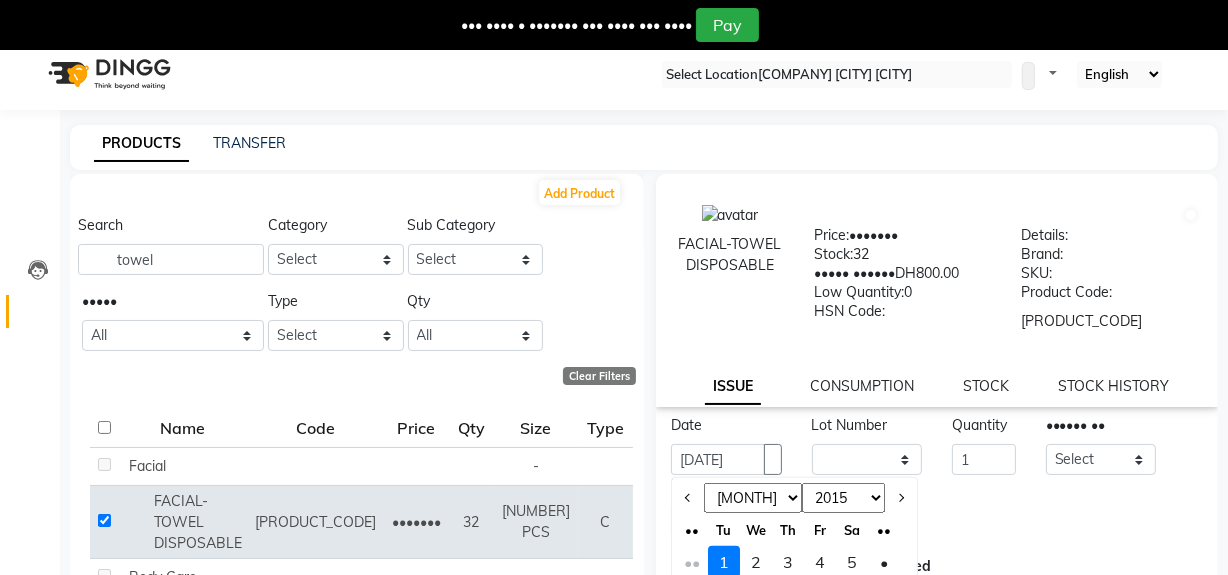 click on "••" at bounding box center (692, 562) 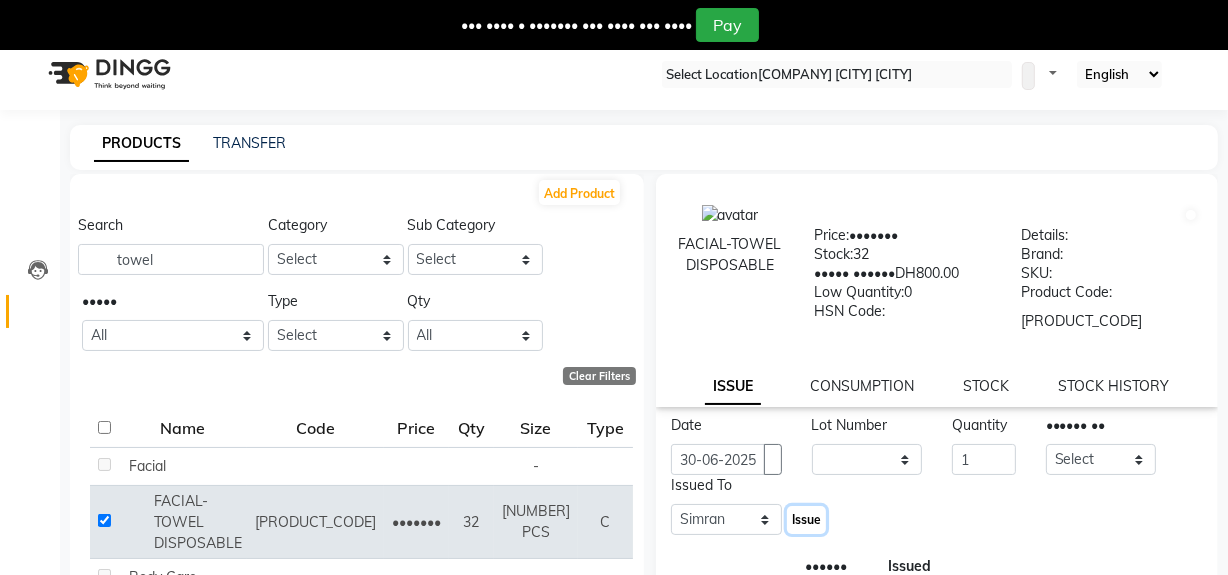click on "Issue" at bounding box center (806, 519) 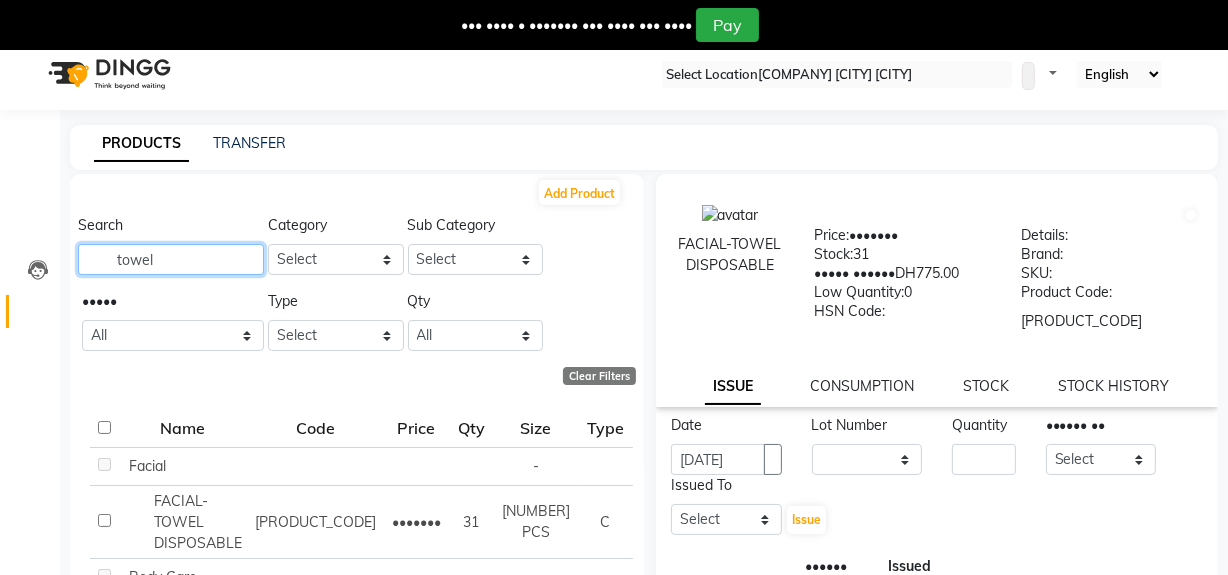 drag, startPoint x: 191, startPoint y: 247, endPoint x: 0, endPoint y: 243, distance: 191.04189 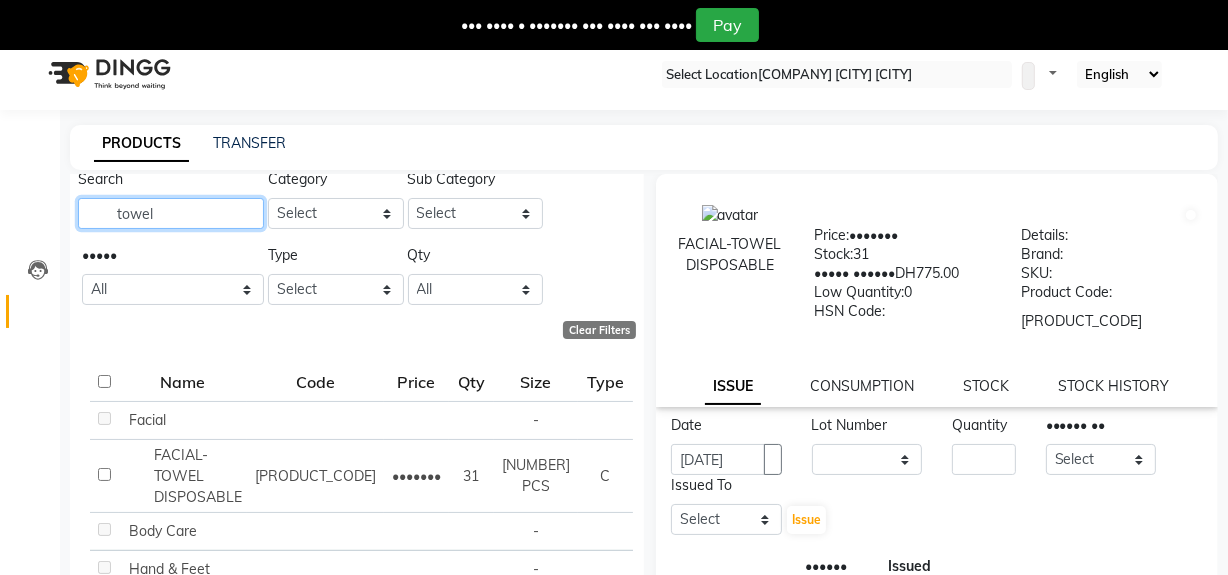 scroll, scrollTop: 84, scrollLeft: 0, axis: vertical 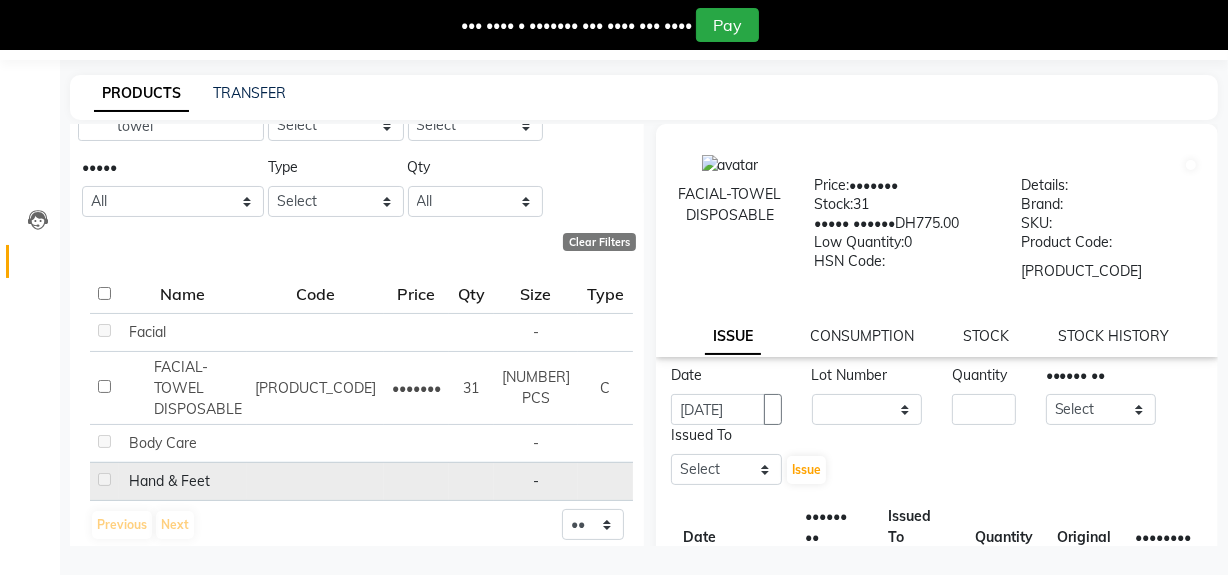 click at bounding box center [124, 443] 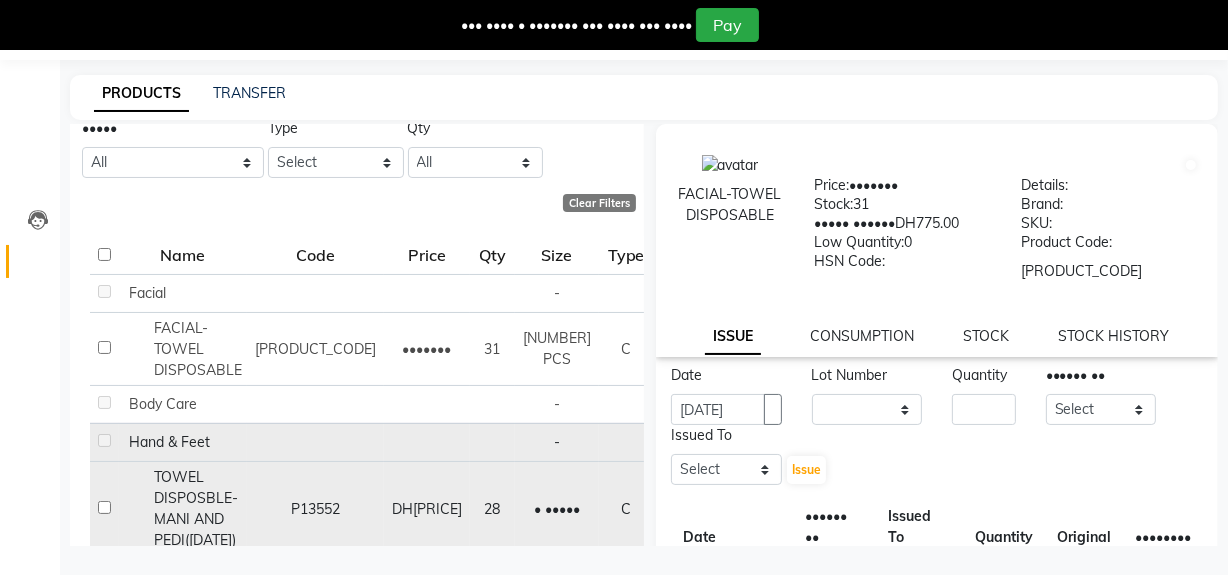 scroll, scrollTop: 158, scrollLeft: 0, axis: vertical 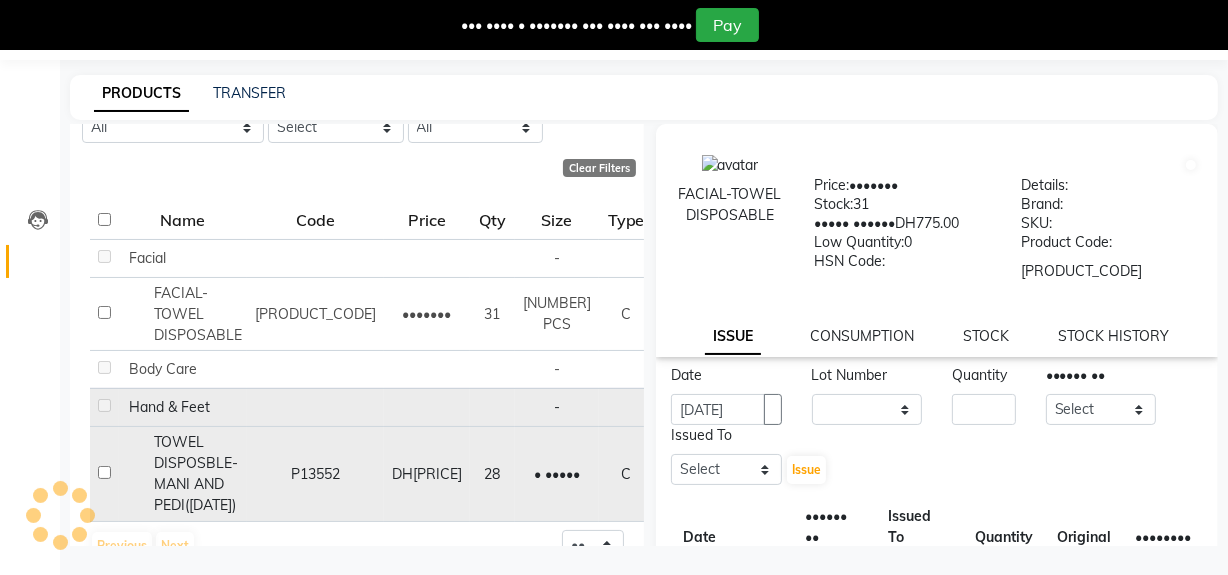 click at bounding box center [104, 256] 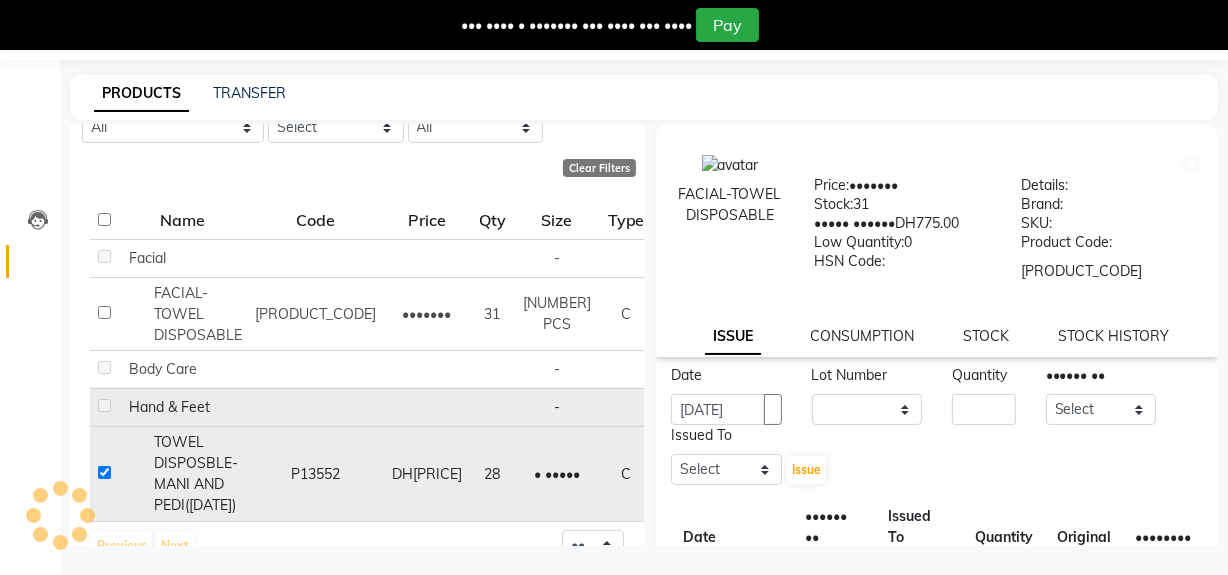 checkbox on "true" 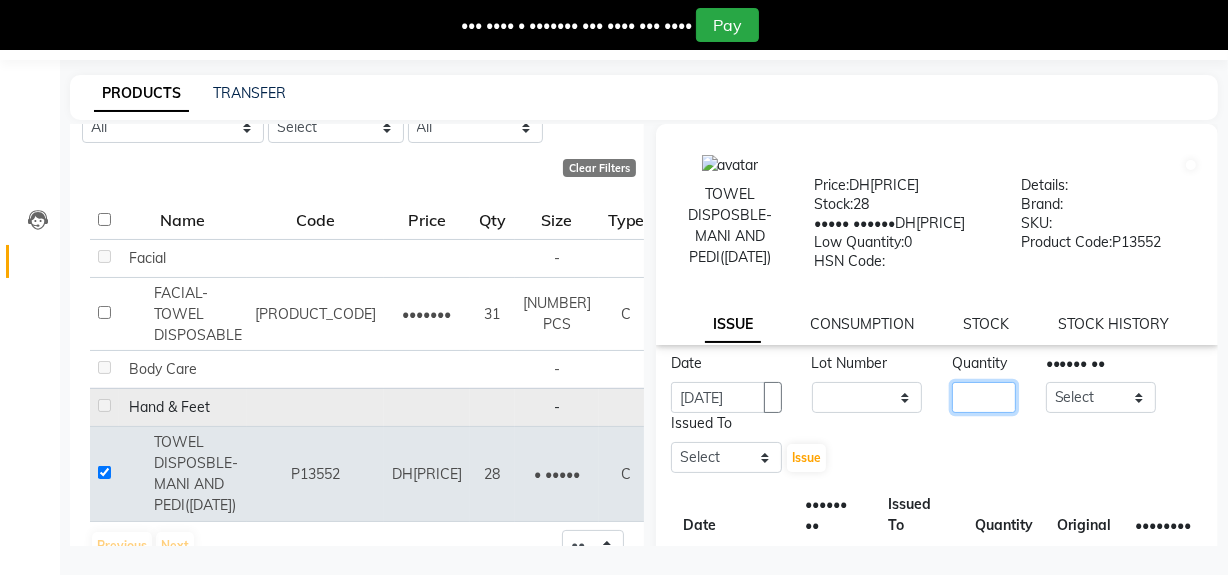 click at bounding box center [984, 397] 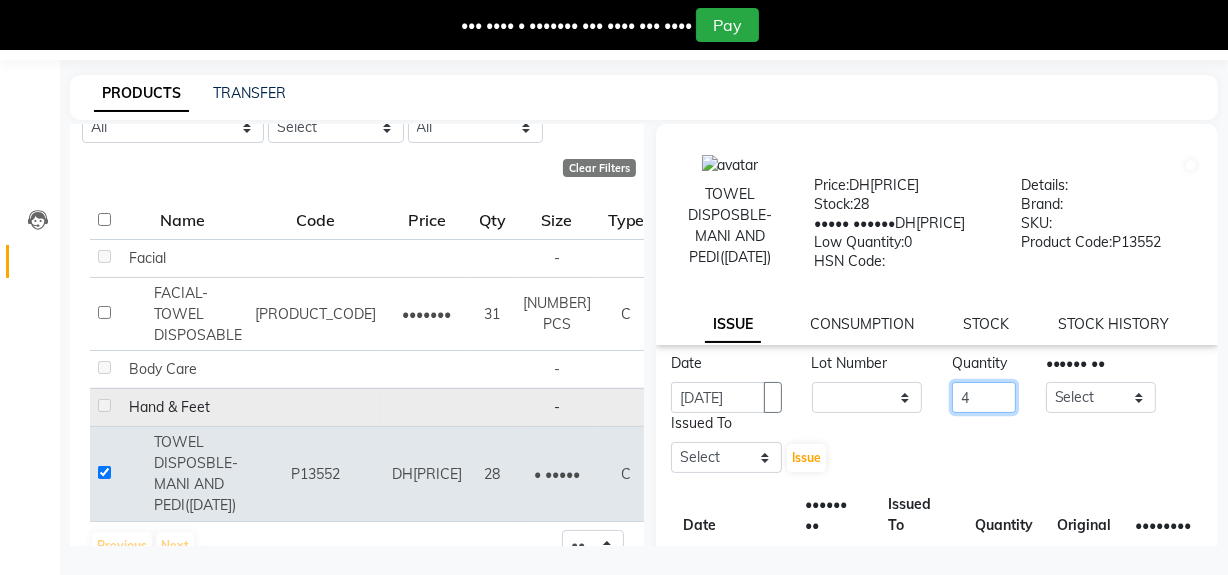 type on "4" 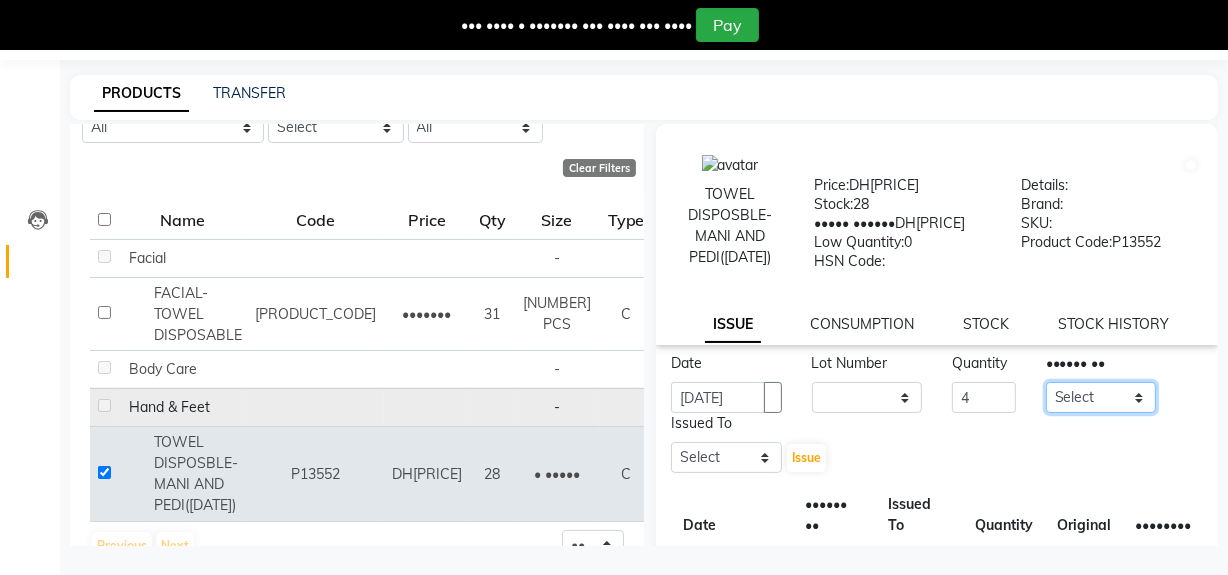 drag, startPoint x: 1135, startPoint y: 416, endPoint x: 1130, endPoint y: 406, distance: 11.18034 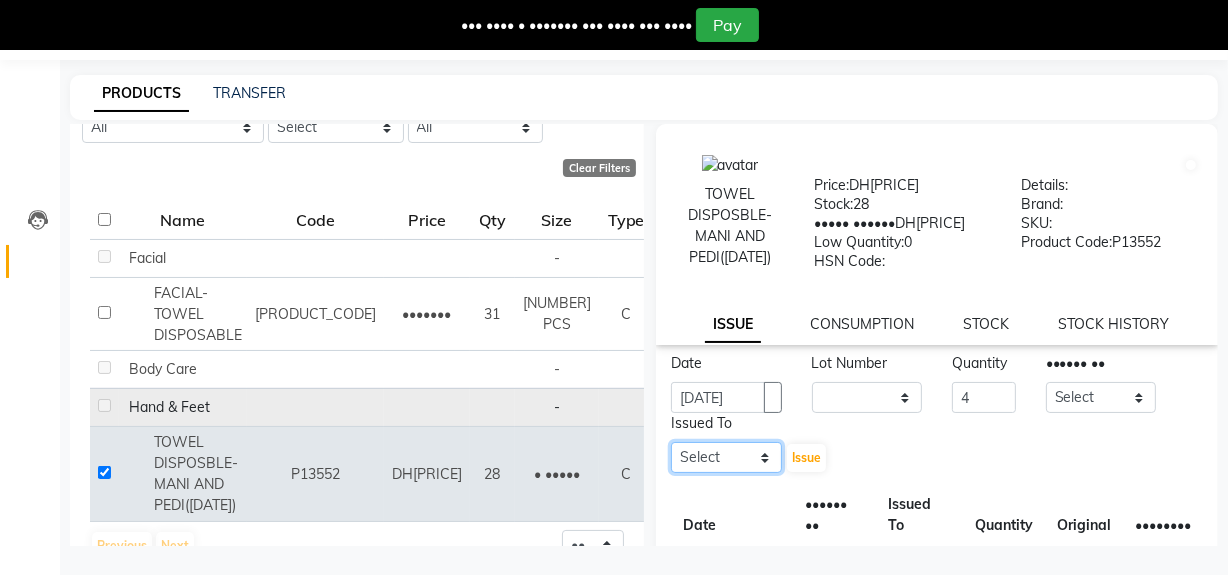 click on "Select [NAME] [NAME] [NAME] [NAME] [NAME] [NAME] [NAME]" at bounding box center (726, 457) 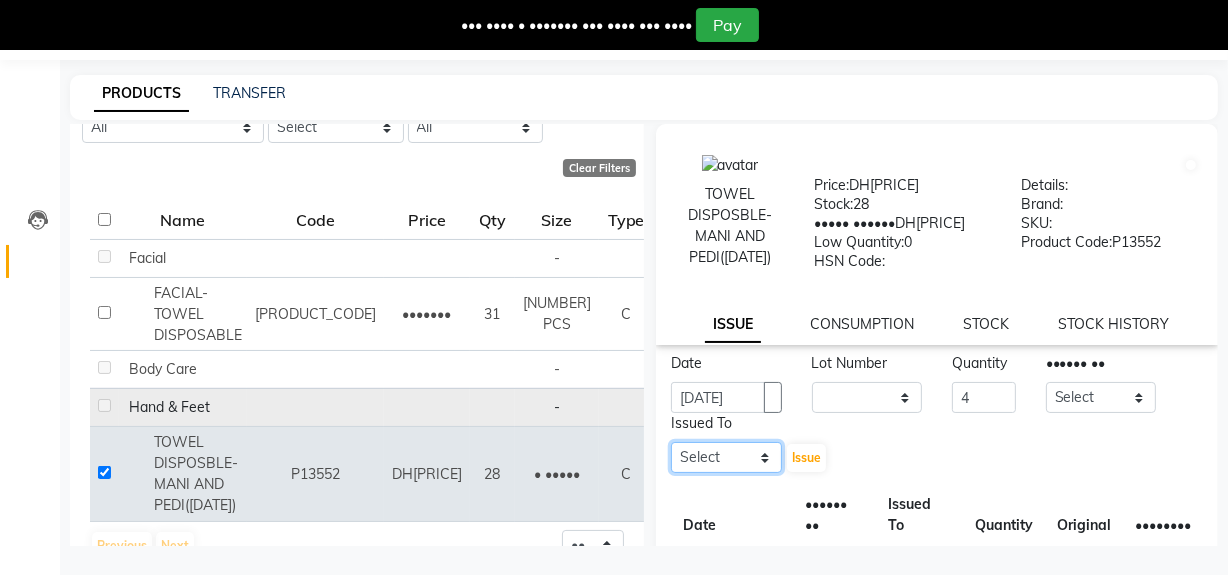 select on "45056" 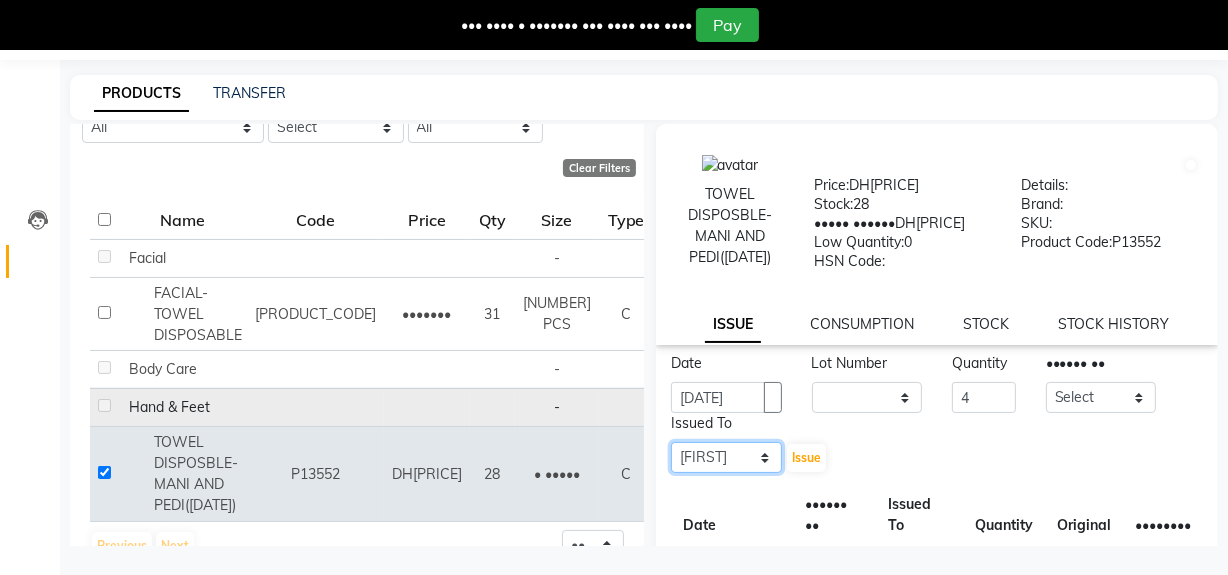 click on "Select [NAME] [NAME] [NAME] [NAME] [NAME] [NAME] [NAME]" at bounding box center [726, 457] 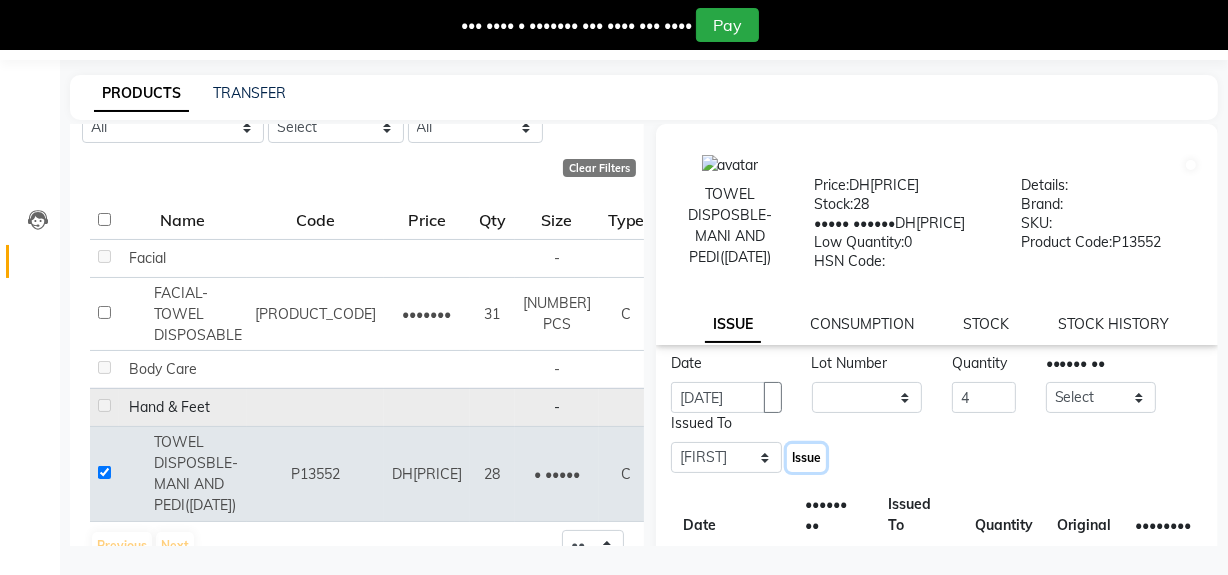 click on "Issue" at bounding box center [806, 457] 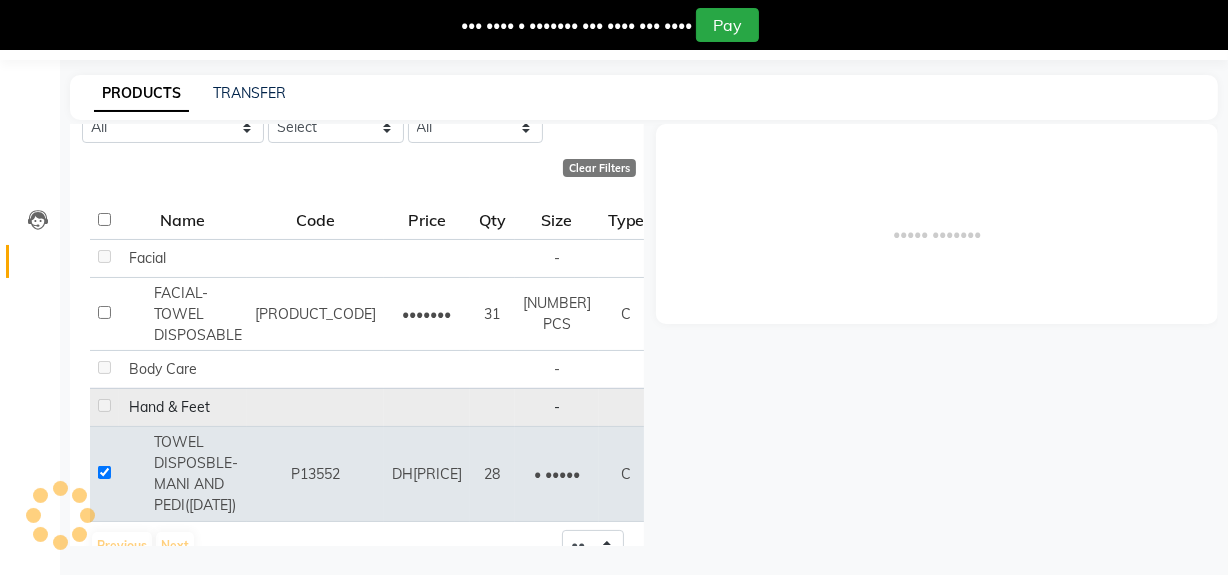 scroll, scrollTop: 84, scrollLeft: 0, axis: vertical 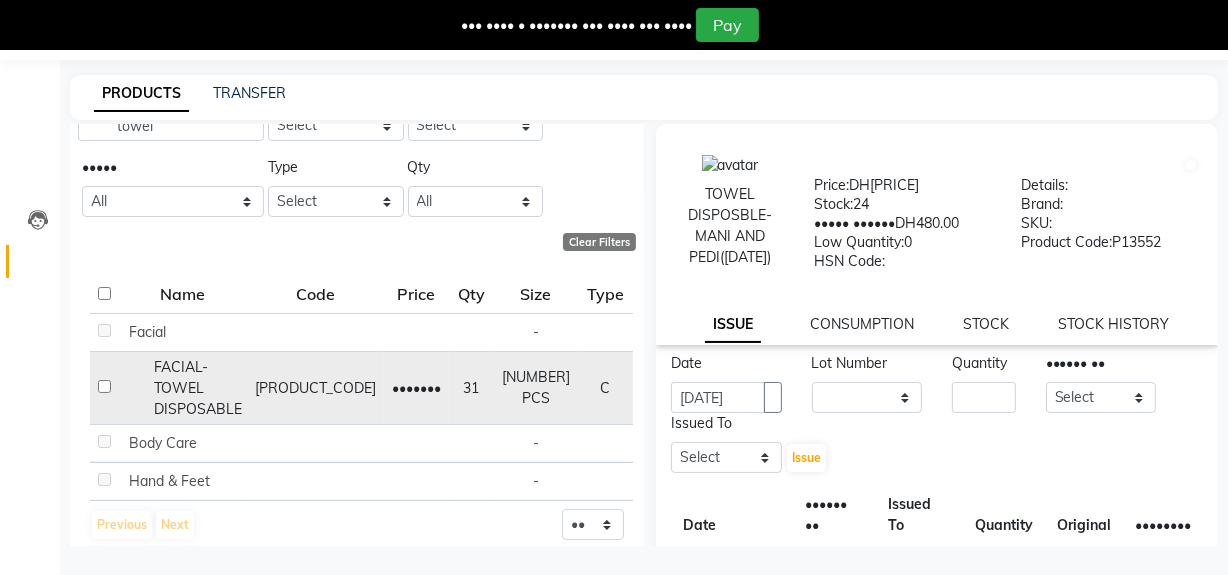 click at bounding box center (104, 330) 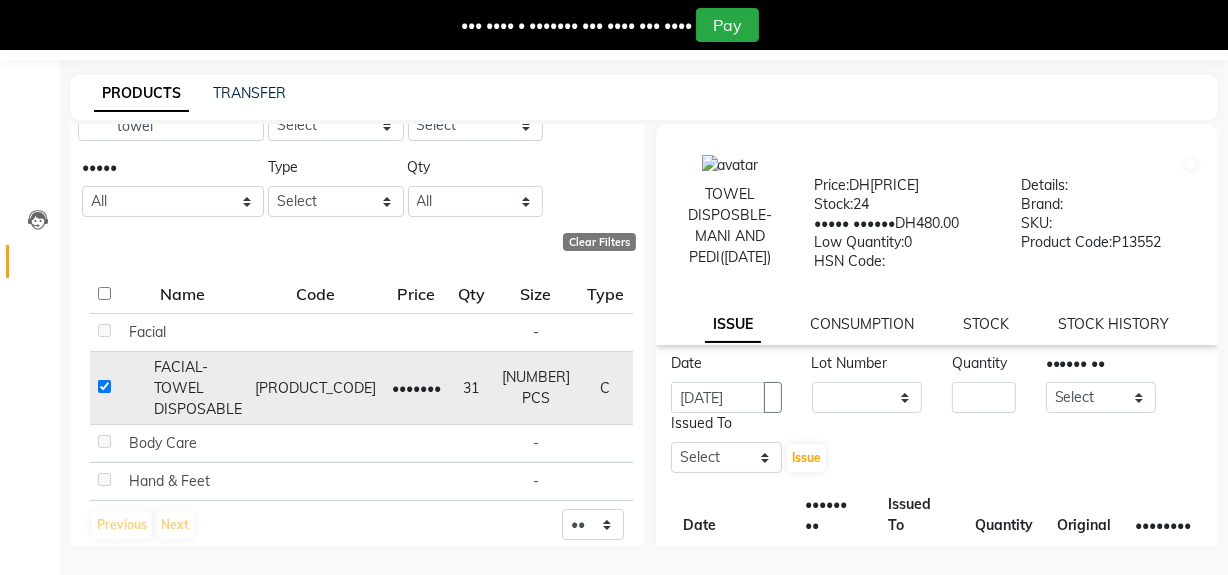 checkbox on "true" 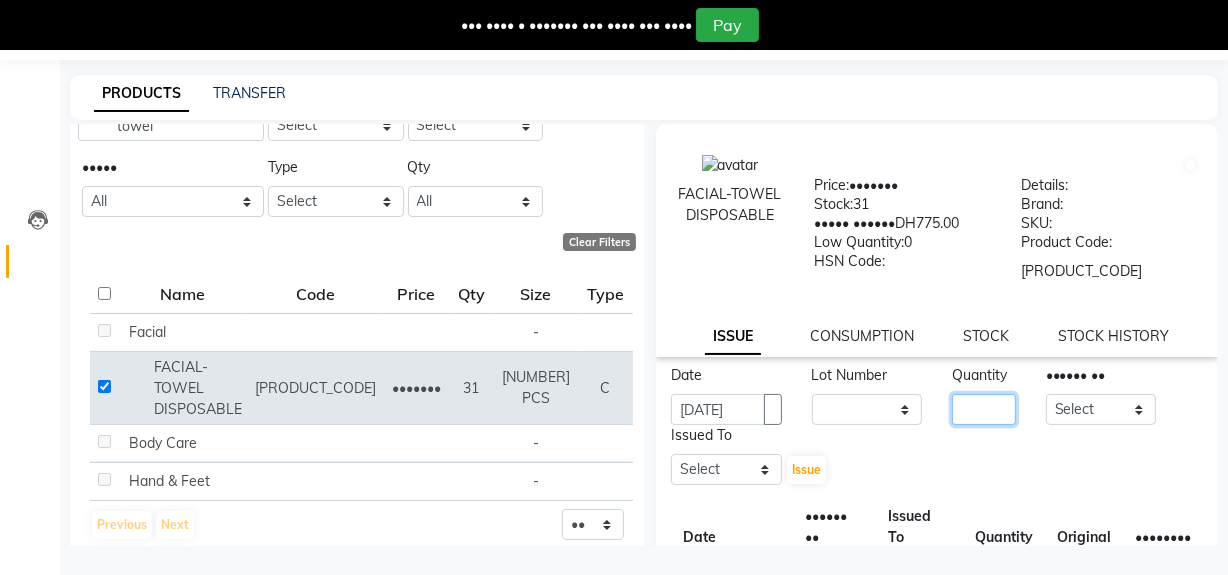click at bounding box center [984, 409] 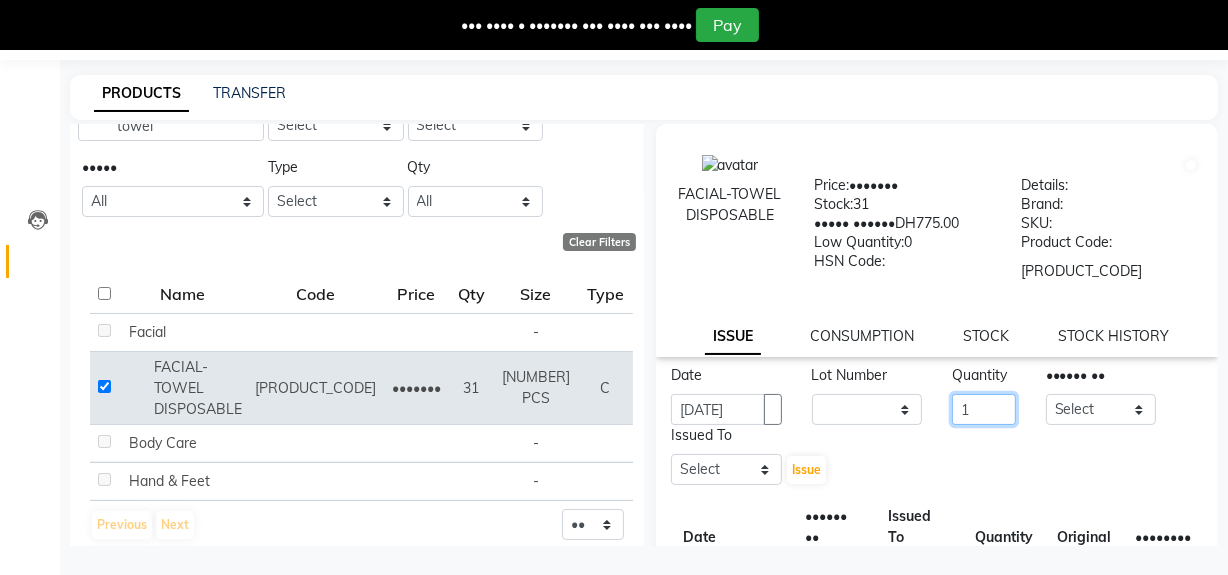 type on "1" 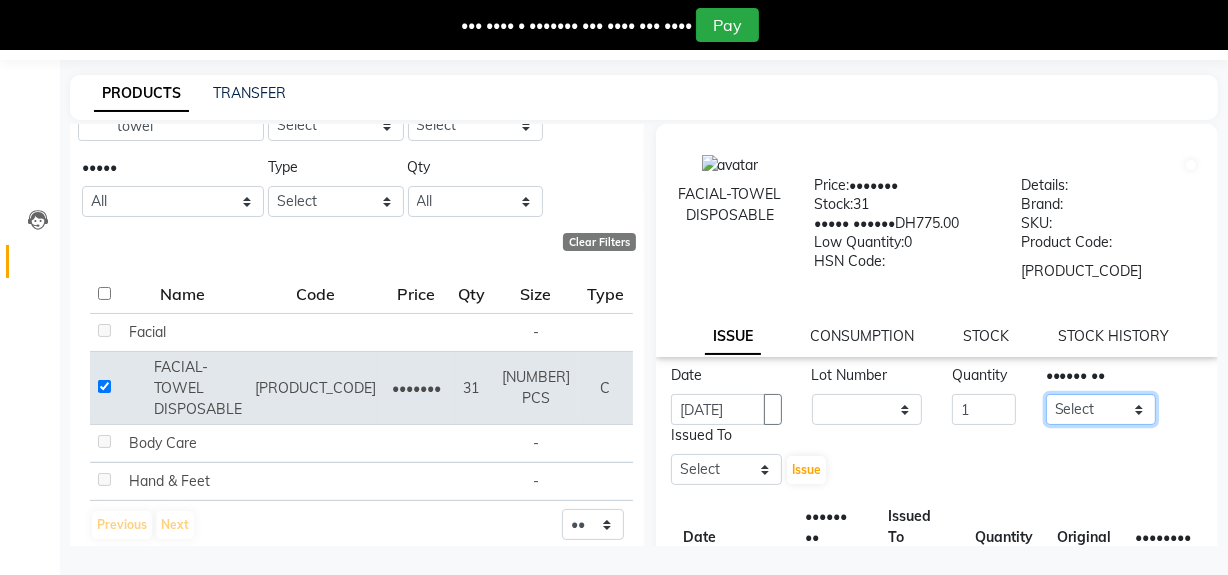 click on "Select [NAME] [NAME] [NAME] [NAME] [NAME] [NAME] [NAME]" at bounding box center (1101, 409) 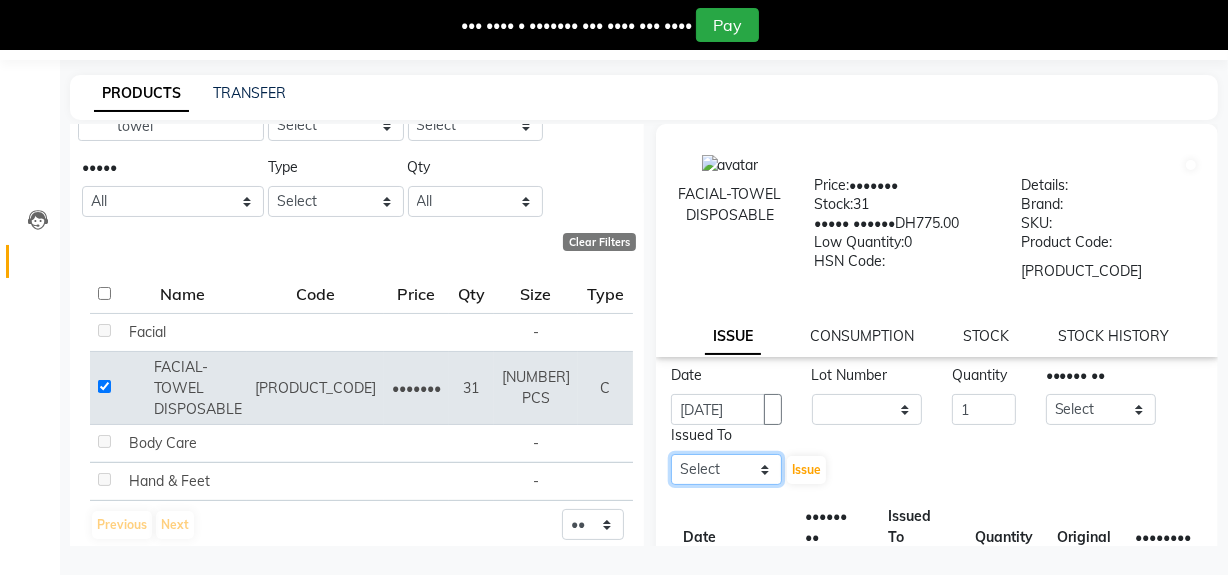 click on "Select [NAME] [NAME] [NAME] [NAME] [NAME] [NAME] [NAME]" at bounding box center (726, 469) 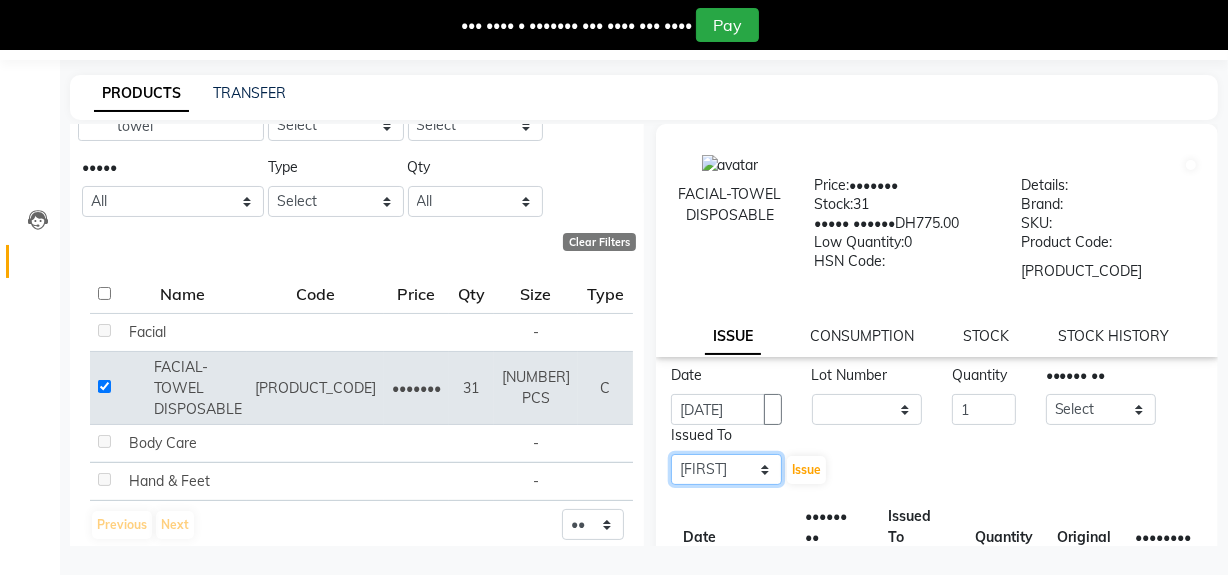 click on "Select [NAME] [NAME] [NAME] [NAME] [NAME] [NAME] [NAME]" at bounding box center [726, 469] 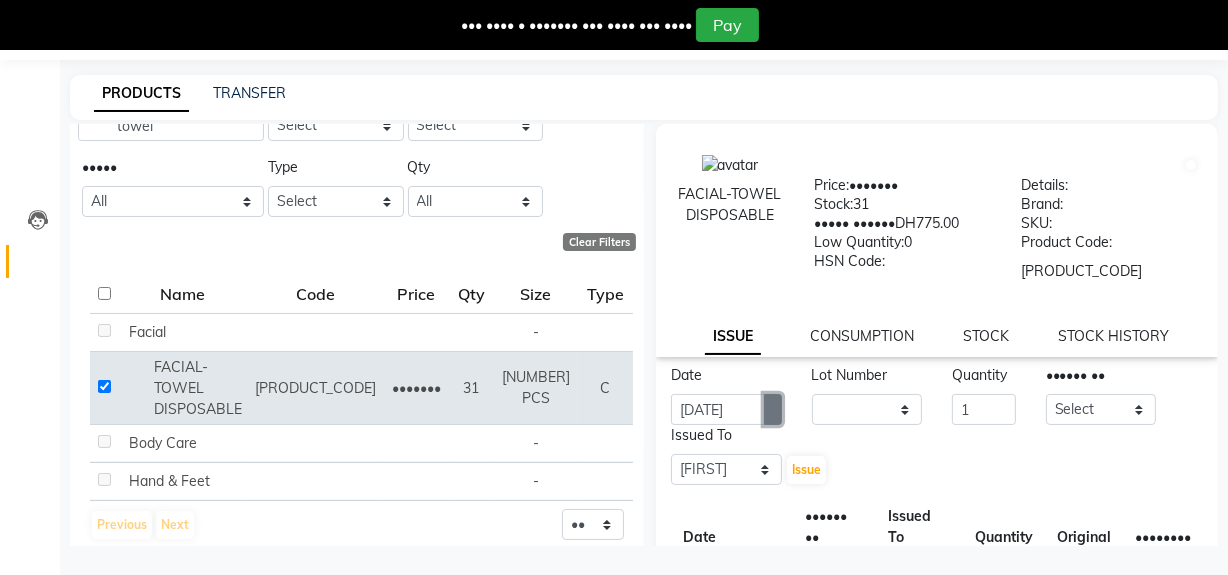 click at bounding box center (773, 409) 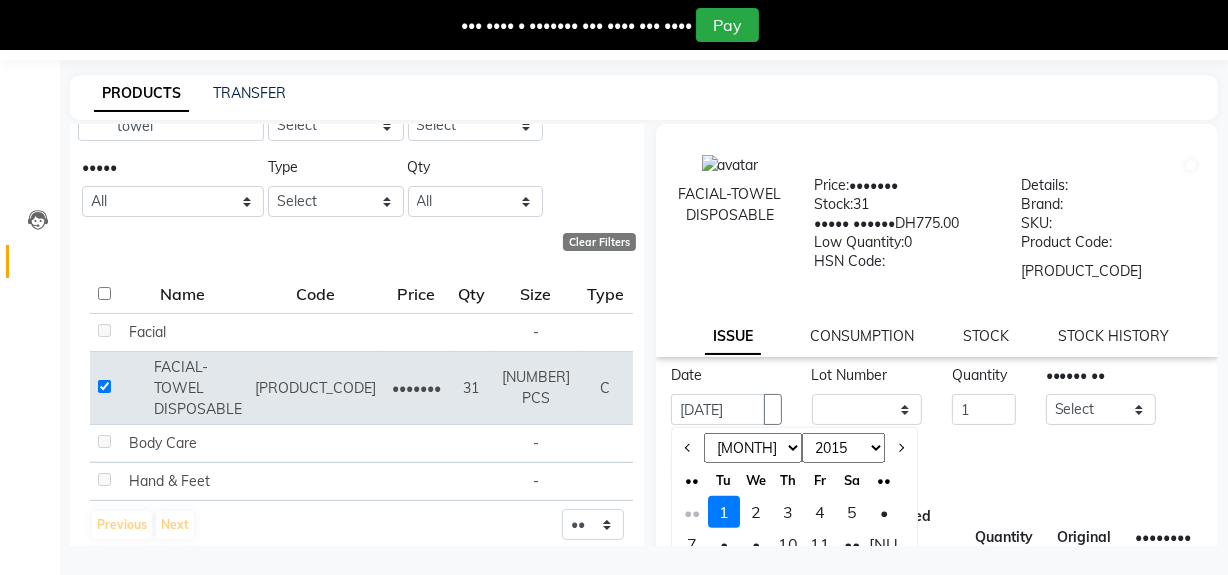 click on "••" at bounding box center (692, 512) 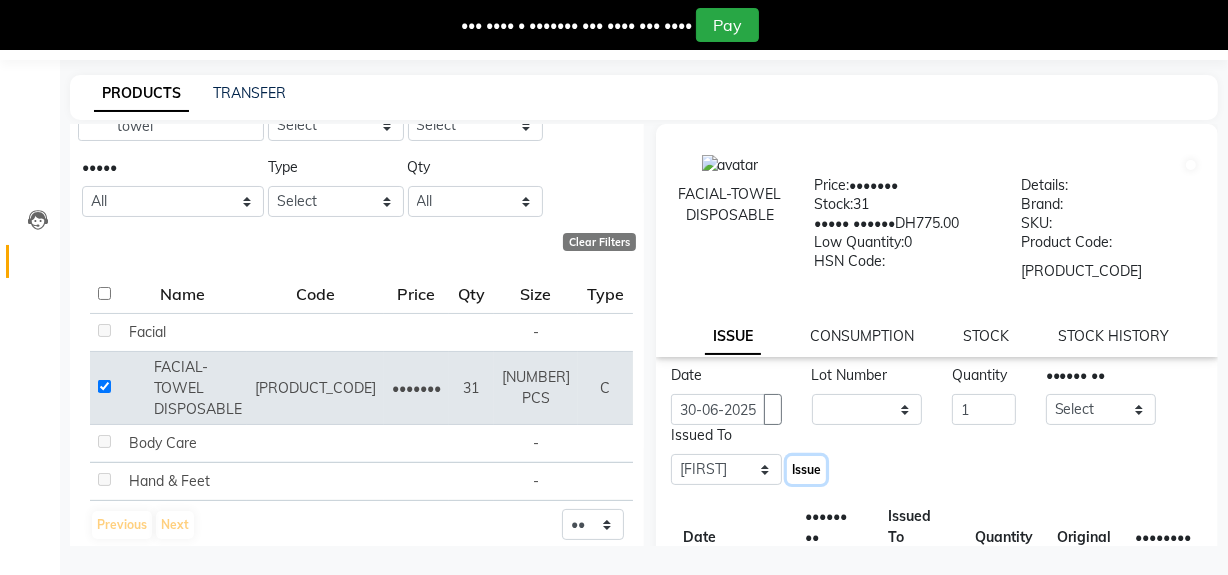 click on "Issue" at bounding box center (806, 469) 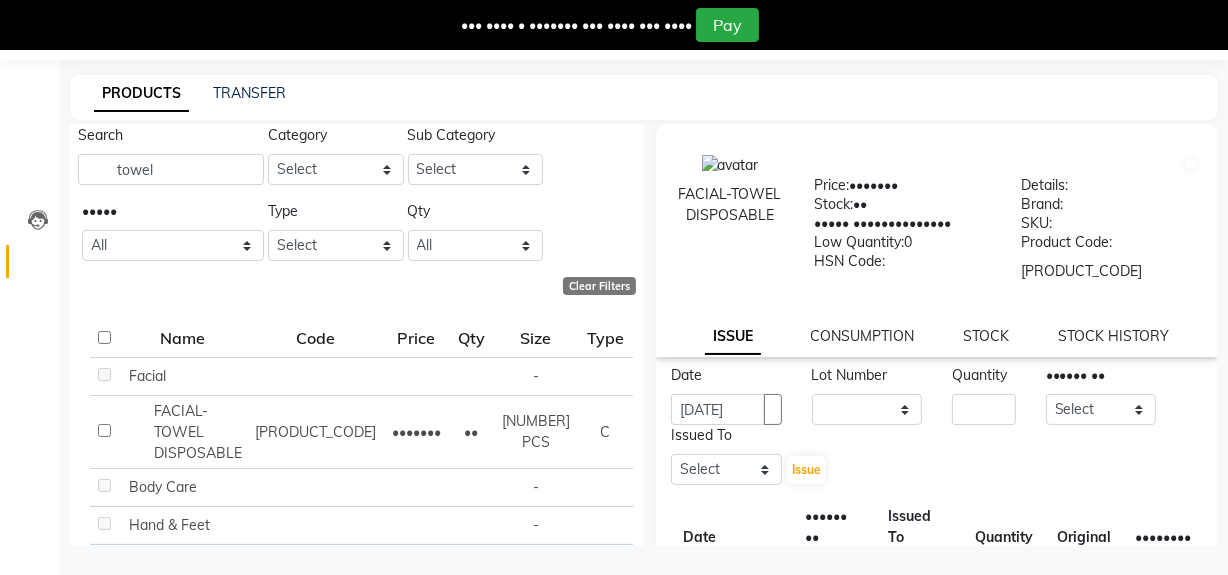 scroll, scrollTop: 0, scrollLeft: 0, axis: both 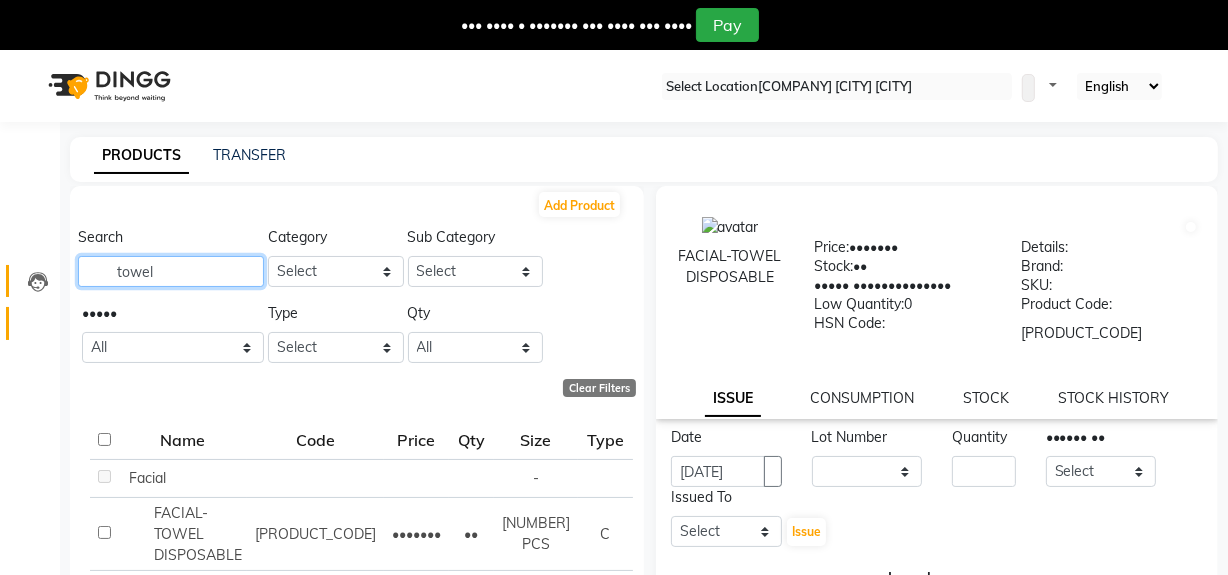 drag, startPoint x: 136, startPoint y: 274, endPoint x: 42, endPoint y: 283, distance: 94.42987 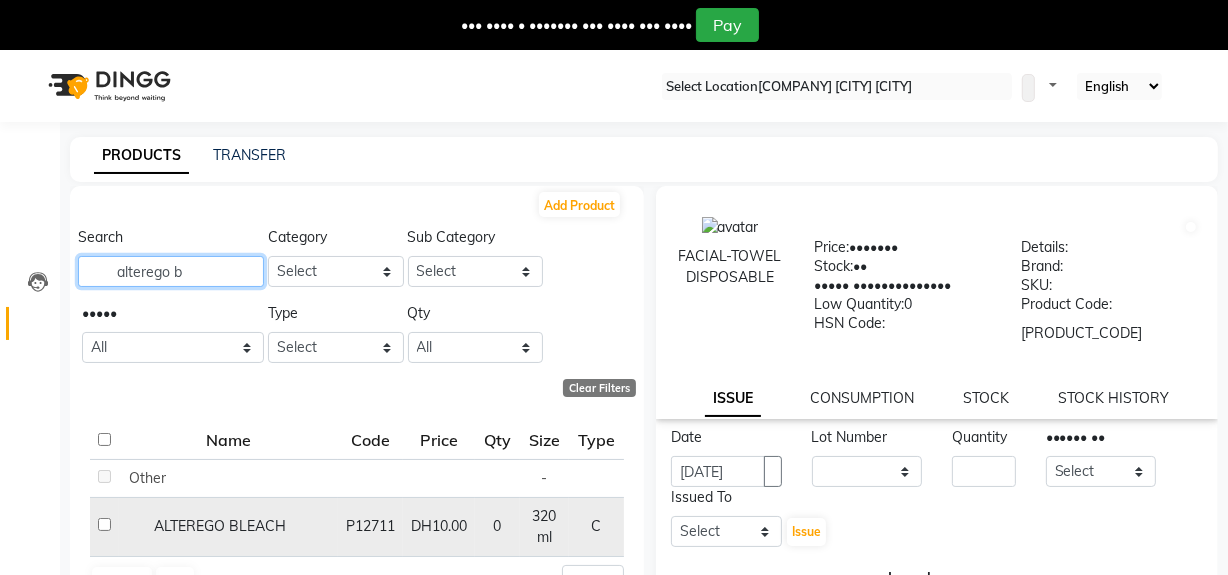 scroll, scrollTop: 8, scrollLeft: 0, axis: vertical 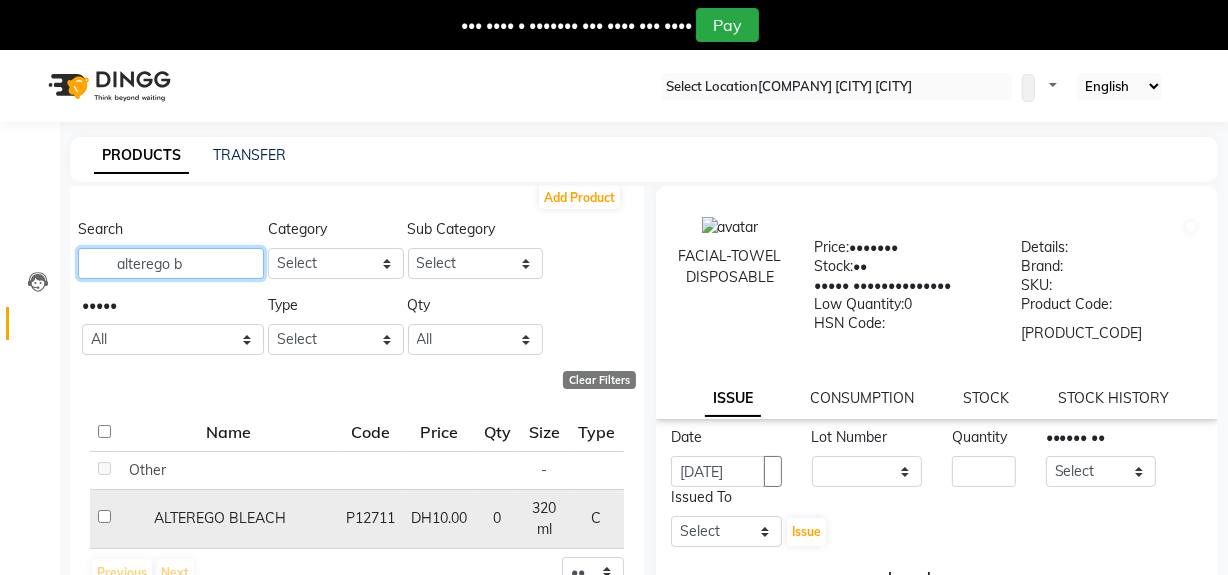 type on "alterego b" 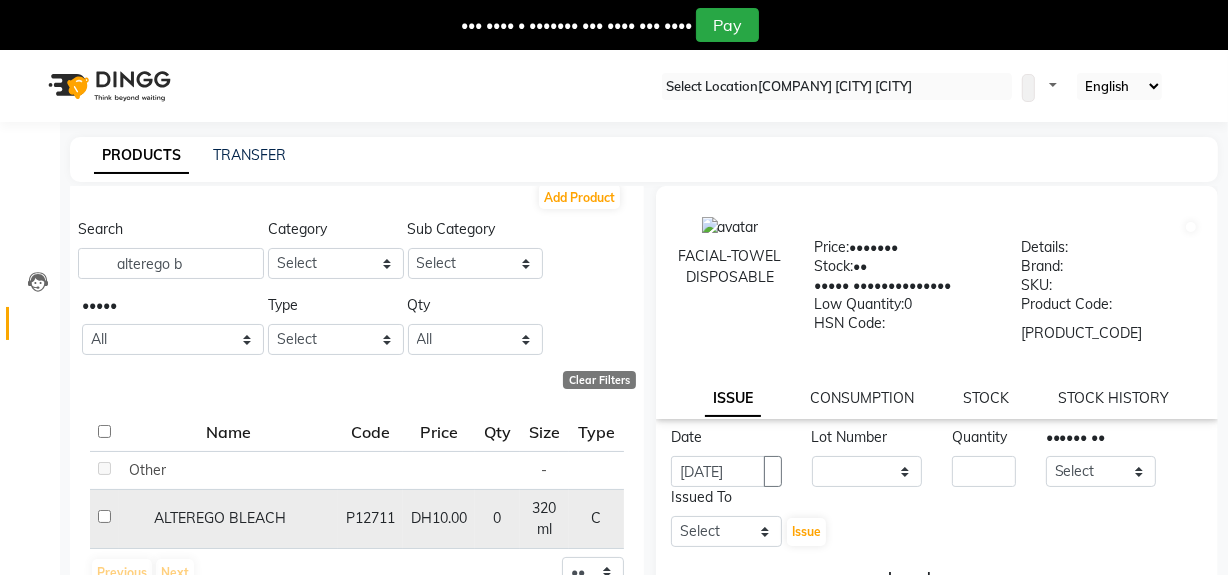 click at bounding box center [104, 468] 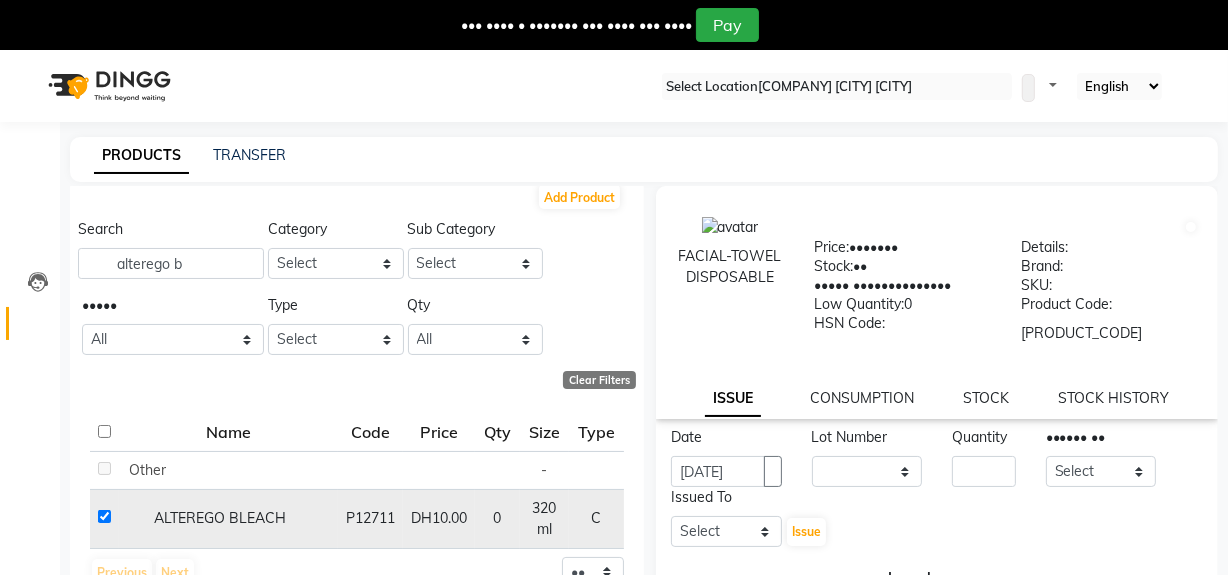 checkbox on "true" 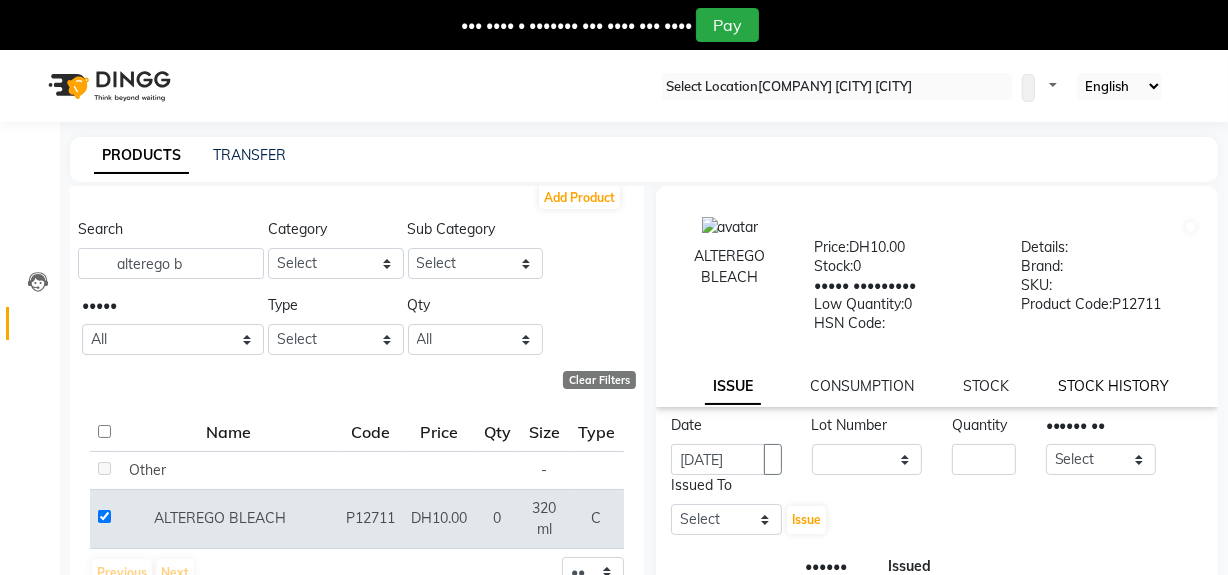 click on "STOCK HISTORY" at bounding box center [733, 387] 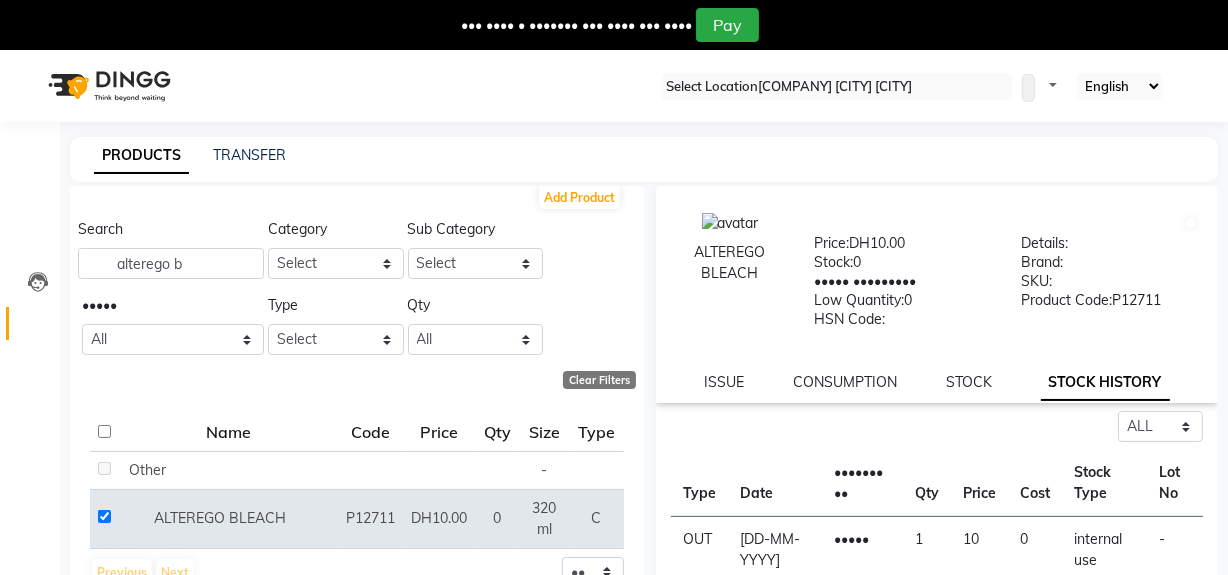 scroll, scrollTop: 0, scrollLeft: 0, axis: both 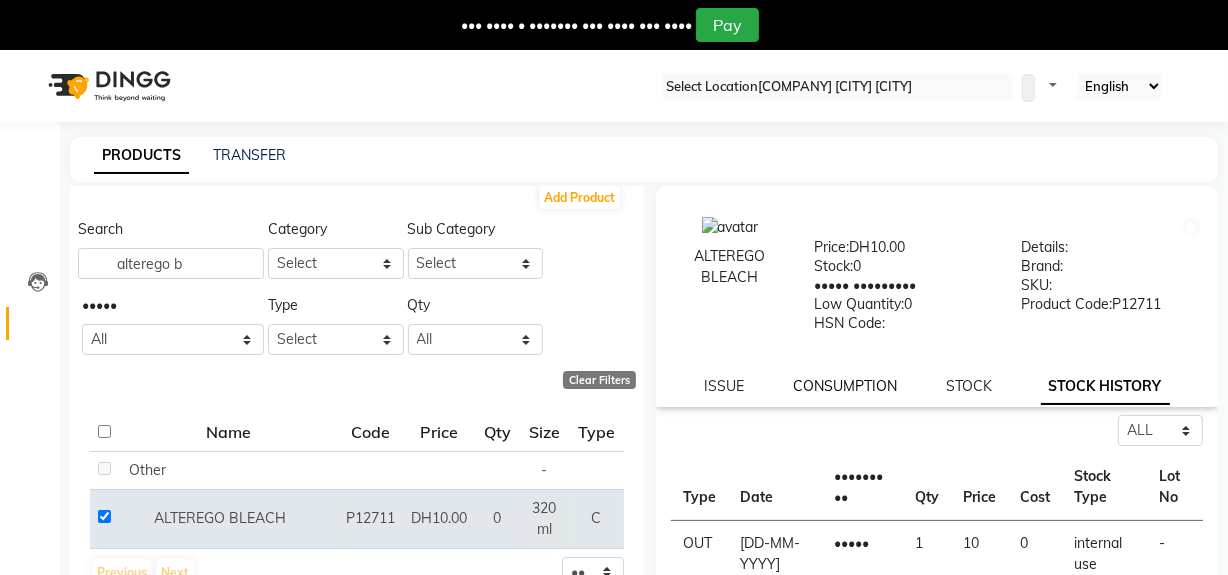 click on "CONSUMPTION" at bounding box center [724, 386] 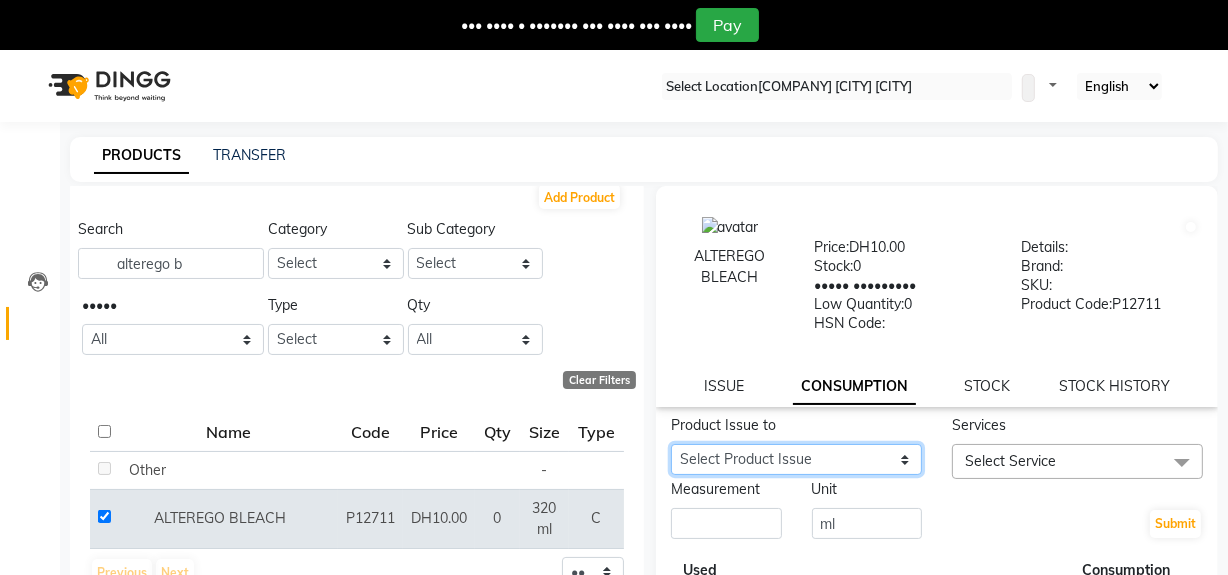 click on "Select Product Issue [DATE], Issued to: [NAME], Balance: 21" at bounding box center (796, 459) 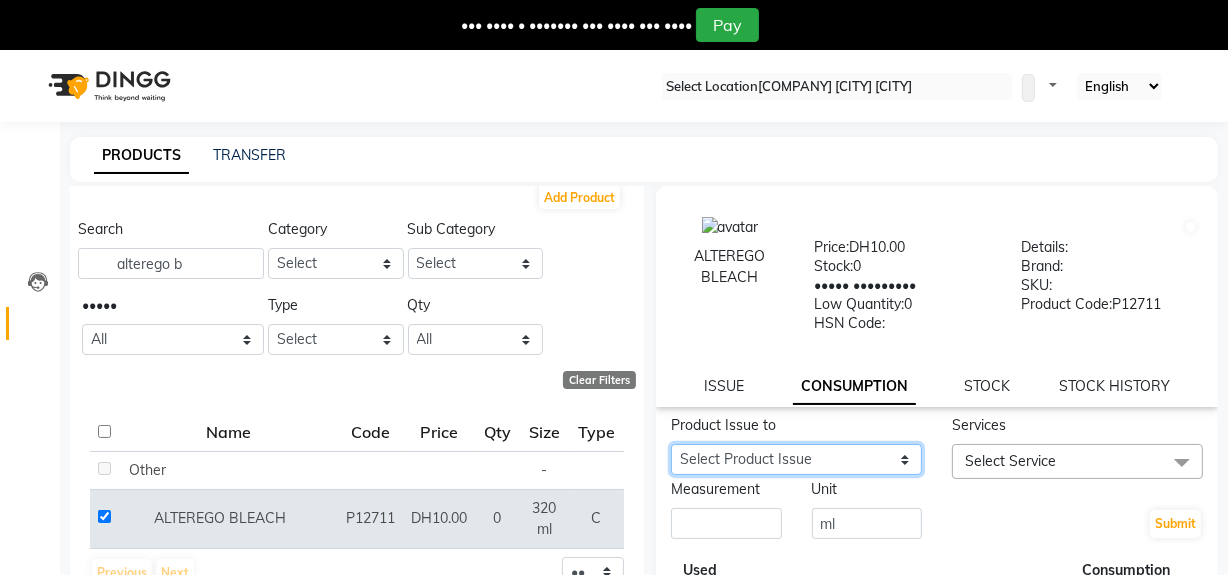 select on "796289" 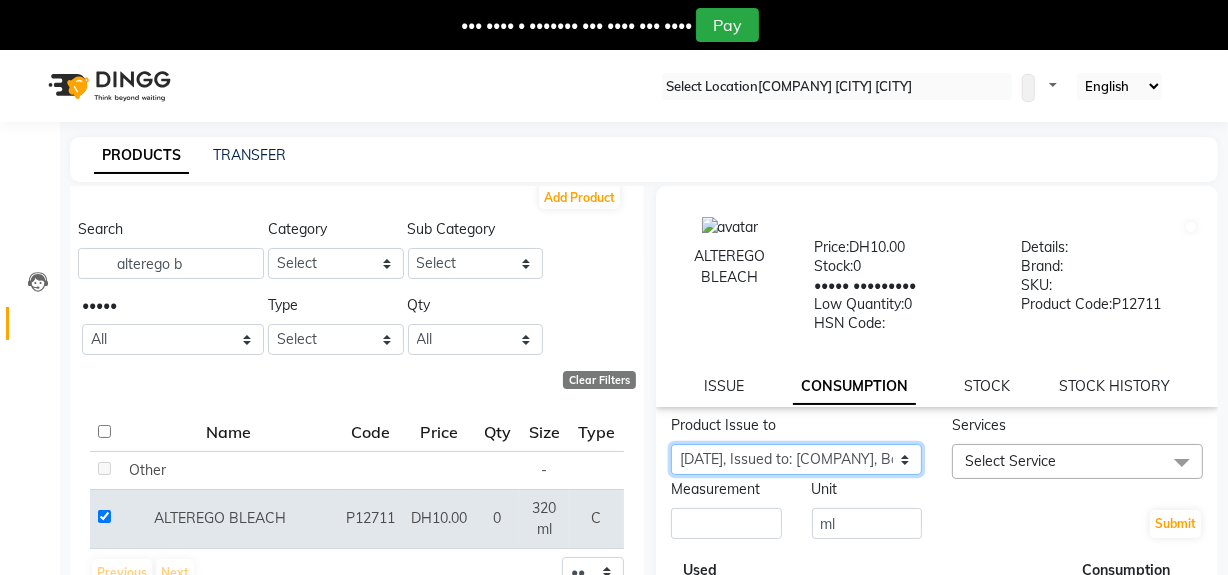 click on "Select Product Issue [DATE], Issued to: [NAME], Balance: 21" at bounding box center (796, 459) 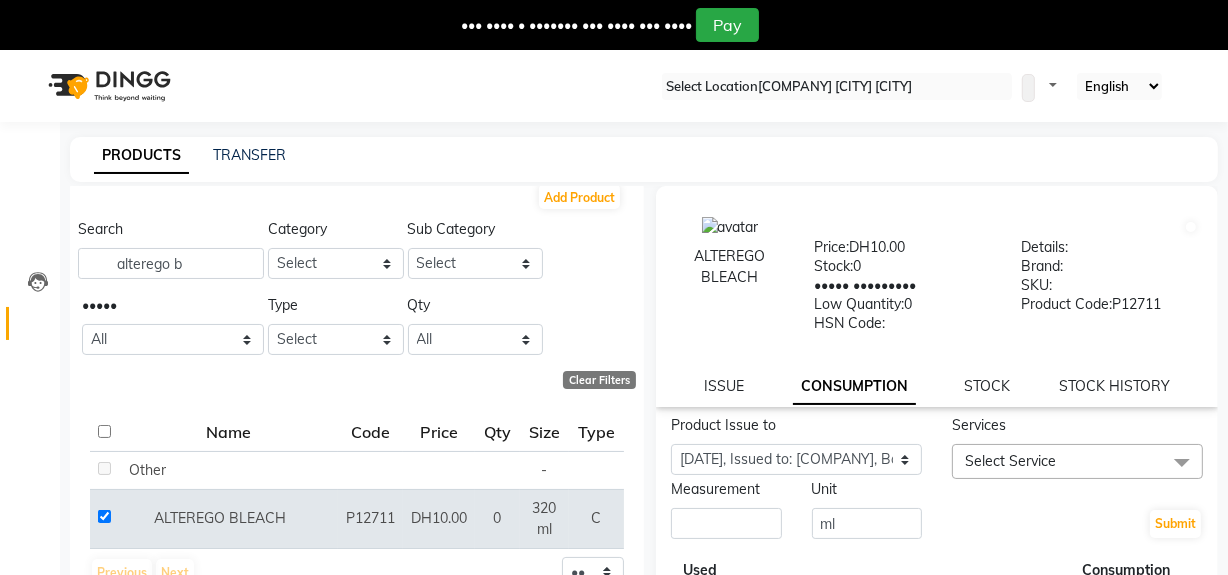 click on "Select Service" at bounding box center (1010, 461) 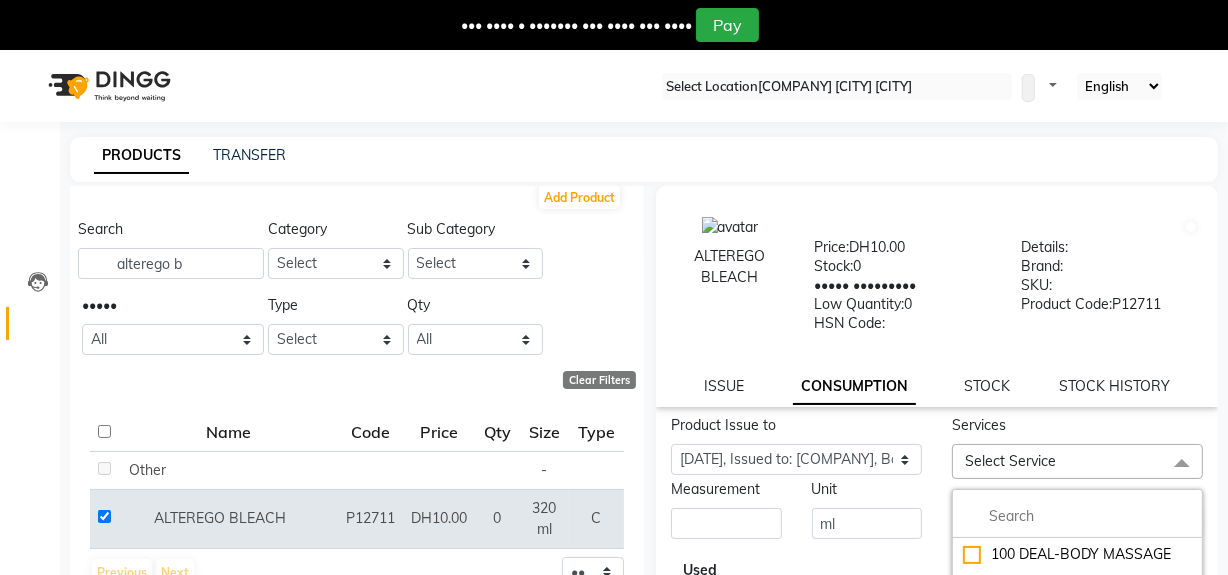 click at bounding box center [1077, 516] 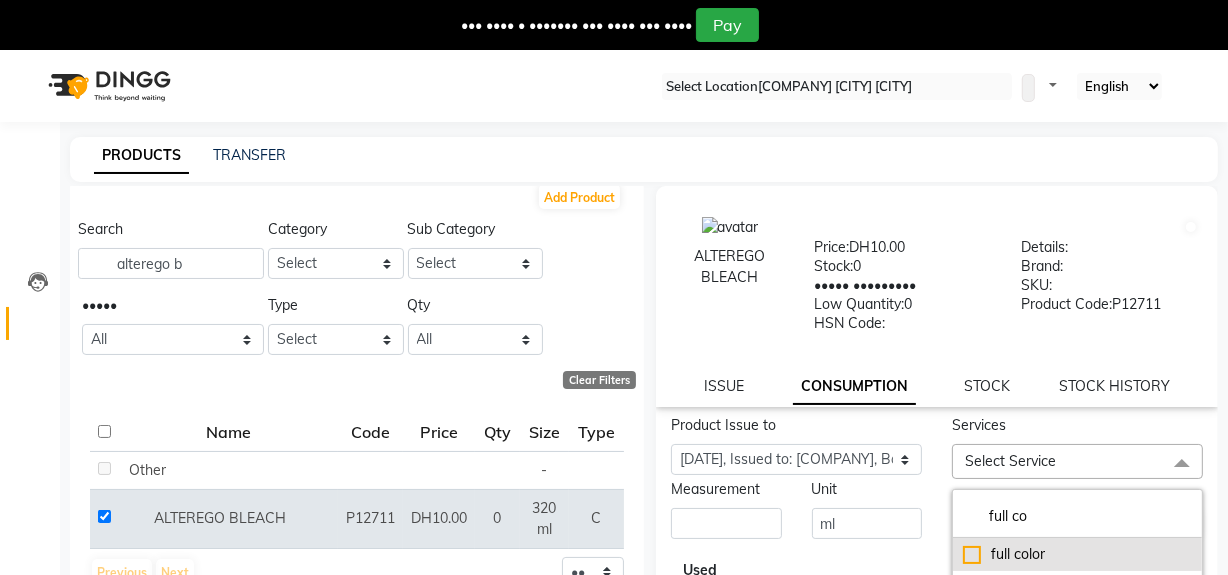 type on "full co" 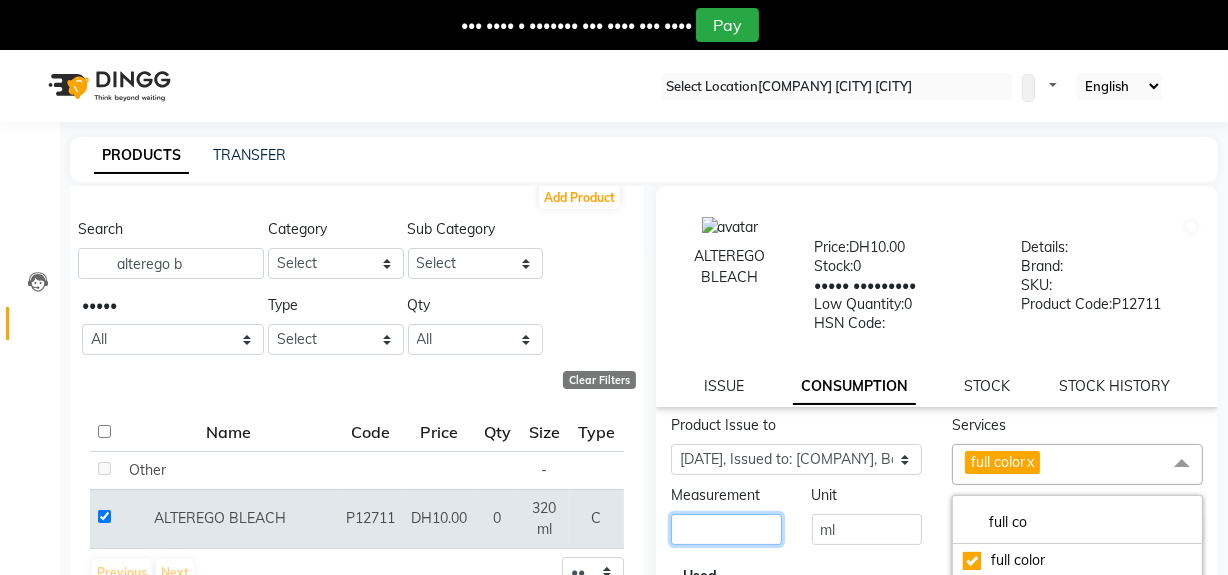click at bounding box center [726, 529] 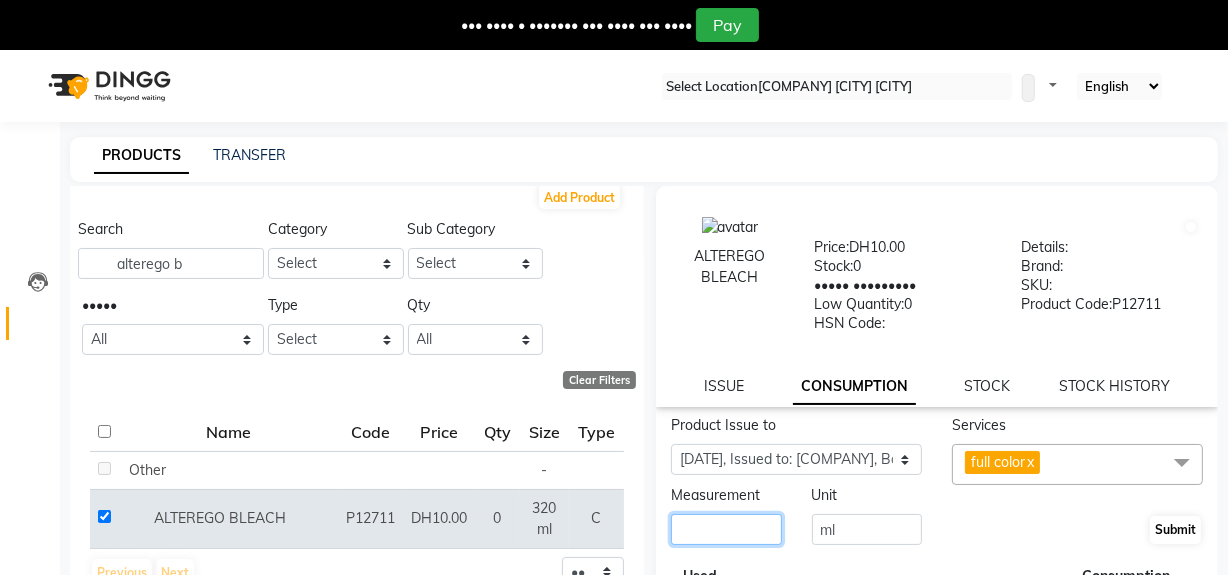 type on "••" 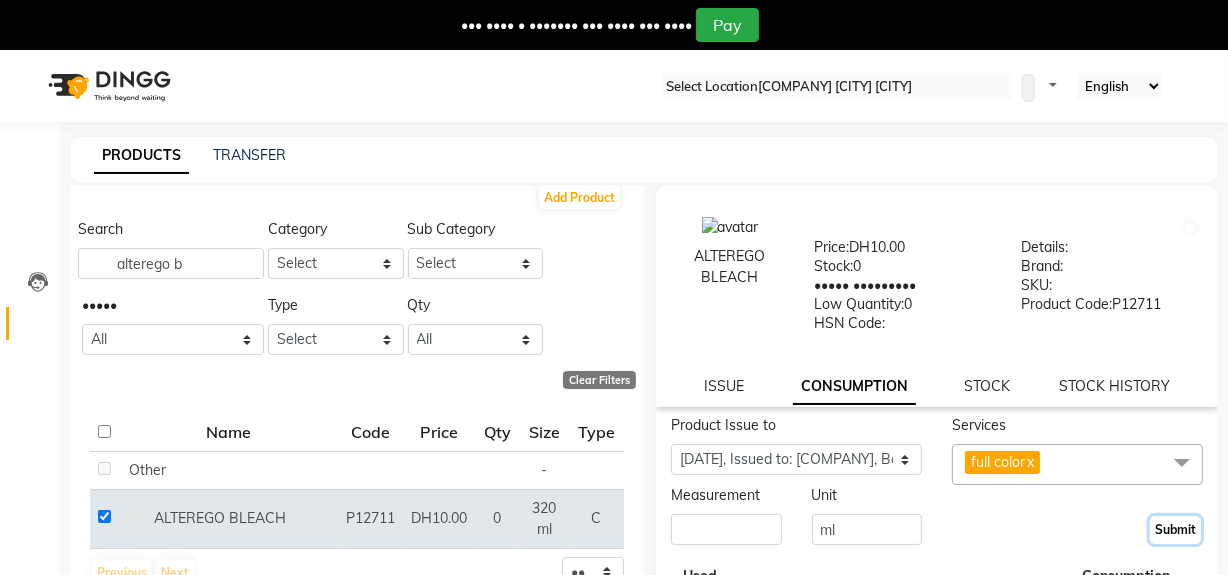 click on "Submit" at bounding box center (1175, 530) 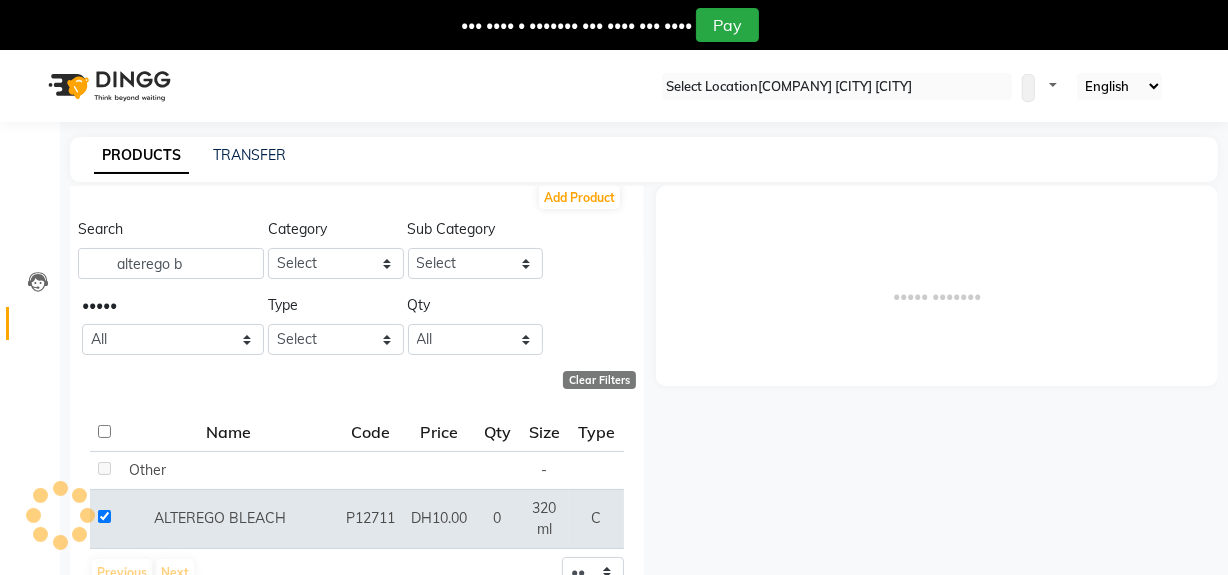 scroll, scrollTop: 0, scrollLeft: 0, axis: both 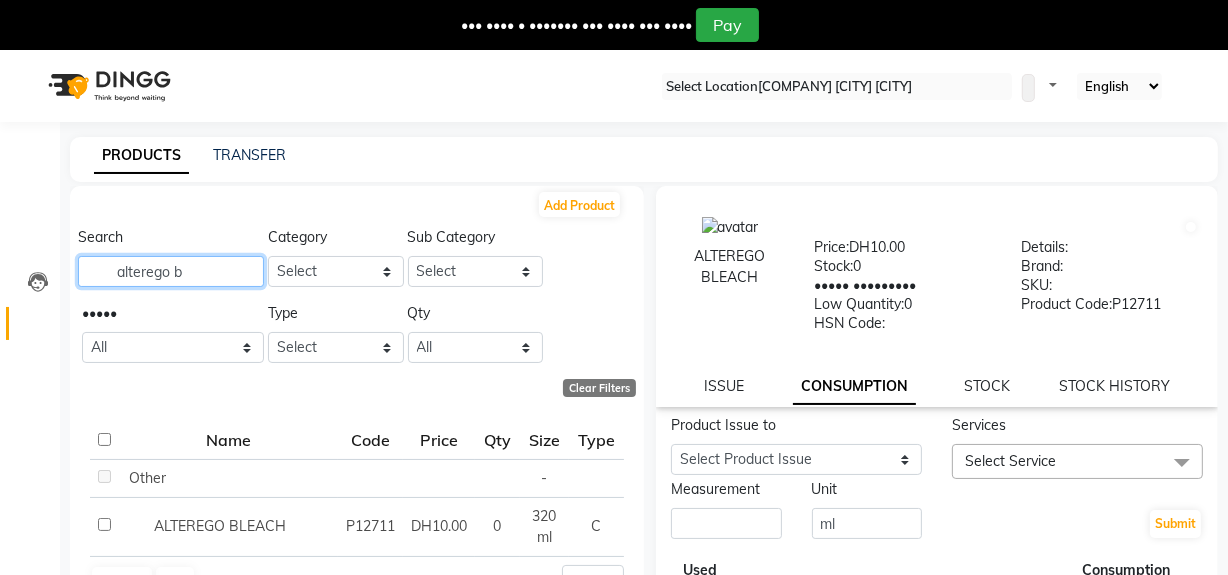 drag, startPoint x: 226, startPoint y: 275, endPoint x: 75, endPoint y: 304, distance: 153.75955 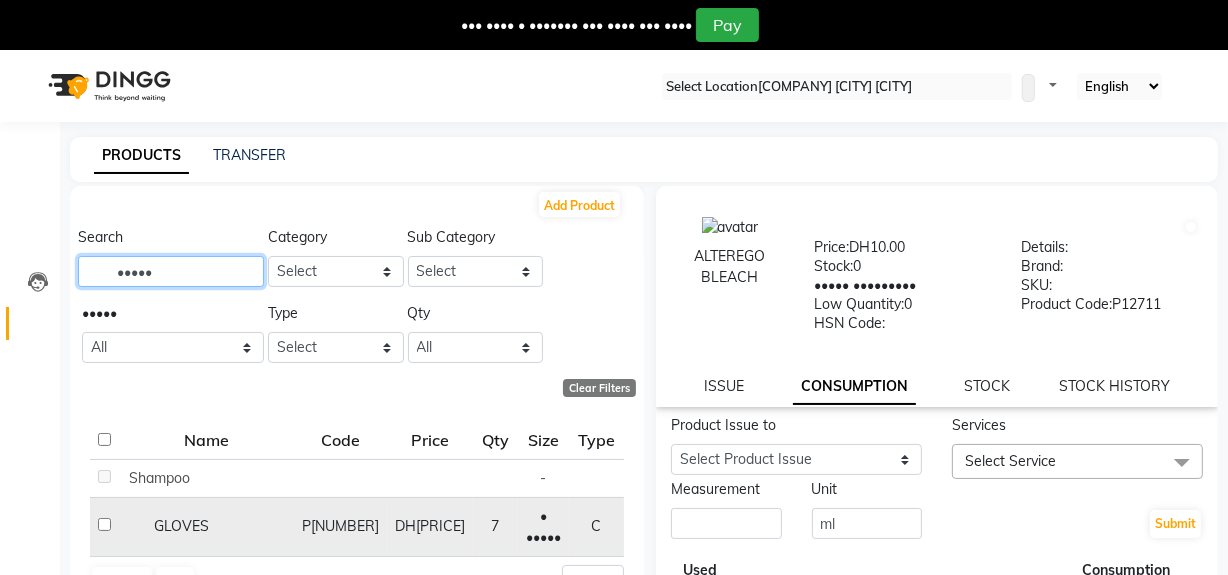 type on "•••••" 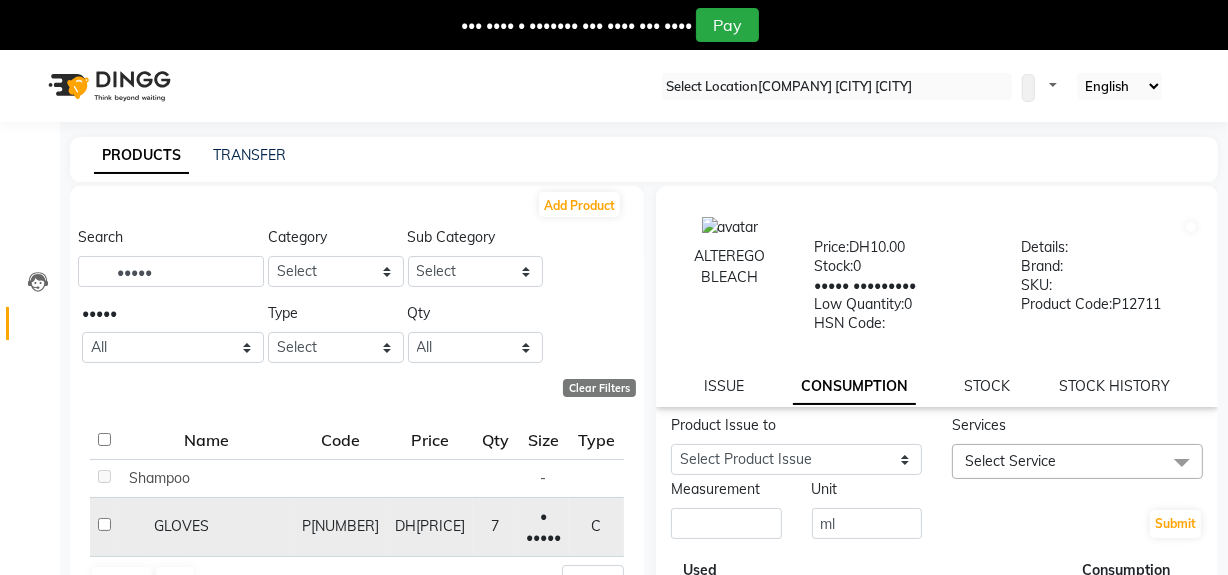 click at bounding box center [104, 476] 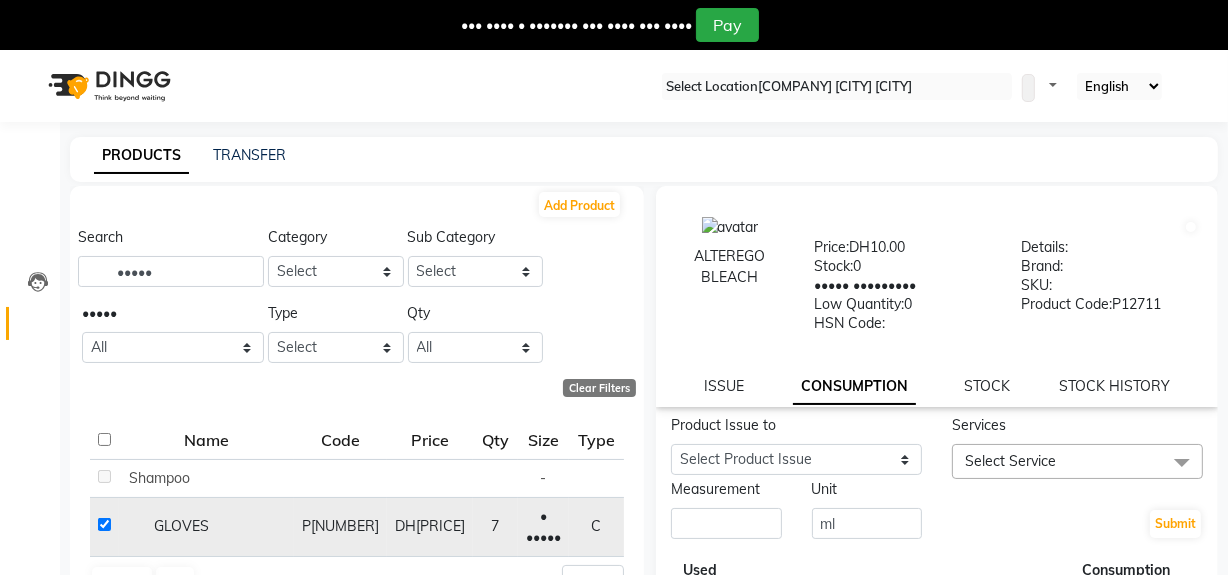 checkbox on "true" 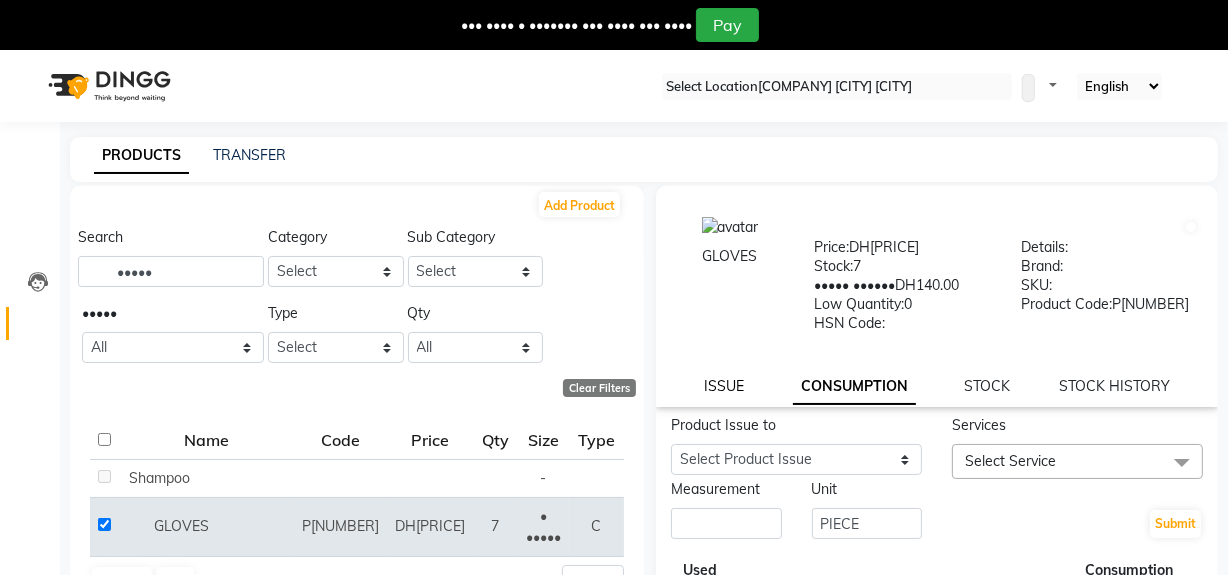 click on "ISSUE" at bounding box center [724, 386] 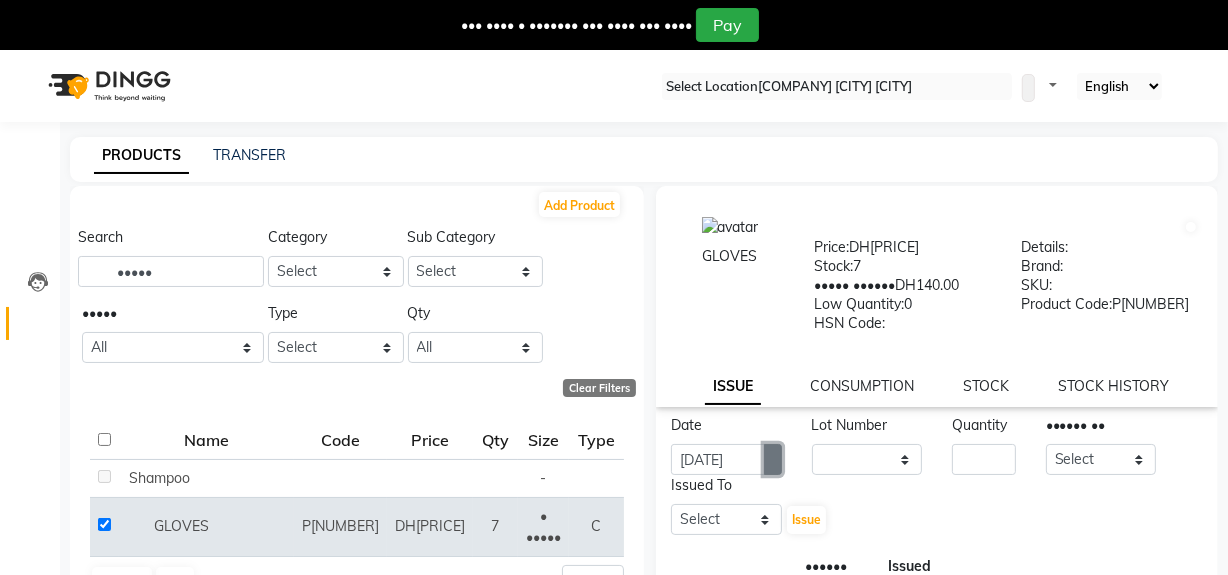 click at bounding box center [773, 460] 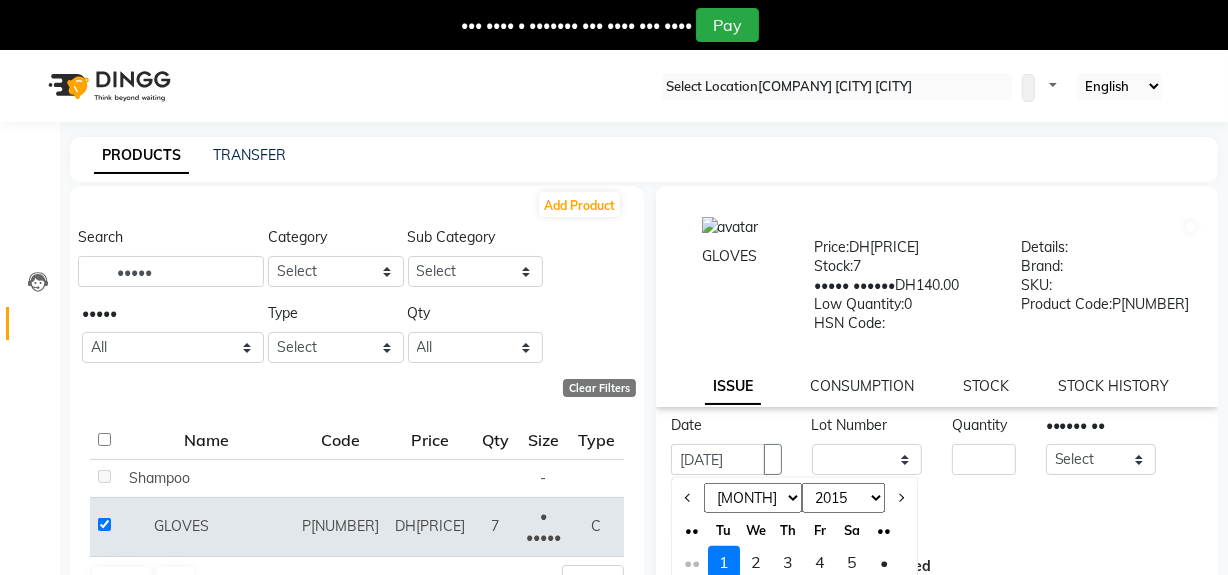 scroll, scrollTop: 12, scrollLeft: 0, axis: vertical 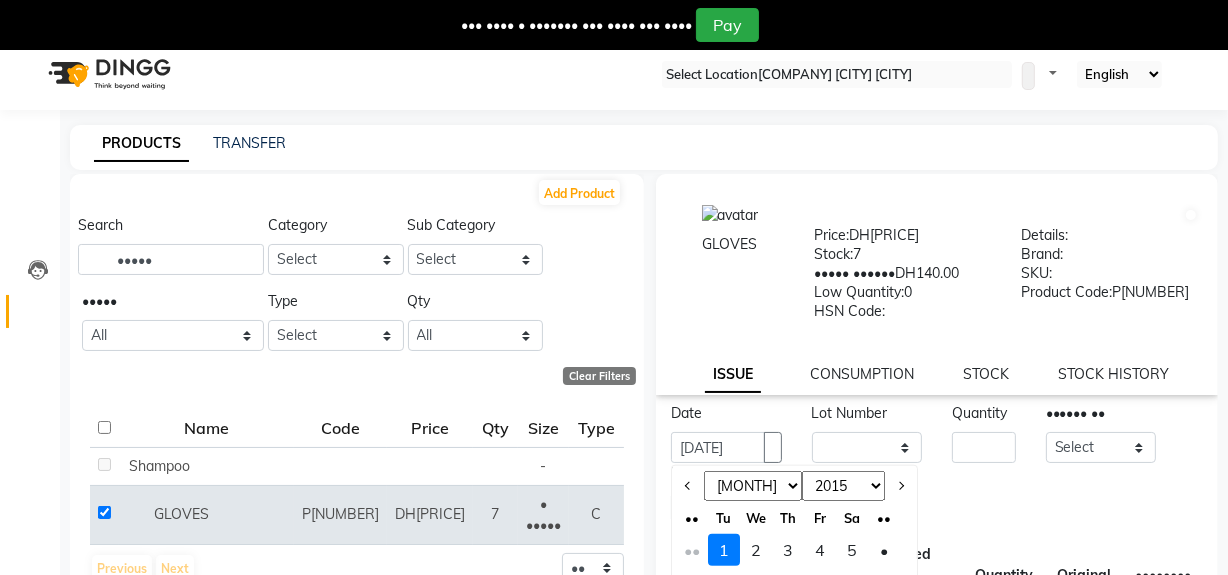 click on "••" at bounding box center [692, 550] 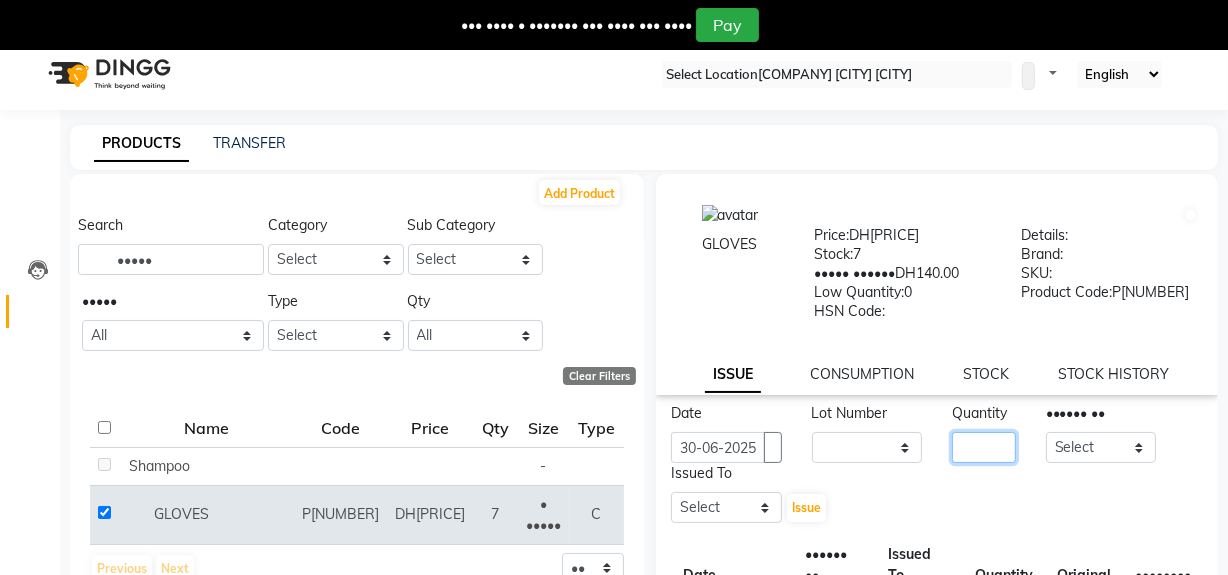 click at bounding box center [984, 447] 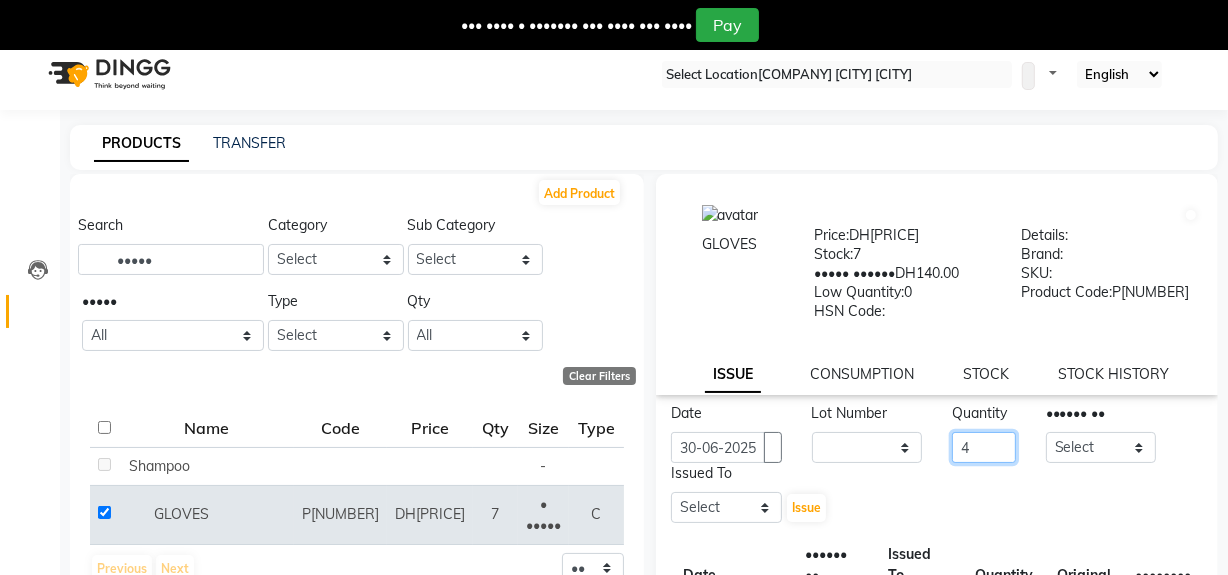 type on "4" 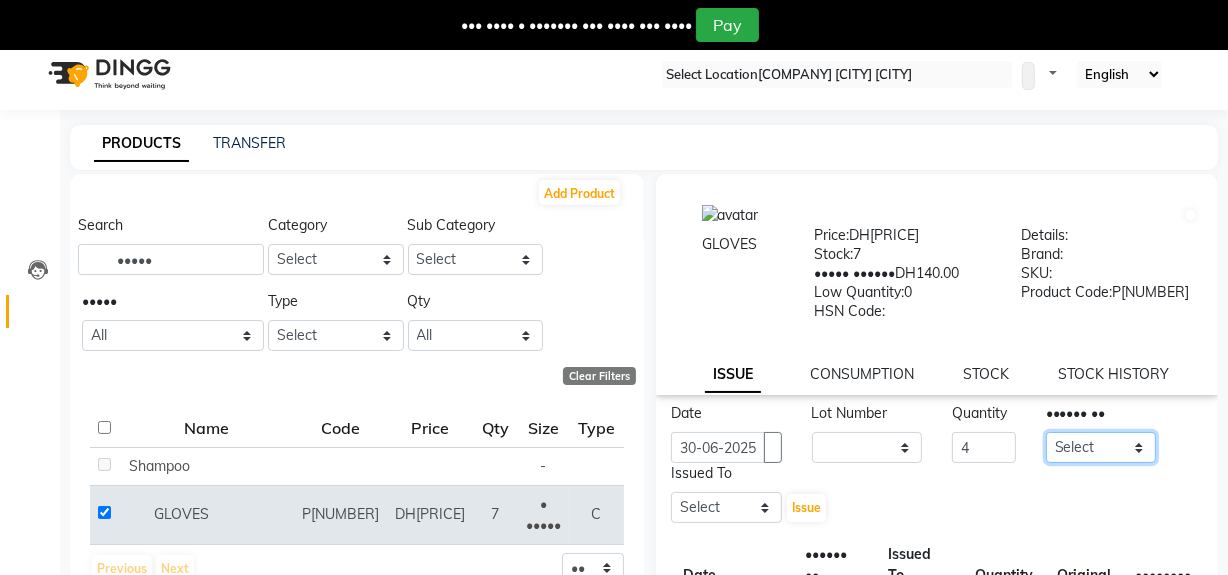 drag, startPoint x: 1134, startPoint y: 454, endPoint x: 1134, endPoint y: 442, distance: 12 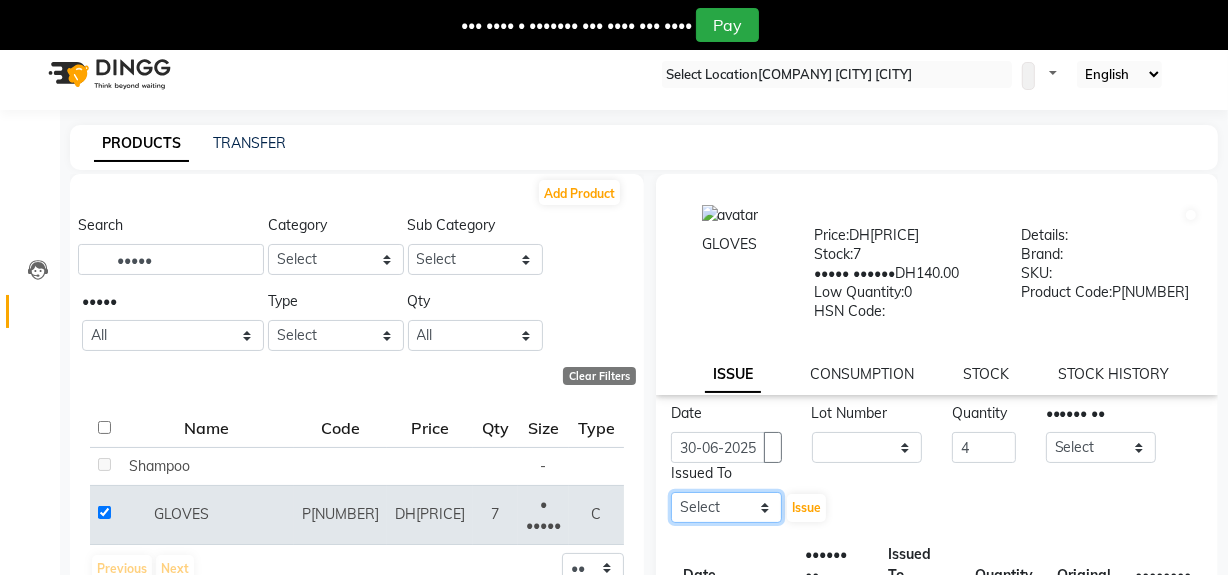 click on "Select [NAME] [NAME] [NAME] [NAME] [NAME] [NAME] [NAME]" at bounding box center [726, 507] 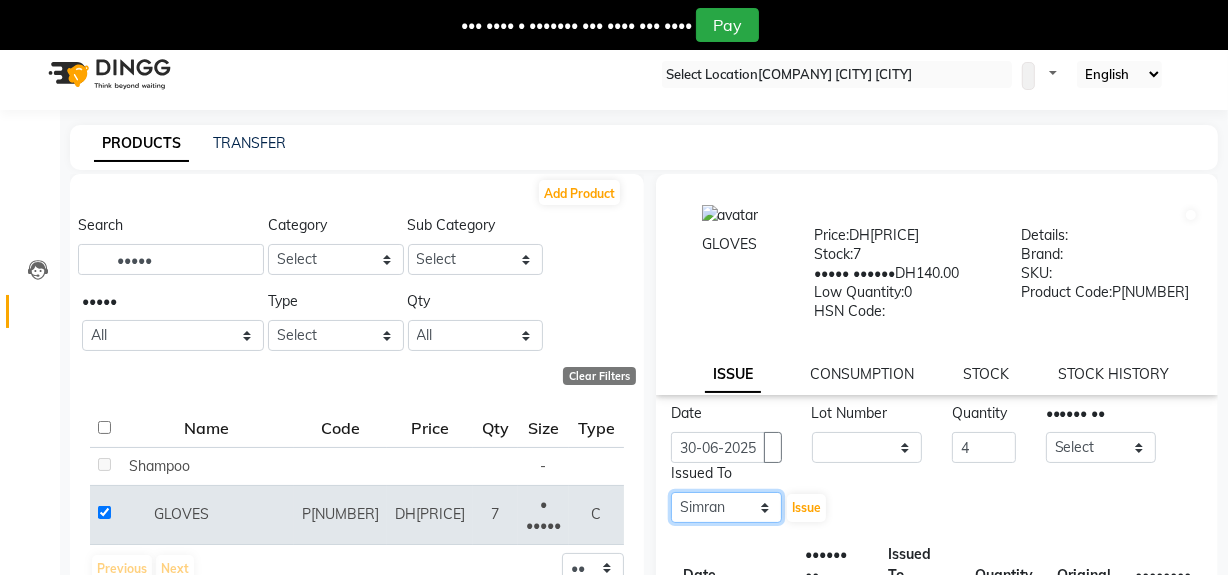click on "Select [NAME] [NAME] [NAME] [NAME] [NAME] [NAME] [NAME]" at bounding box center (726, 507) 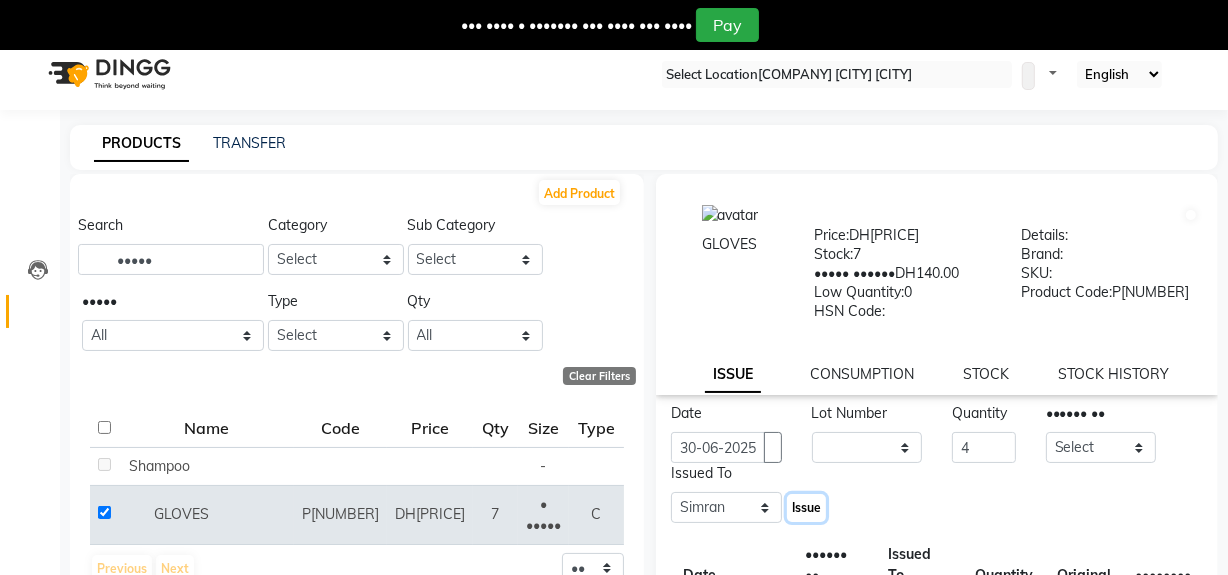 click on "Issue" at bounding box center (806, 507) 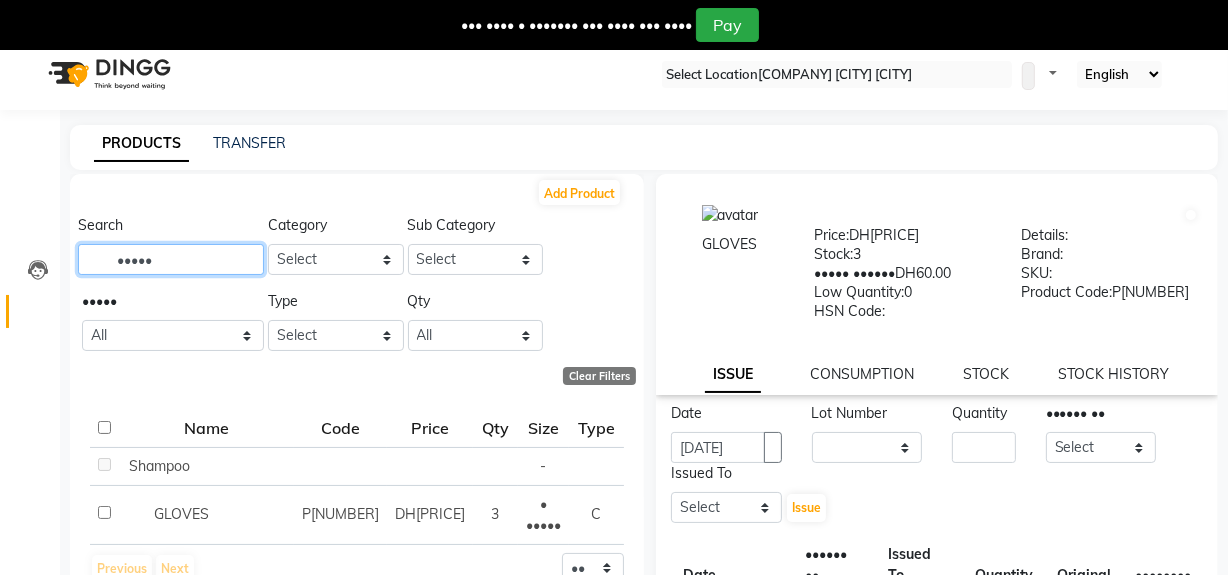 drag, startPoint x: 219, startPoint y: 258, endPoint x: 0, endPoint y: 273, distance: 219.51309 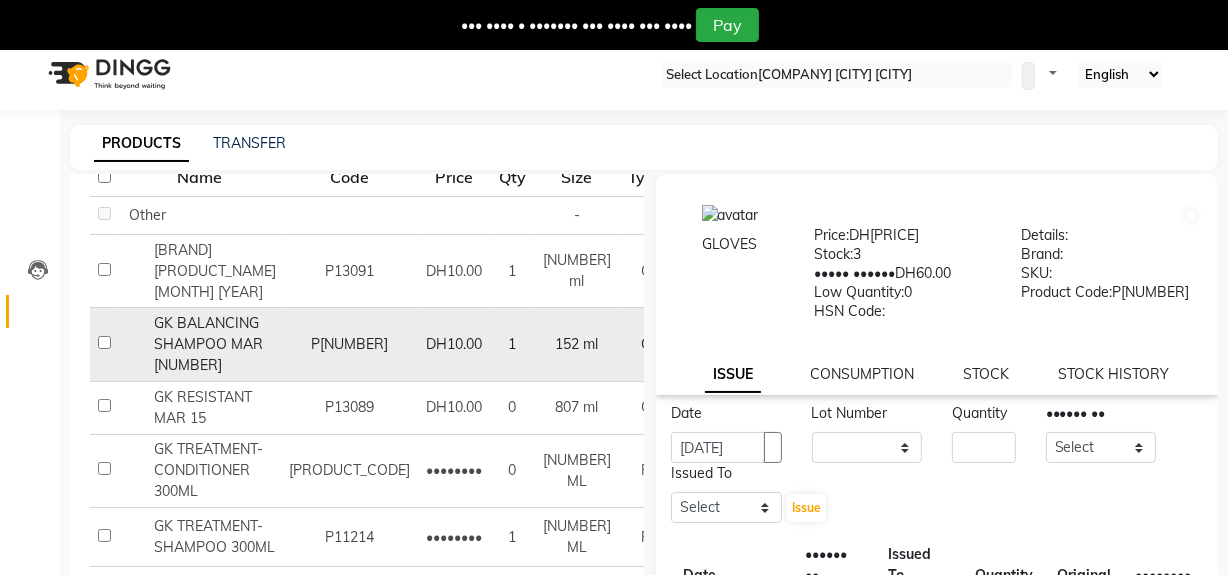 scroll, scrollTop: 272, scrollLeft: 0, axis: vertical 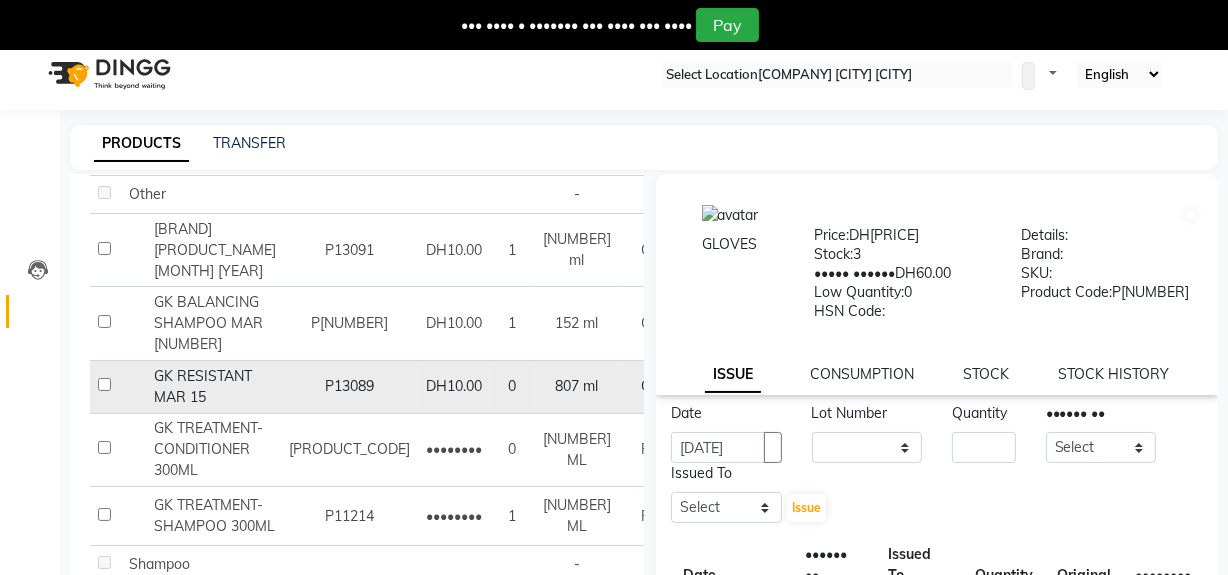 type on "••" 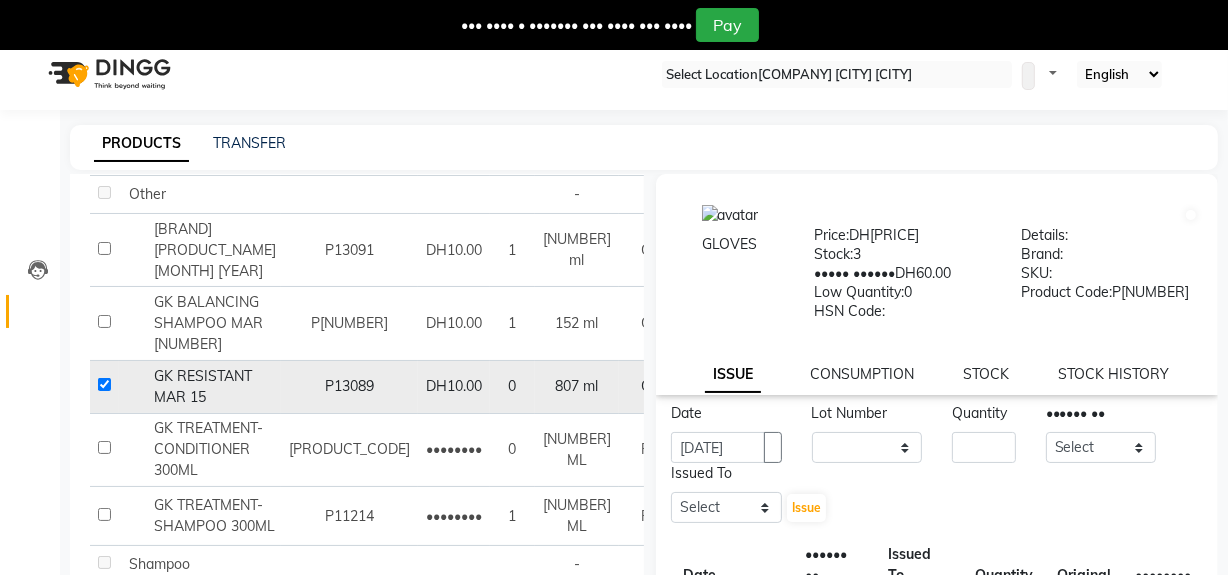 checkbox on "true" 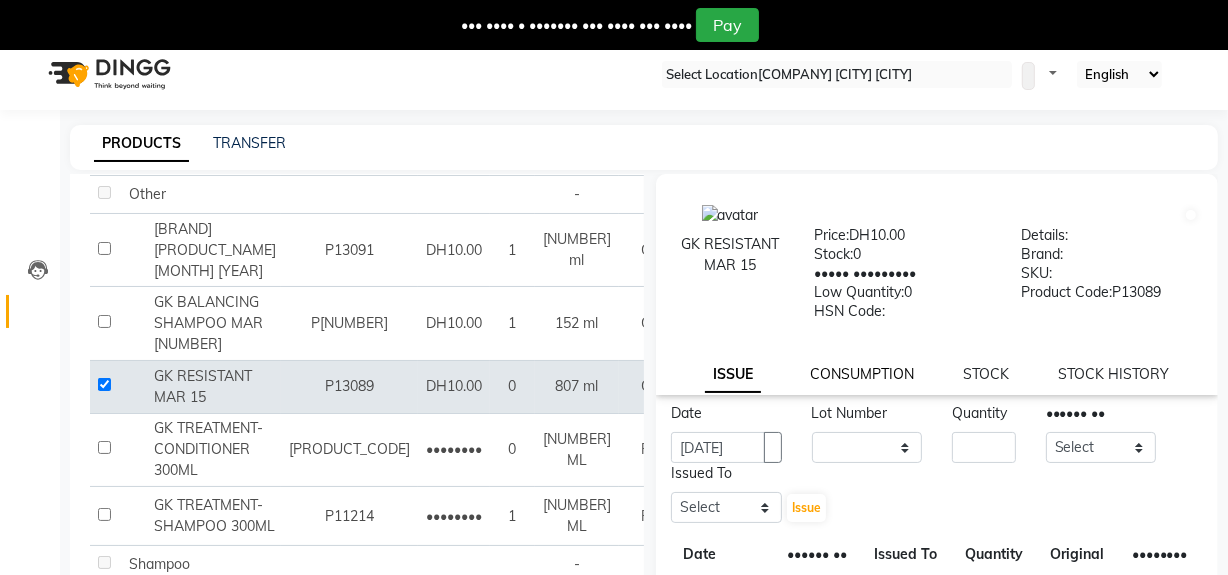 click on "CONSUMPTION" at bounding box center (733, 375) 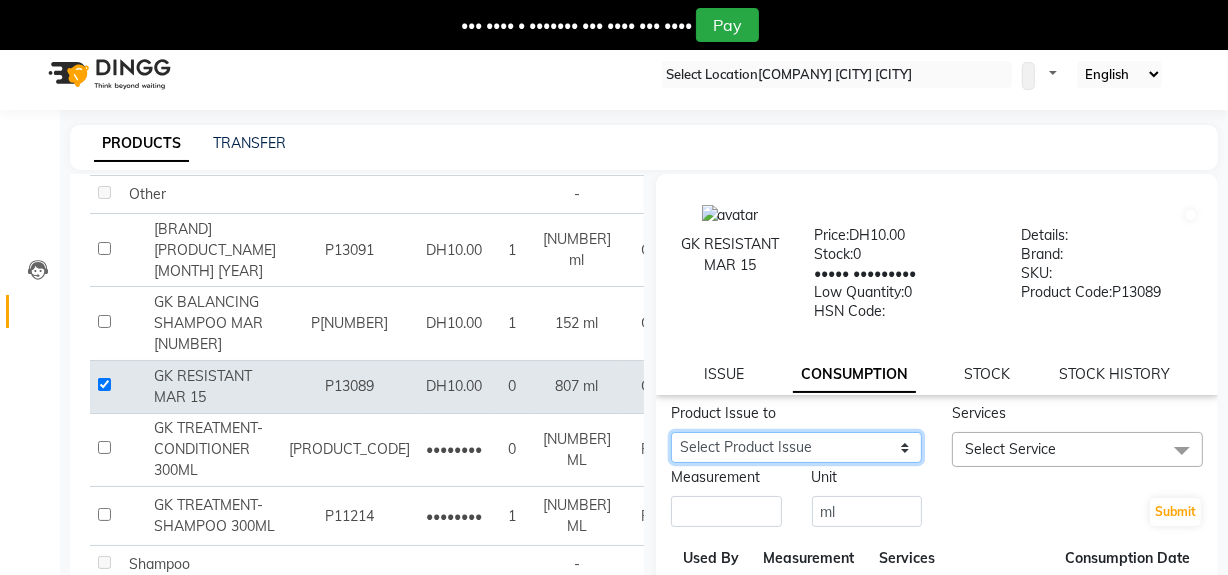 click on "Select Product Issue [DATE], Issued to: [NAME], Balance: [NUMBER]" at bounding box center [796, 447] 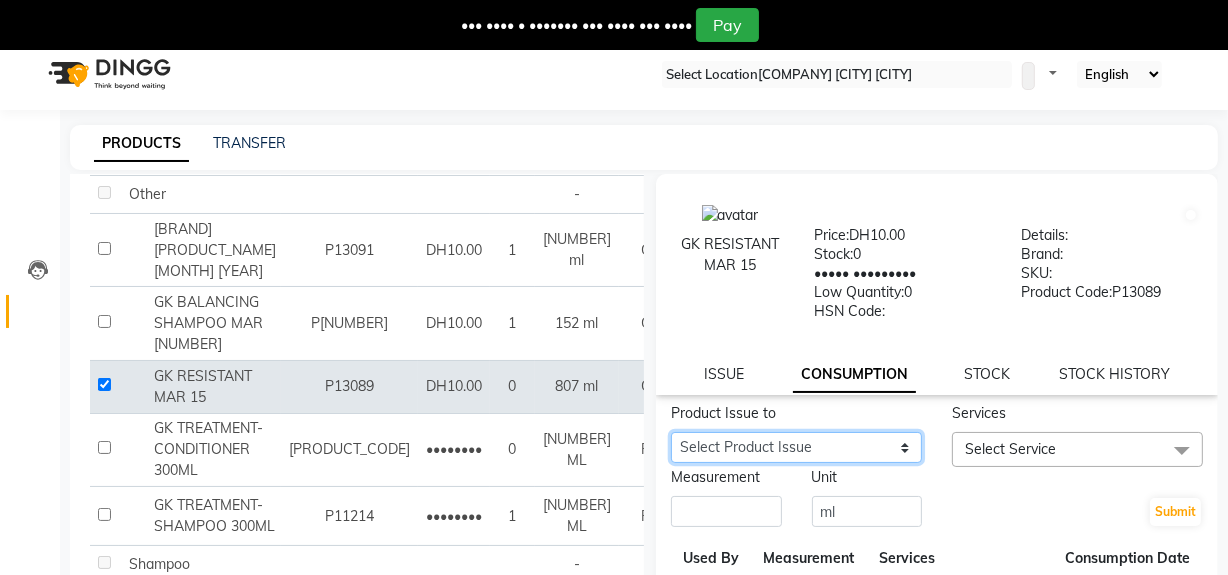 select on "••••••" 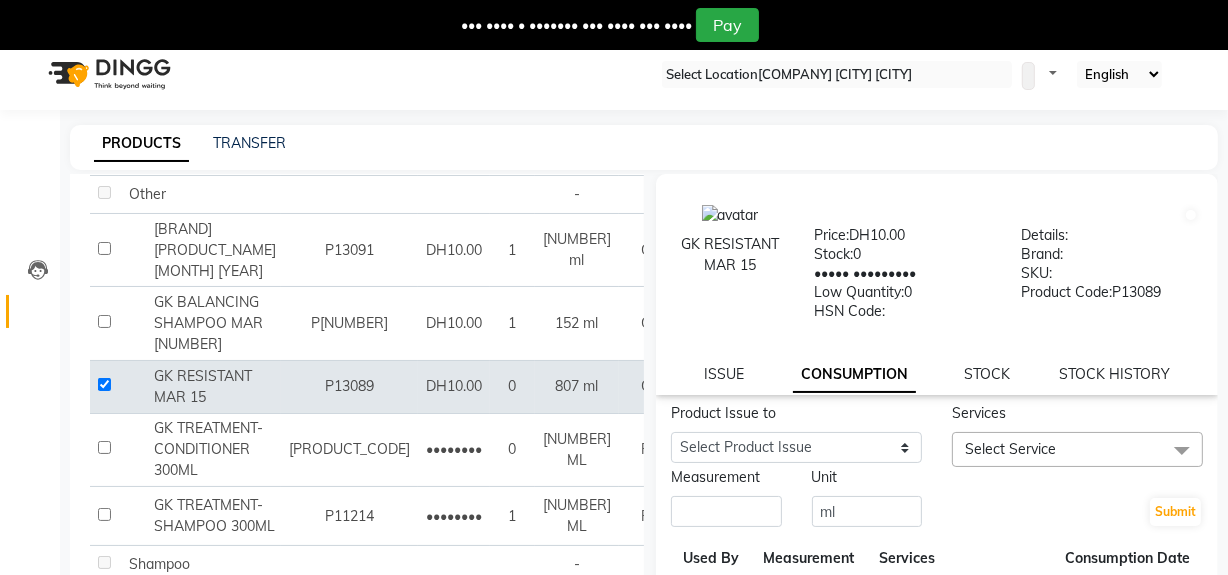 click on "Select Service" at bounding box center [1010, 449] 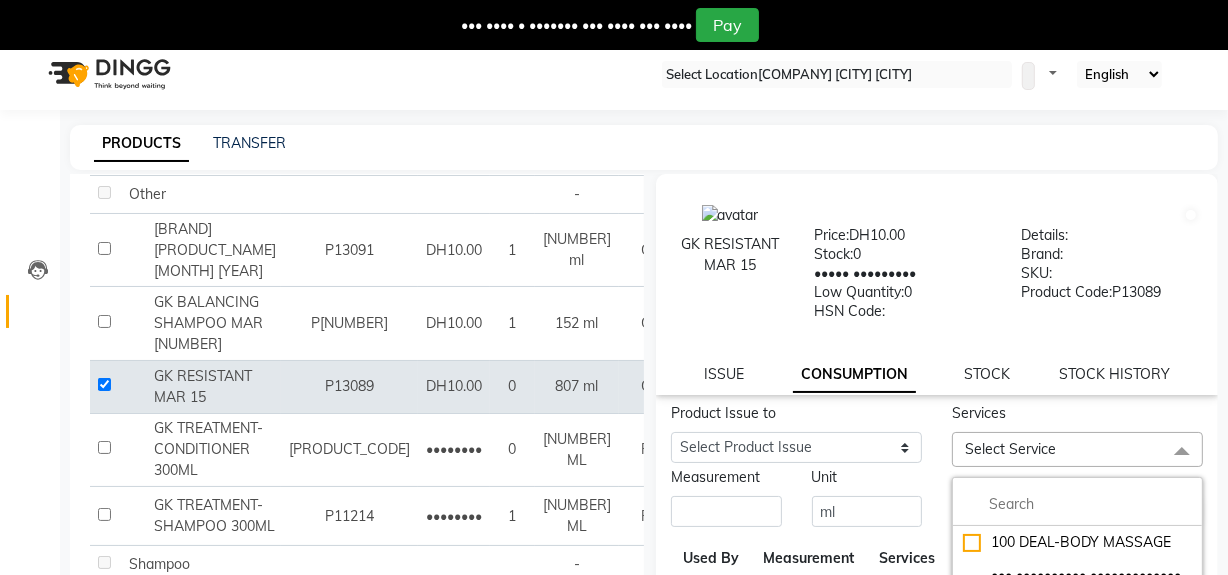 click at bounding box center (1077, 504) 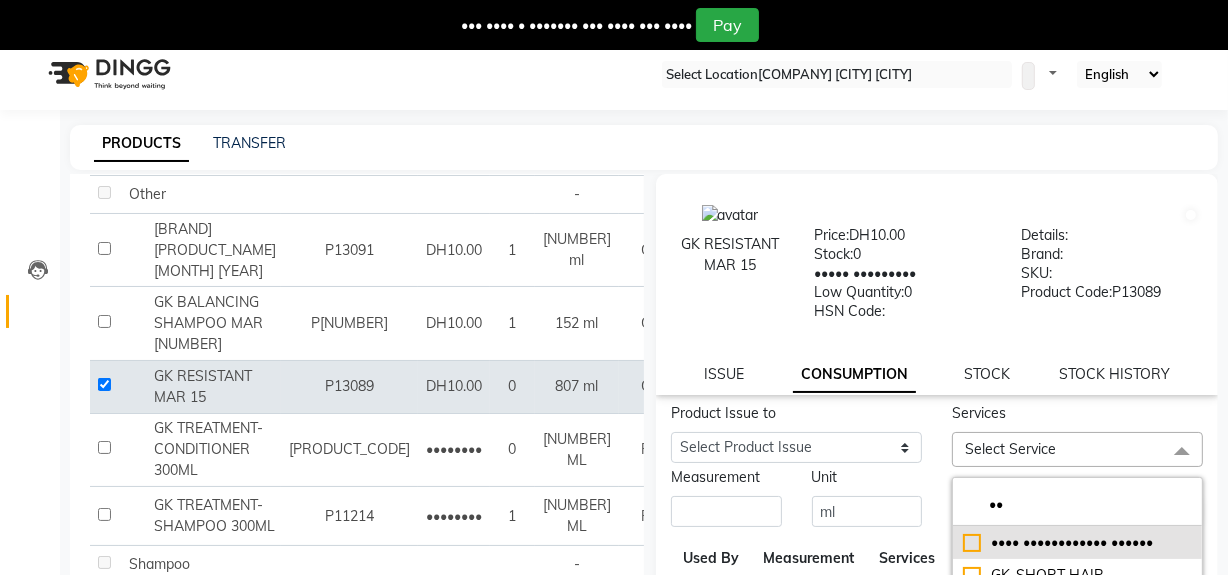 type on "••" 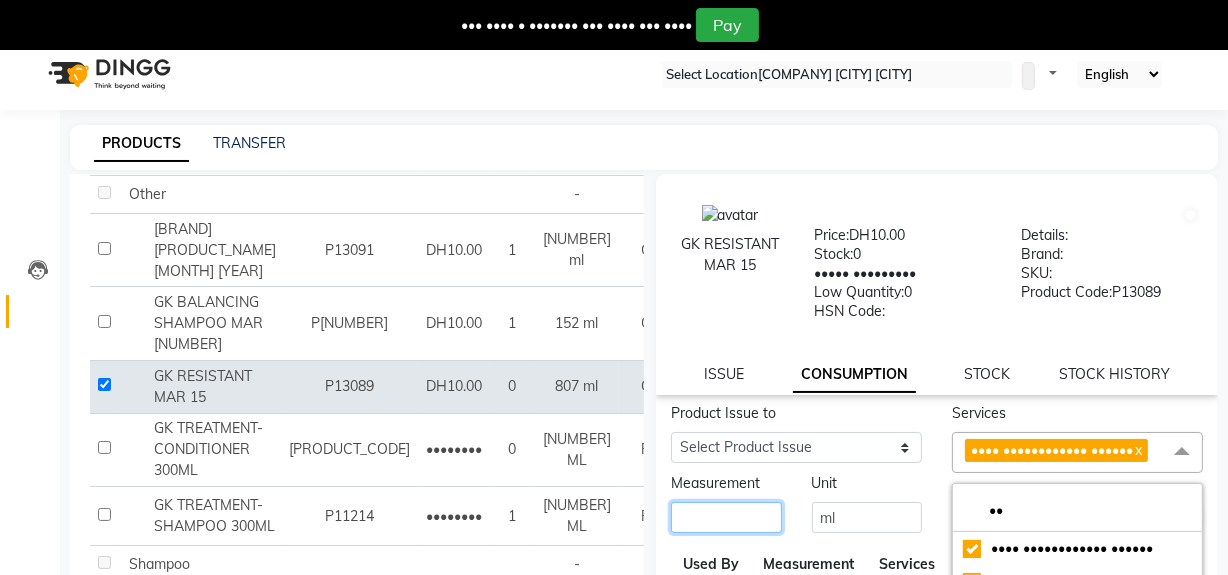 click at bounding box center (726, 517) 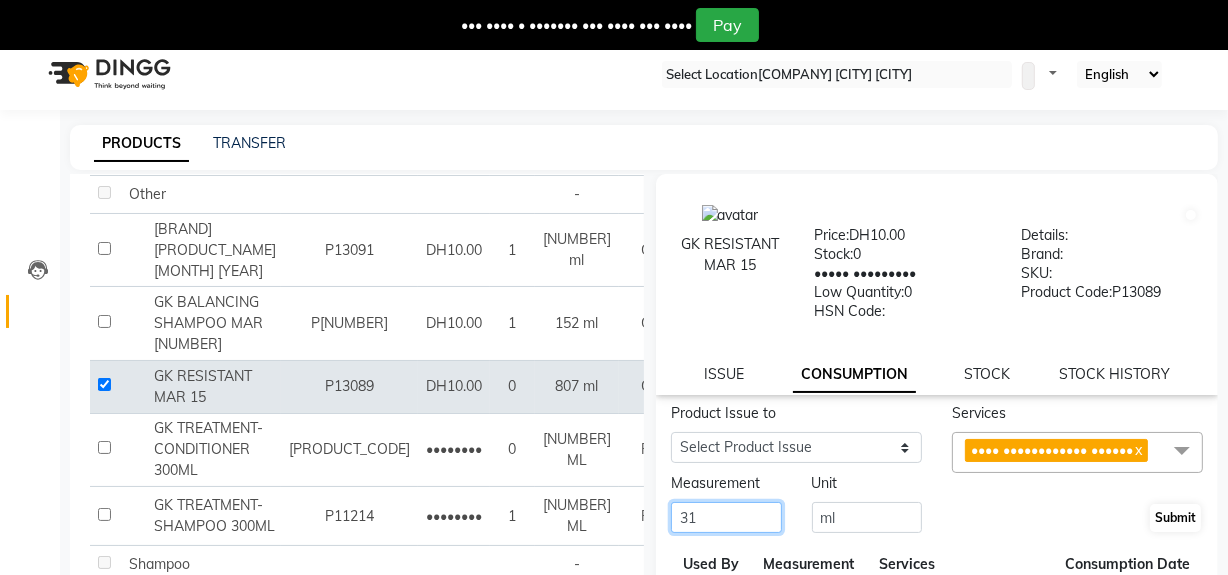 type on "31" 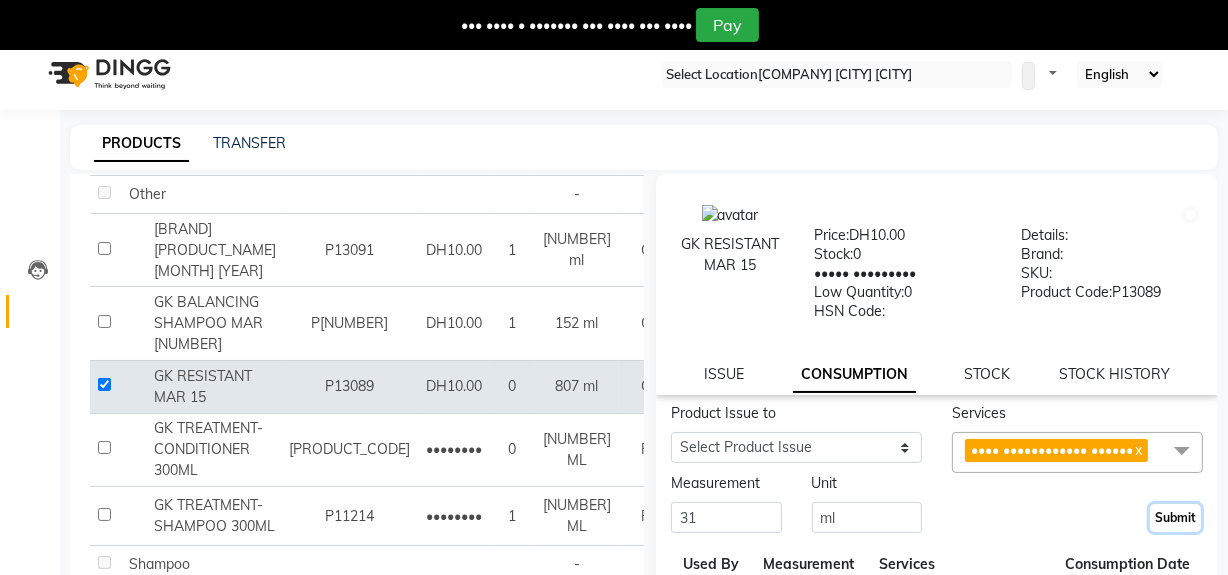 click on "Submit" at bounding box center (1175, 518) 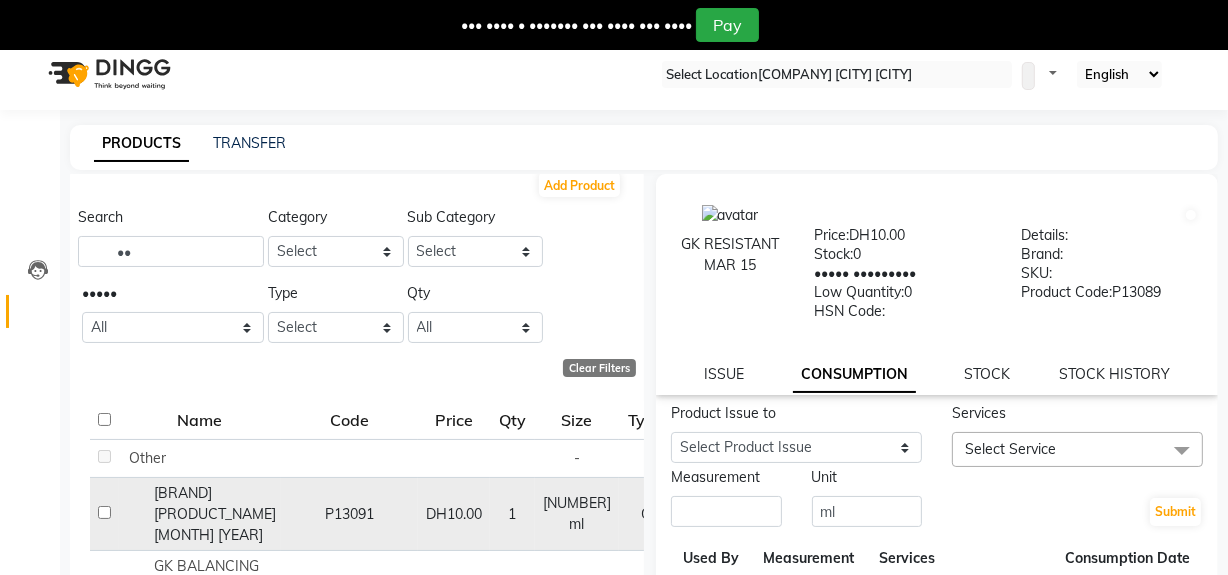 scroll, scrollTop: 0, scrollLeft: 0, axis: both 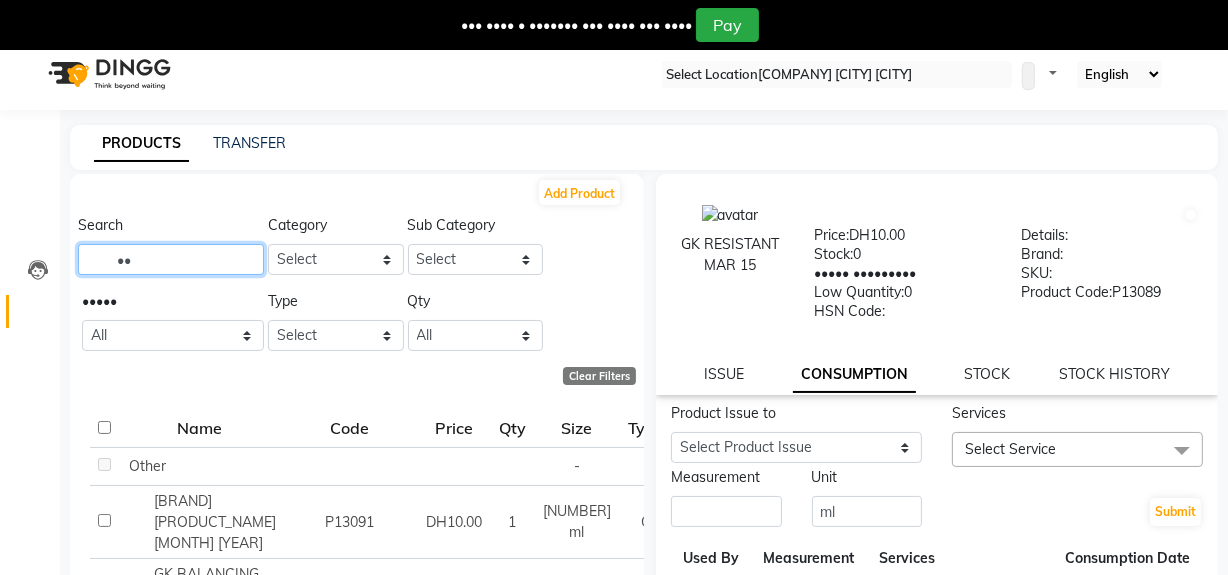 drag, startPoint x: 168, startPoint y: 252, endPoint x: 89, endPoint y: 260, distance: 79.40403 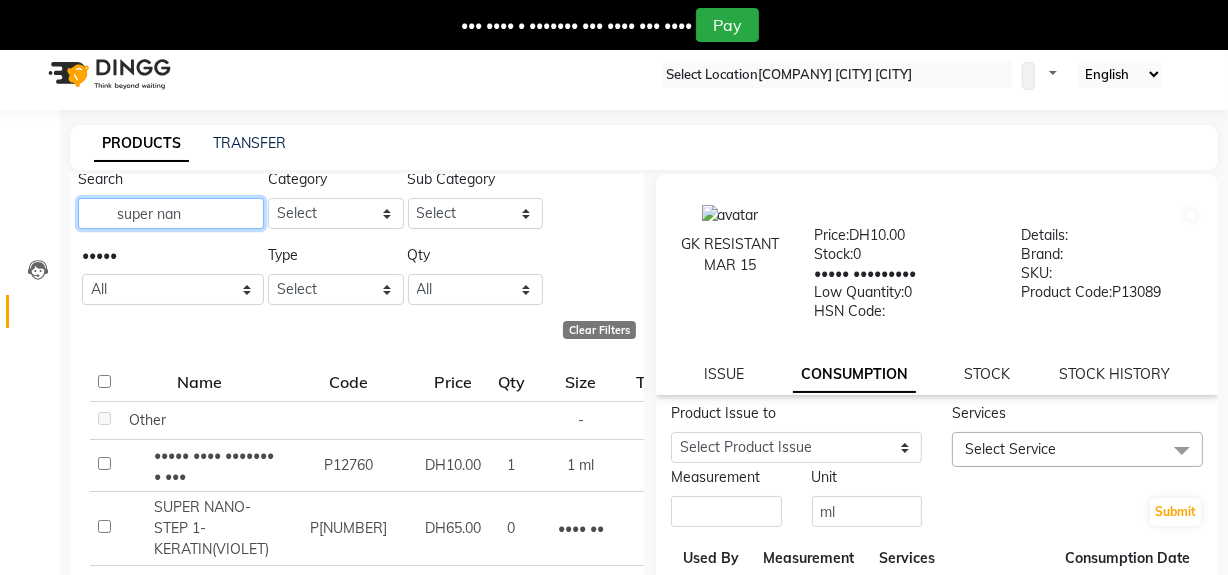 scroll, scrollTop: 90, scrollLeft: 0, axis: vertical 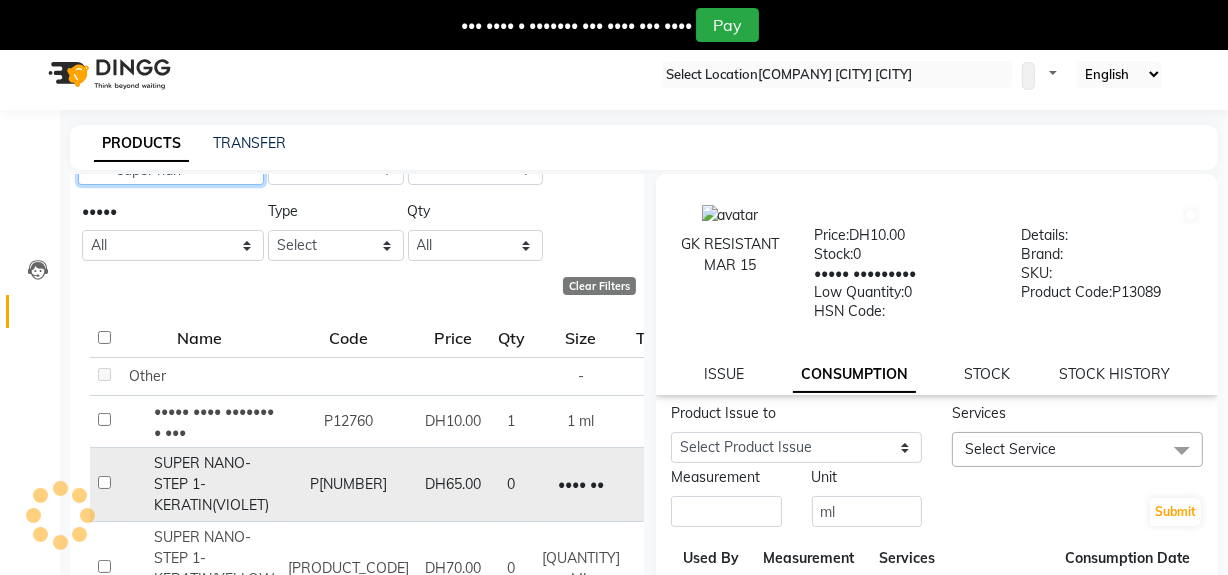 type on "super nan" 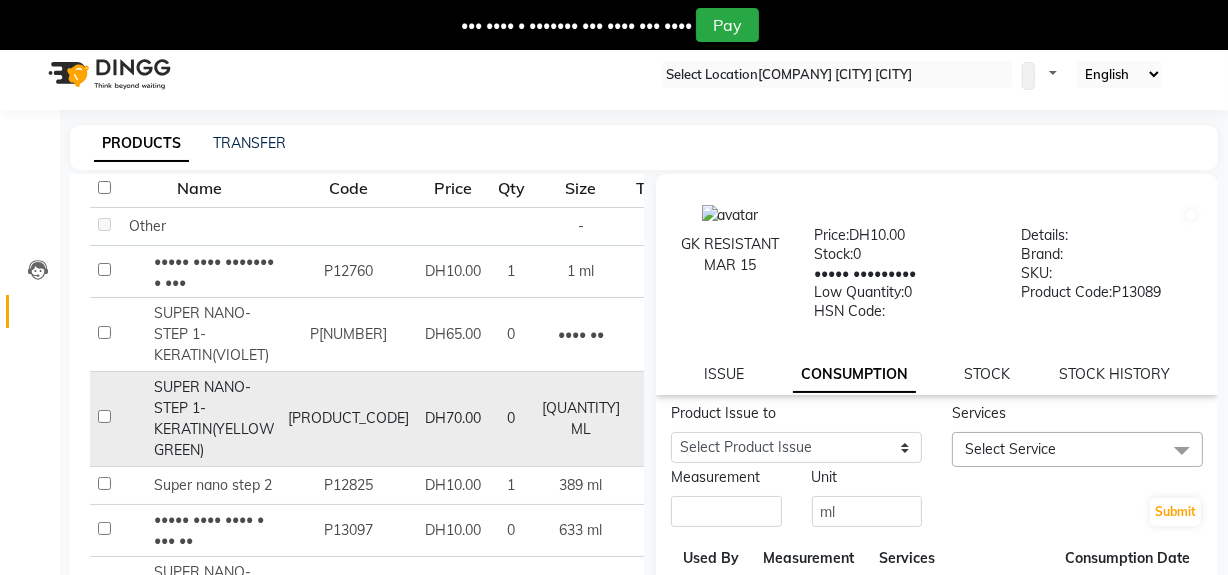 scroll, scrollTop: 272, scrollLeft: 0, axis: vertical 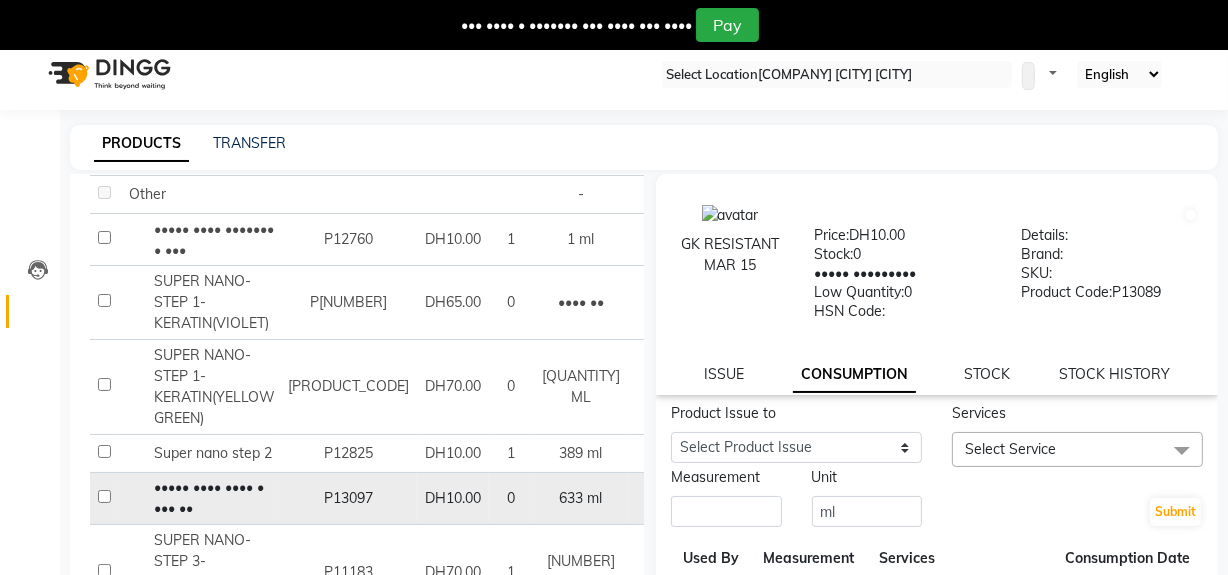 click at bounding box center [104, 192] 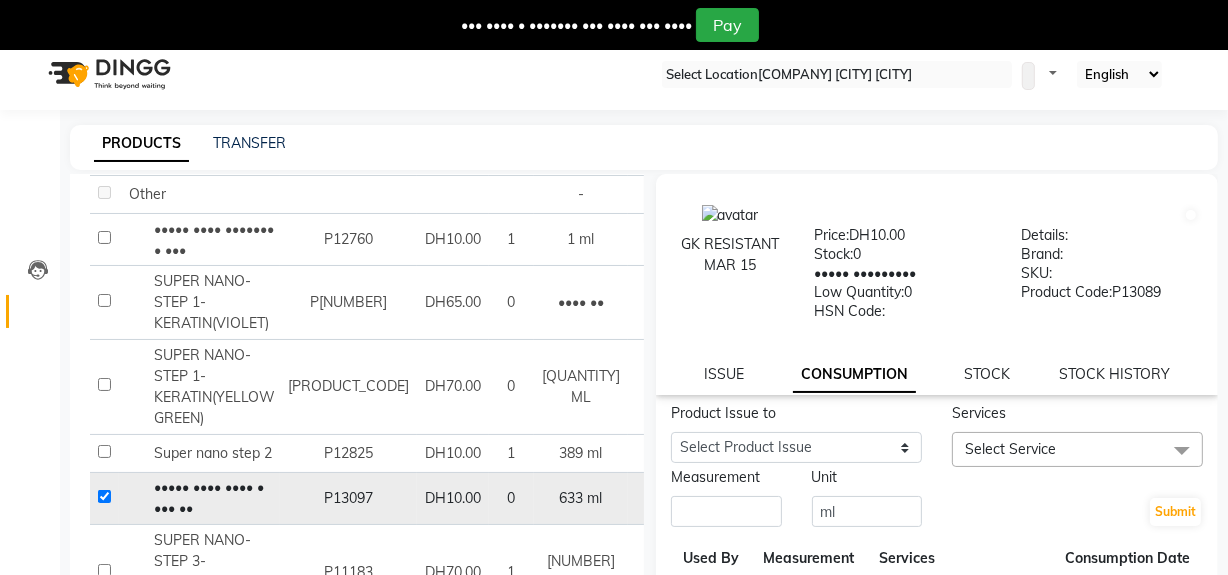 checkbox on "true" 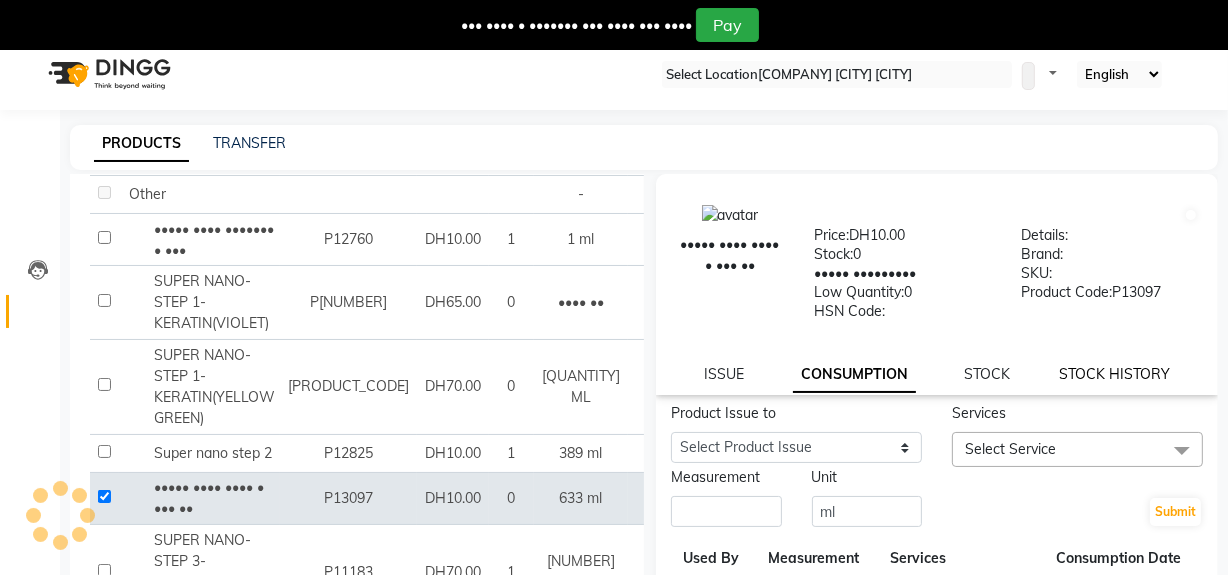 click on "STOCK HISTORY" at bounding box center (724, 374) 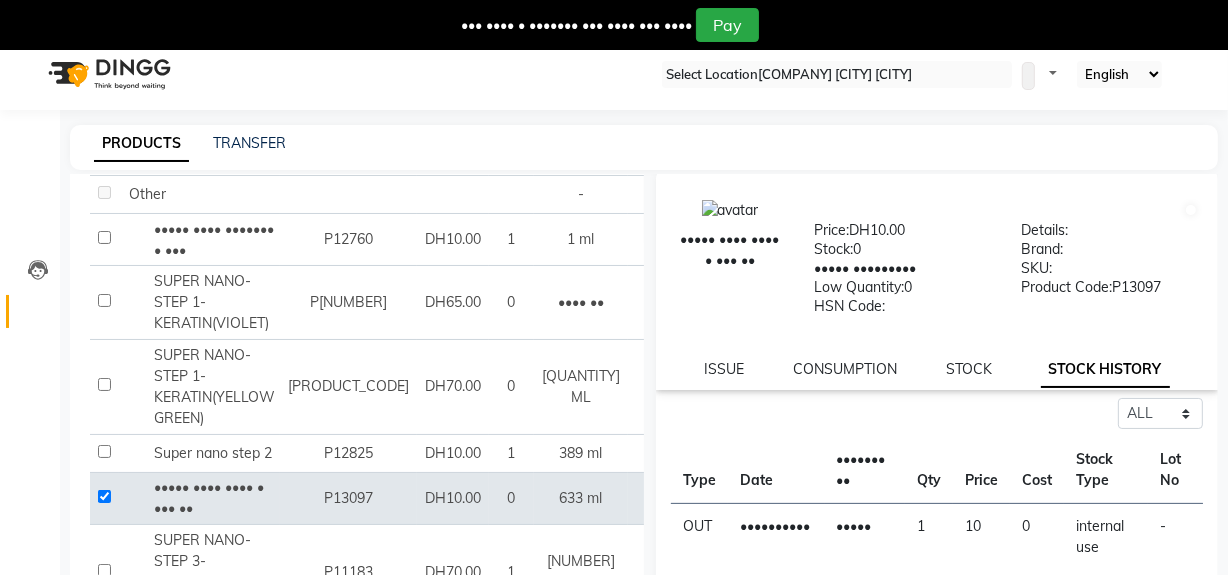 scroll, scrollTop: 0, scrollLeft: 0, axis: both 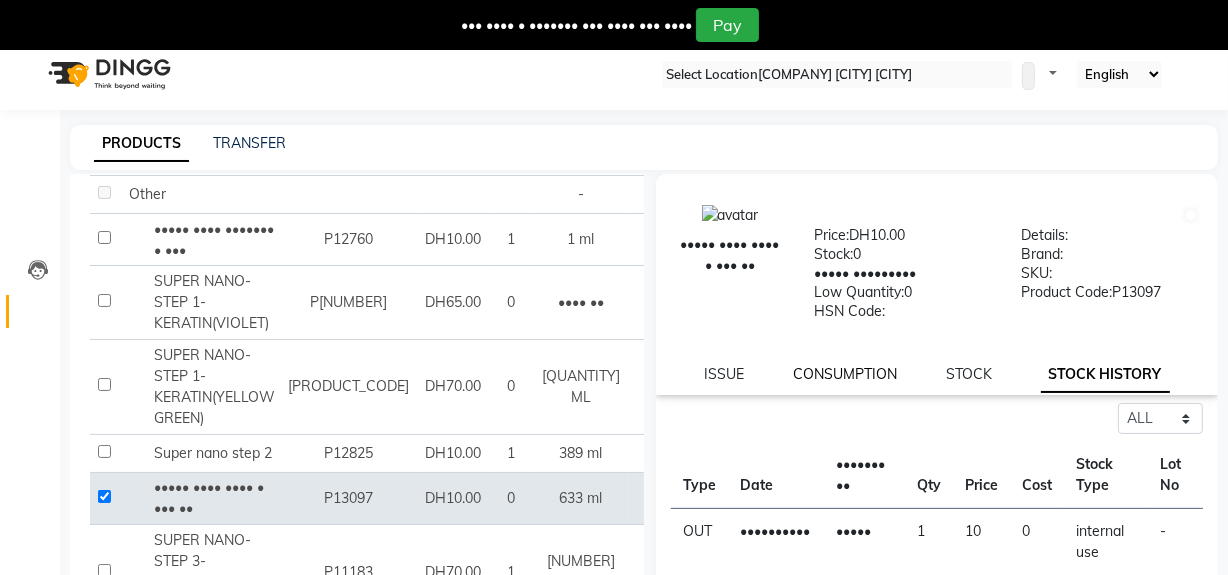 click on "CONSUMPTION" at bounding box center (724, 374) 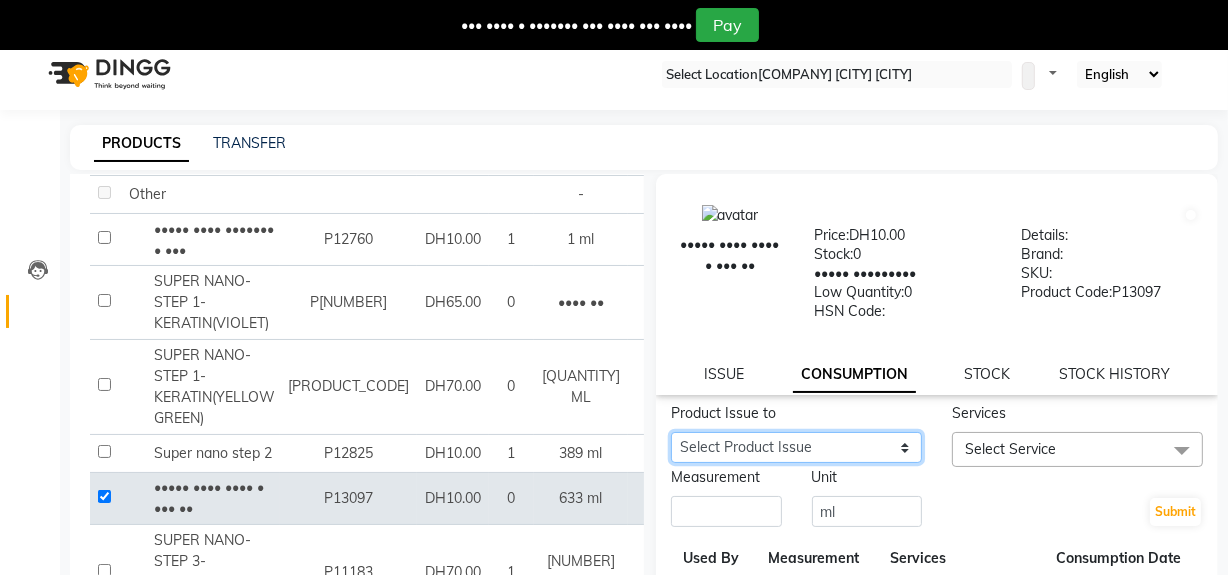 click on "Issue [DATE], Issued to: Reception-JADDAF, Balance: 489" at bounding box center (796, 447) 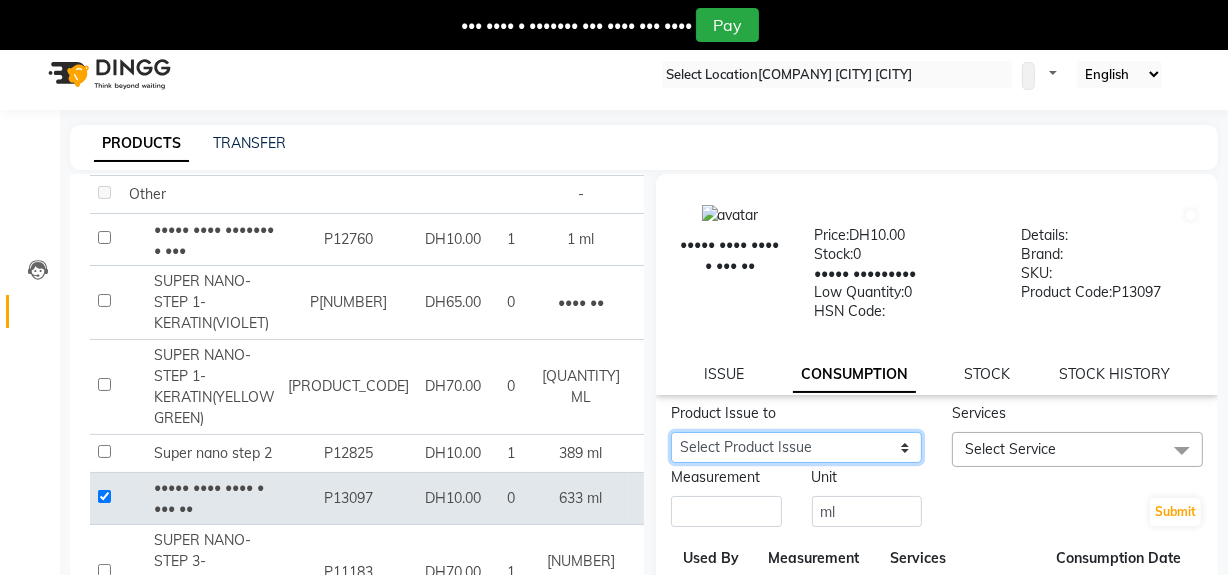 select on "827610" 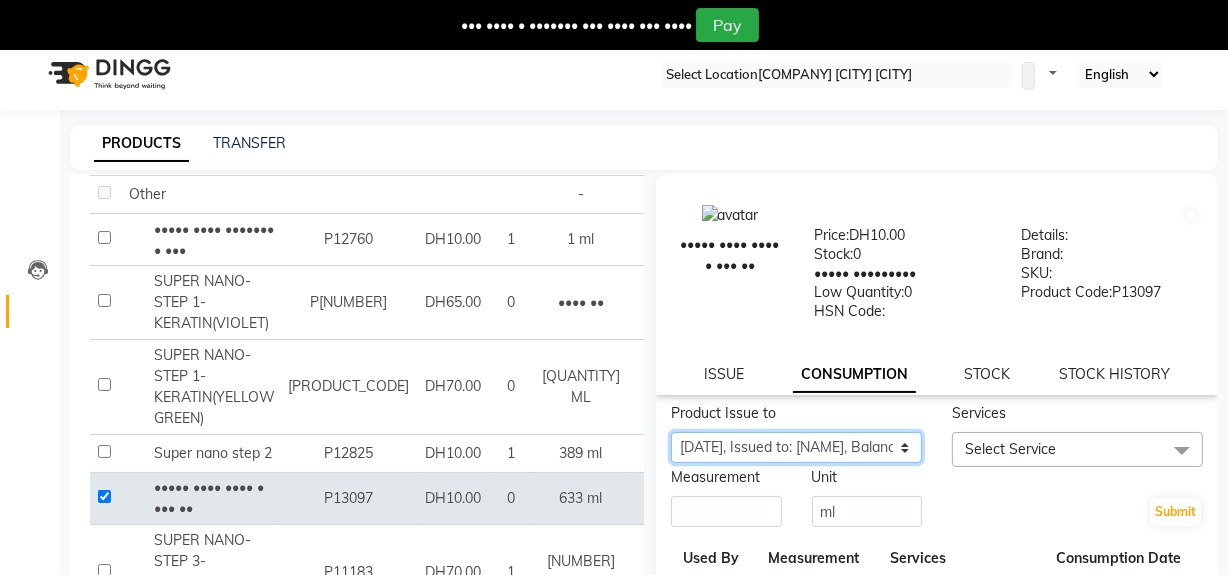 click on "Issue [DATE], Issued to: Reception-JADDAF, Balance: 489" at bounding box center (796, 447) 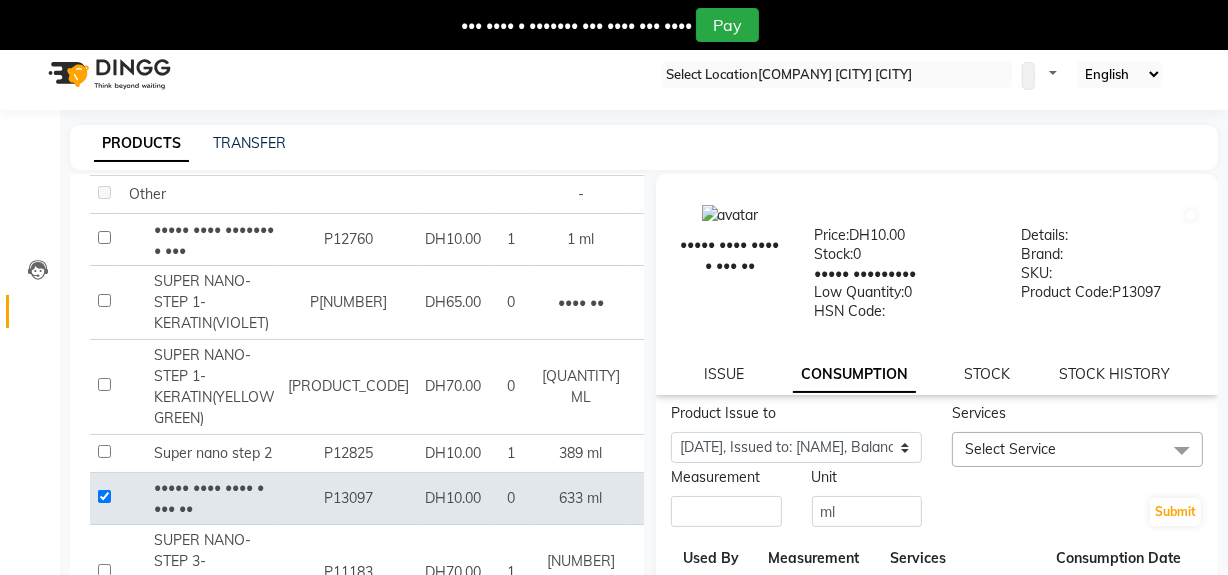 click on "Select Service" at bounding box center [1077, 449] 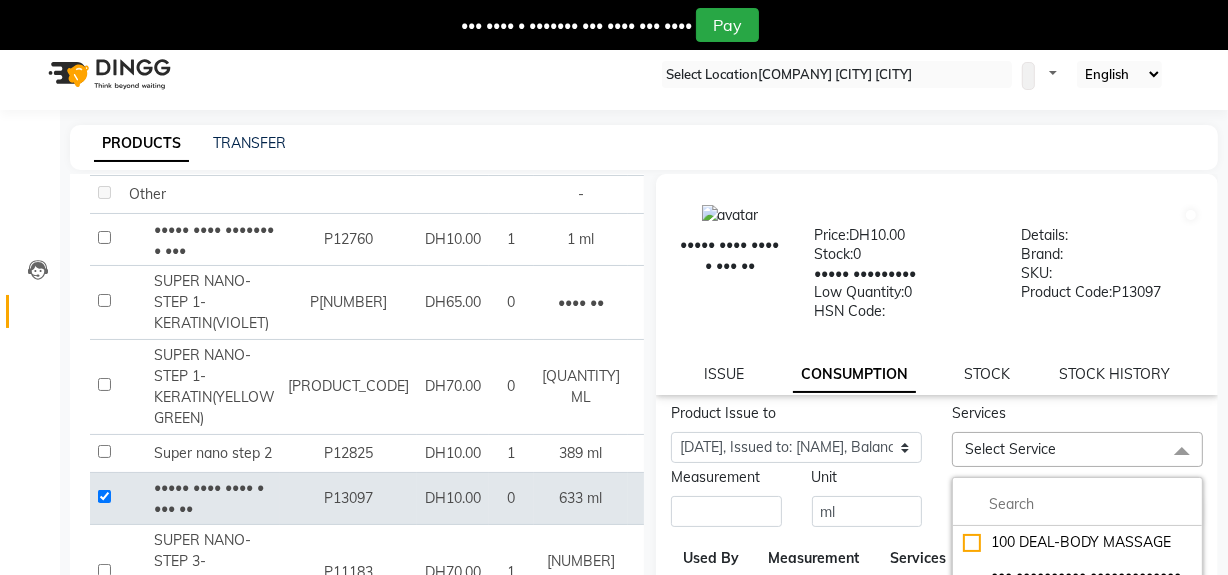 click at bounding box center (1077, 504) 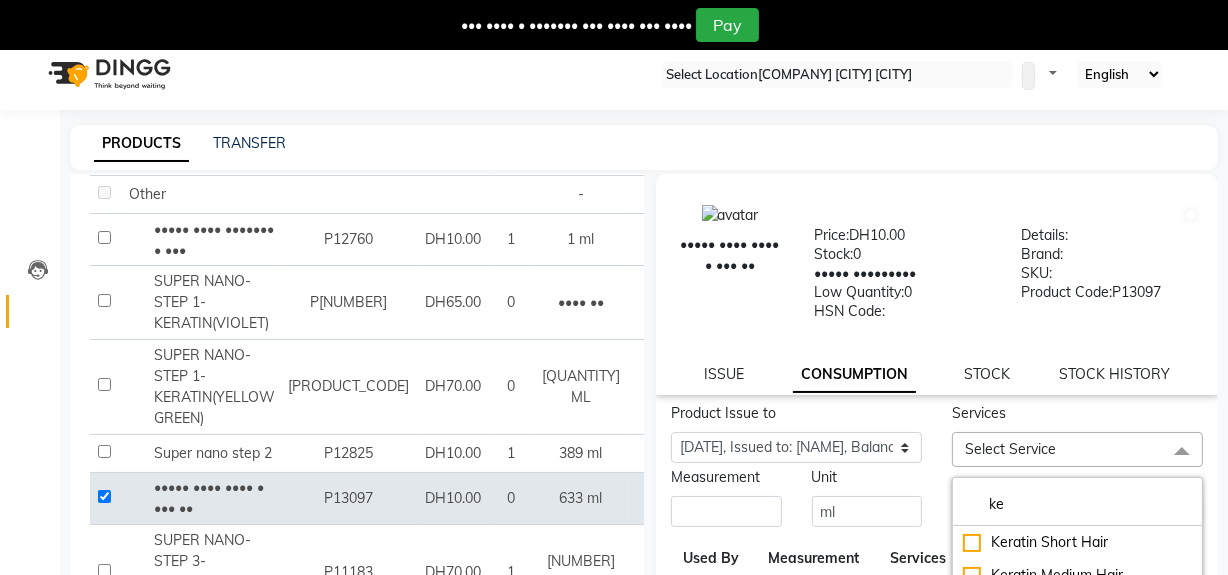 scroll, scrollTop: 90, scrollLeft: 0, axis: vertical 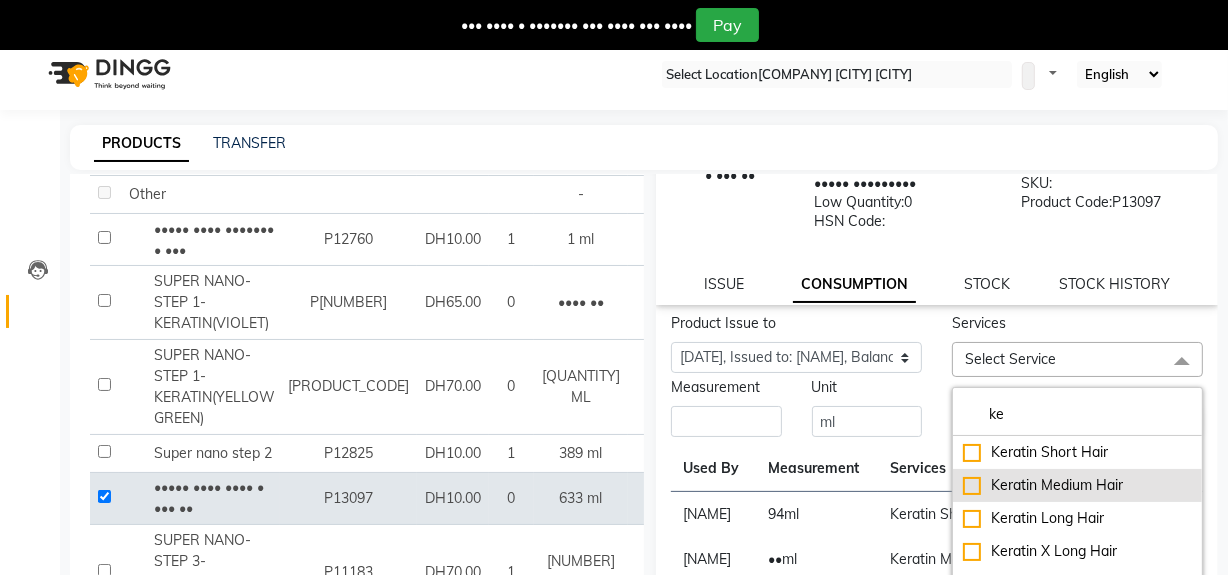 type on "ke" 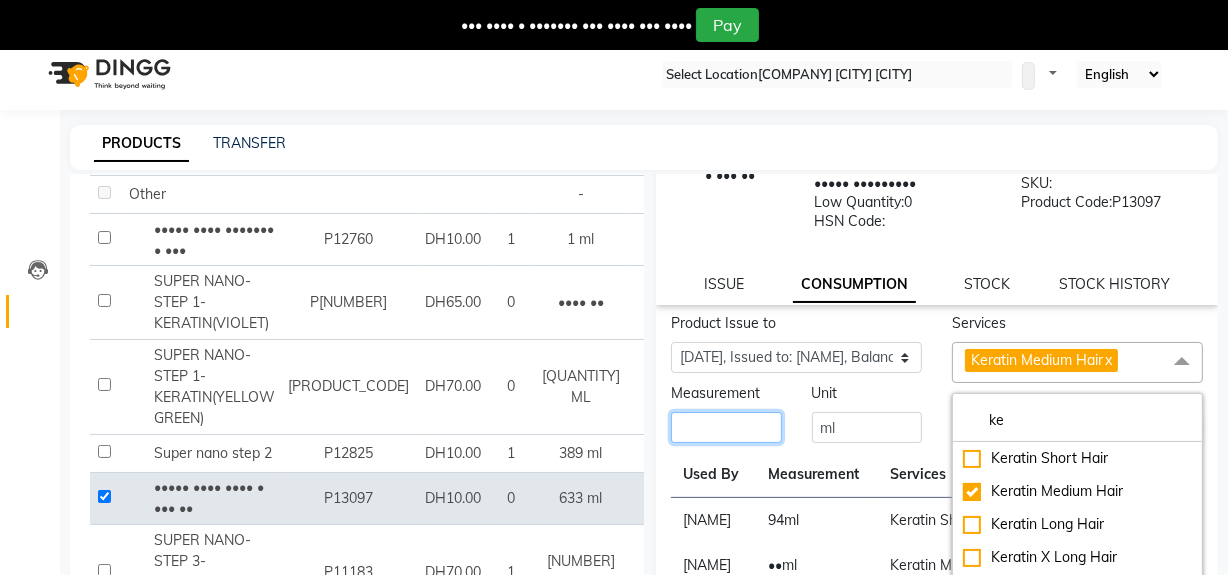 click at bounding box center [726, 427] 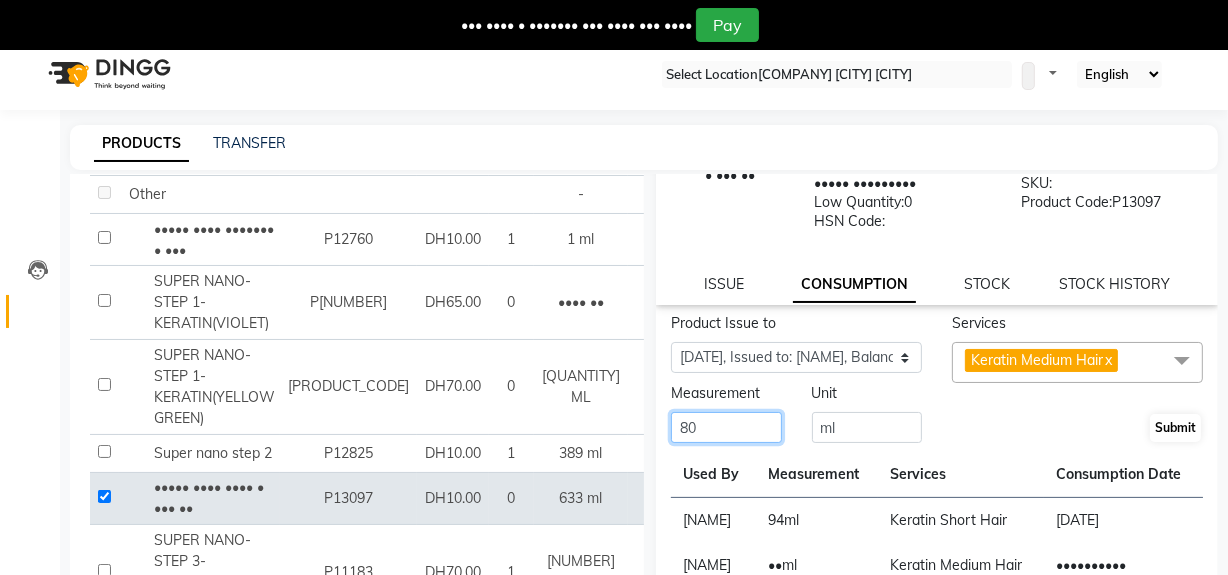 type on "80" 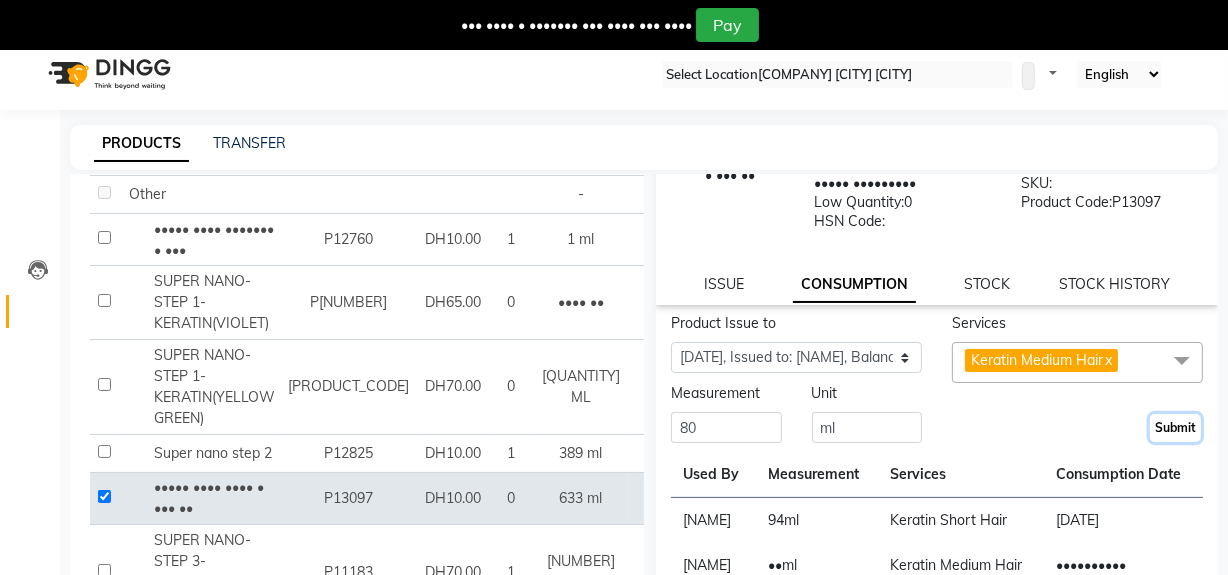 click on "Submit" at bounding box center (1175, 428) 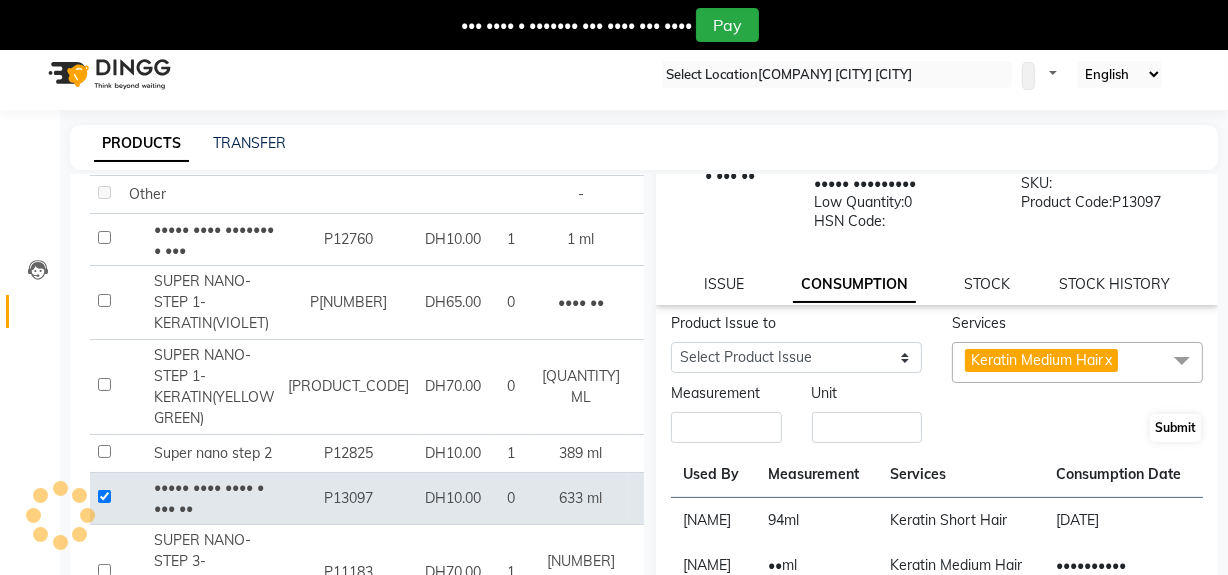scroll, scrollTop: 0, scrollLeft: 0, axis: both 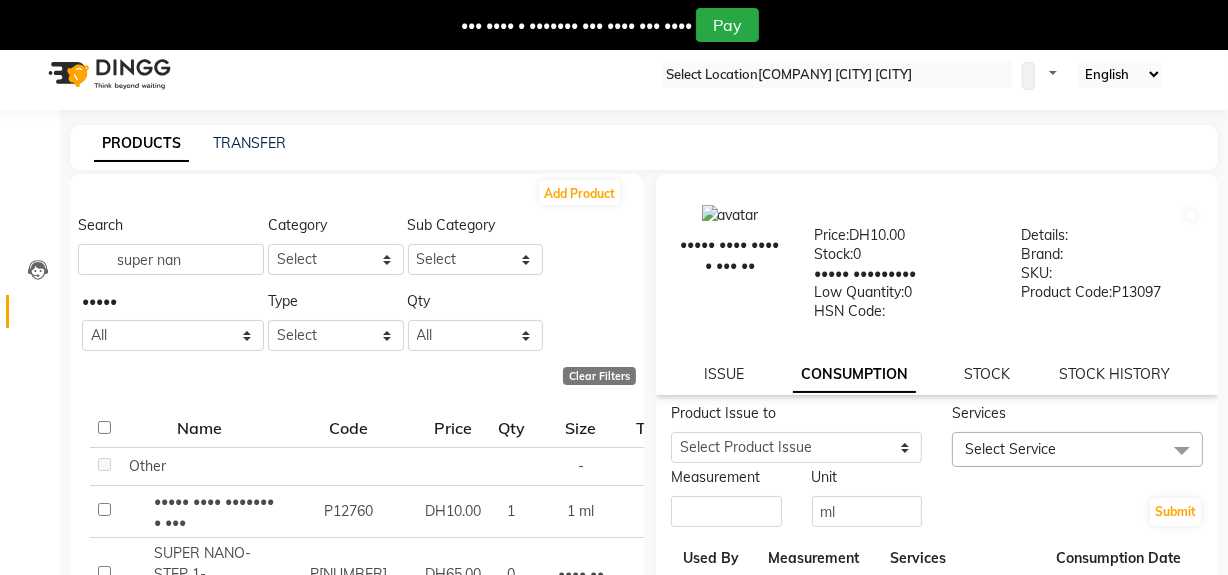 click at bounding box center (31, 46) 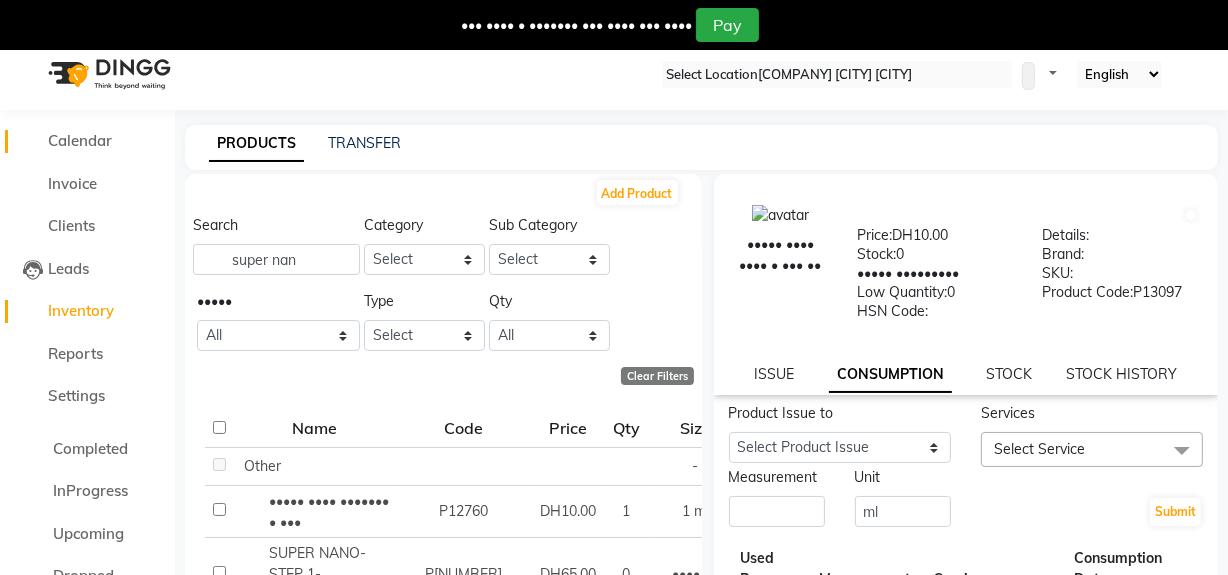 click on "Calendar" at bounding box center [80, 140] 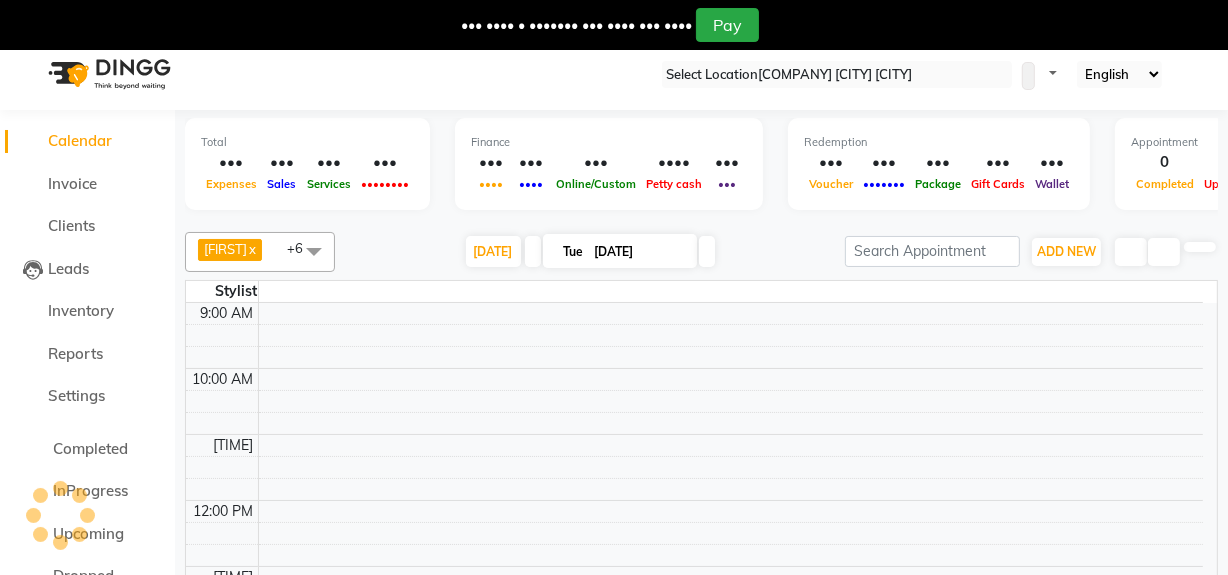 scroll, scrollTop: 0, scrollLeft: 0, axis: both 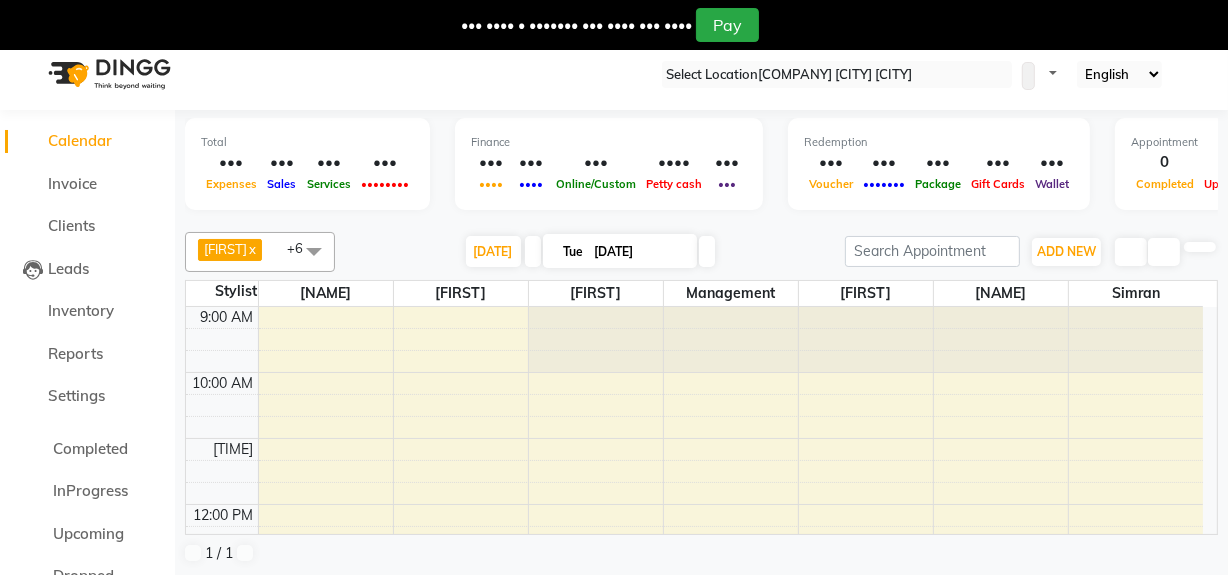 click at bounding box center (564, 251) 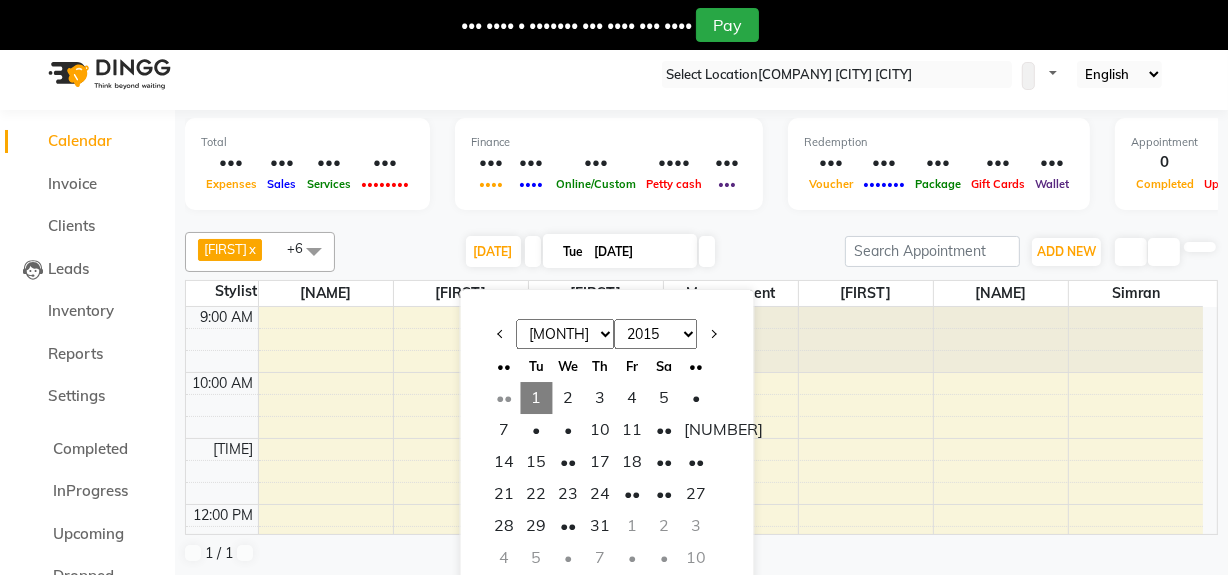 click on "••" at bounding box center [505, 398] 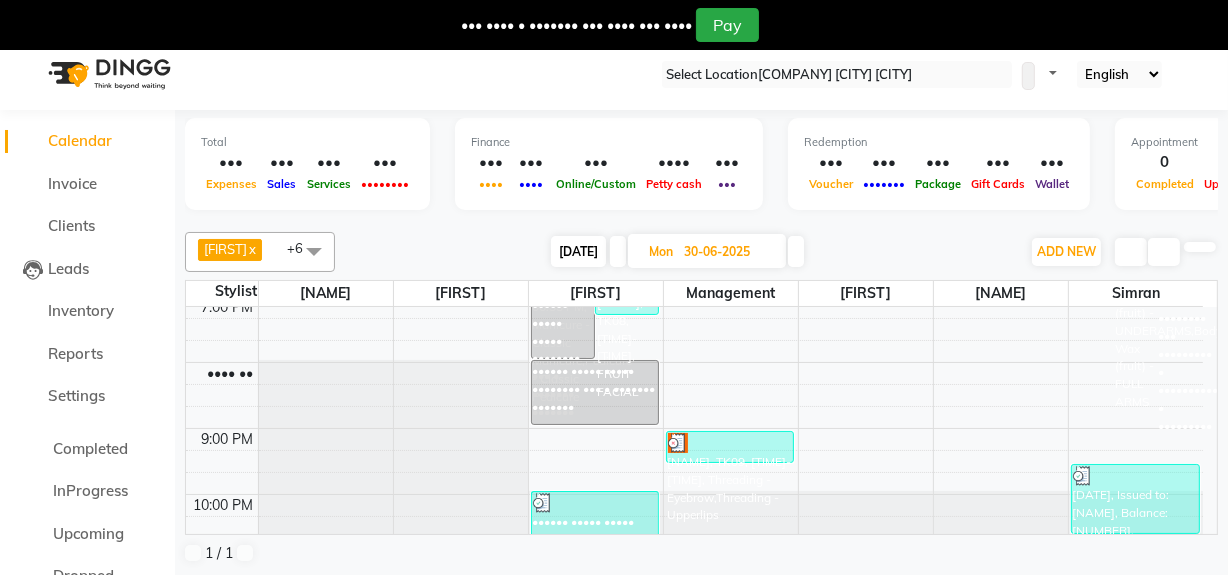 scroll, scrollTop: 713, scrollLeft: 0, axis: vertical 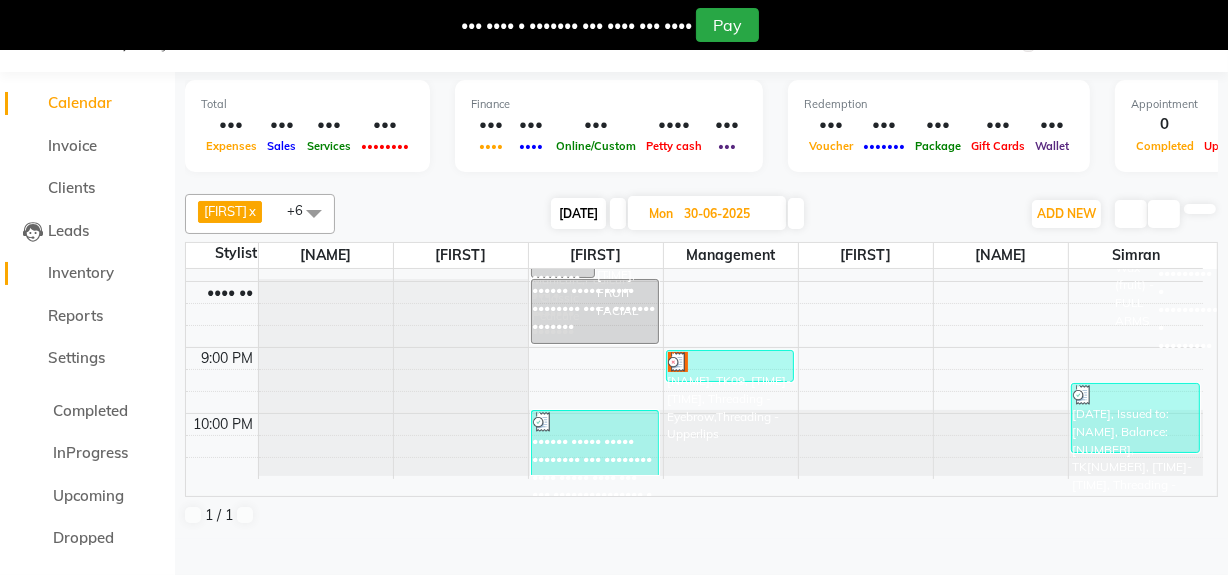 click on "Inventory" at bounding box center (81, 272) 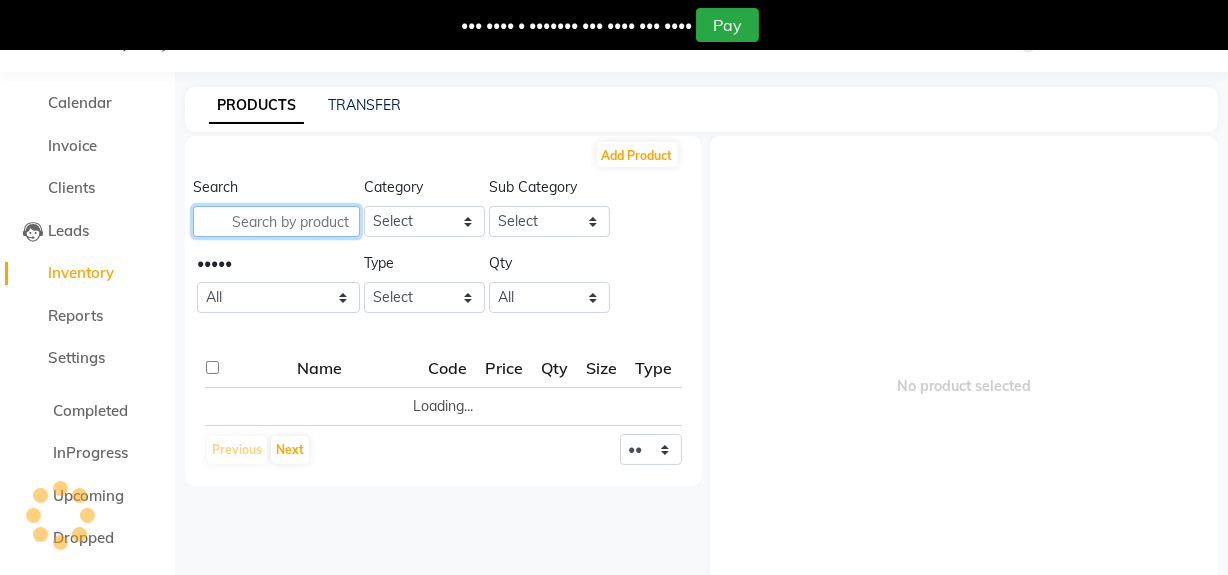 click at bounding box center (276, 221) 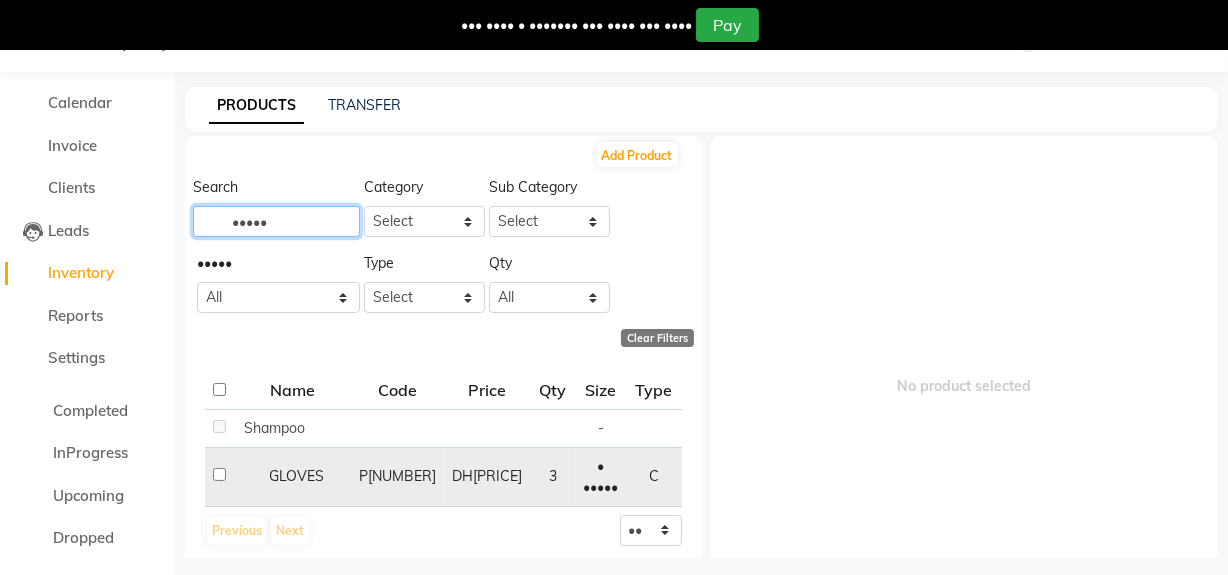 type on "•••••" 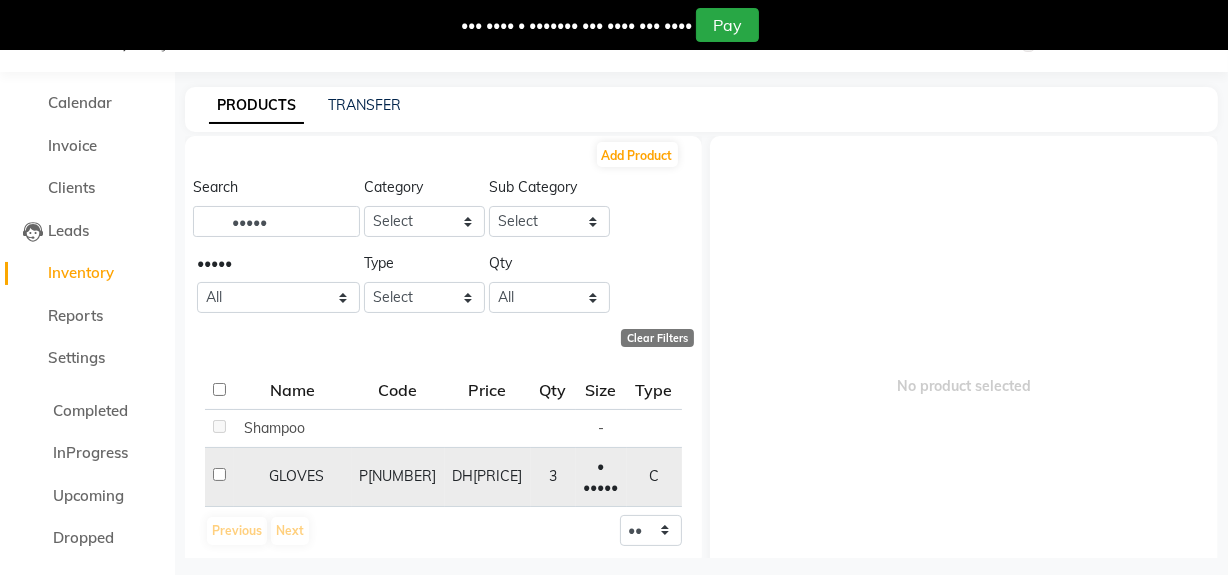 click at bounding box center [219, 426] 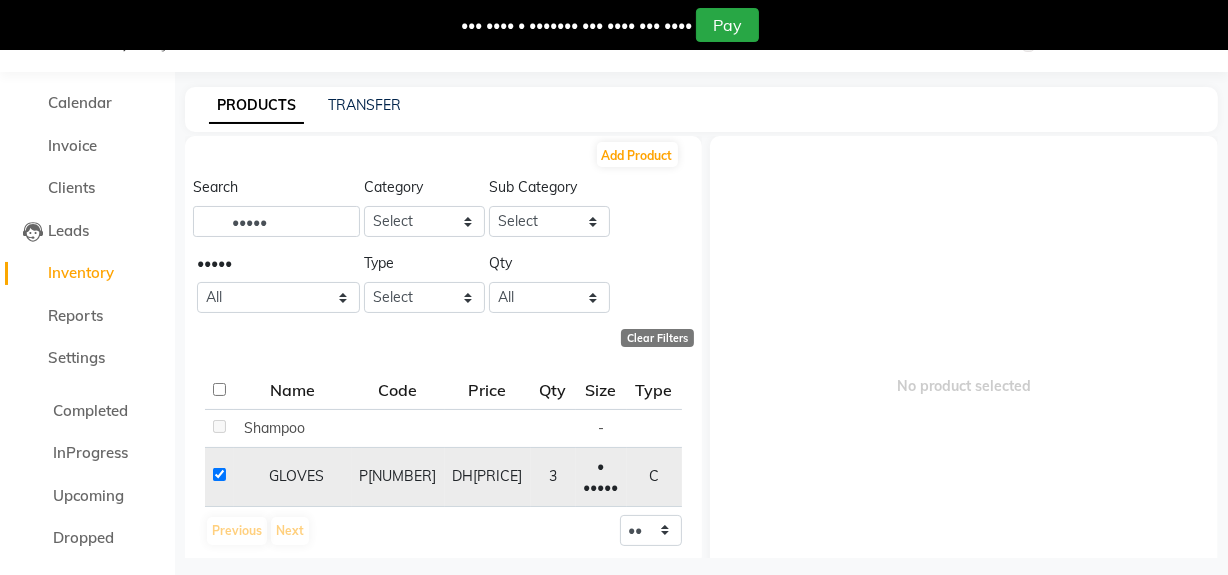 checkbox on "true" 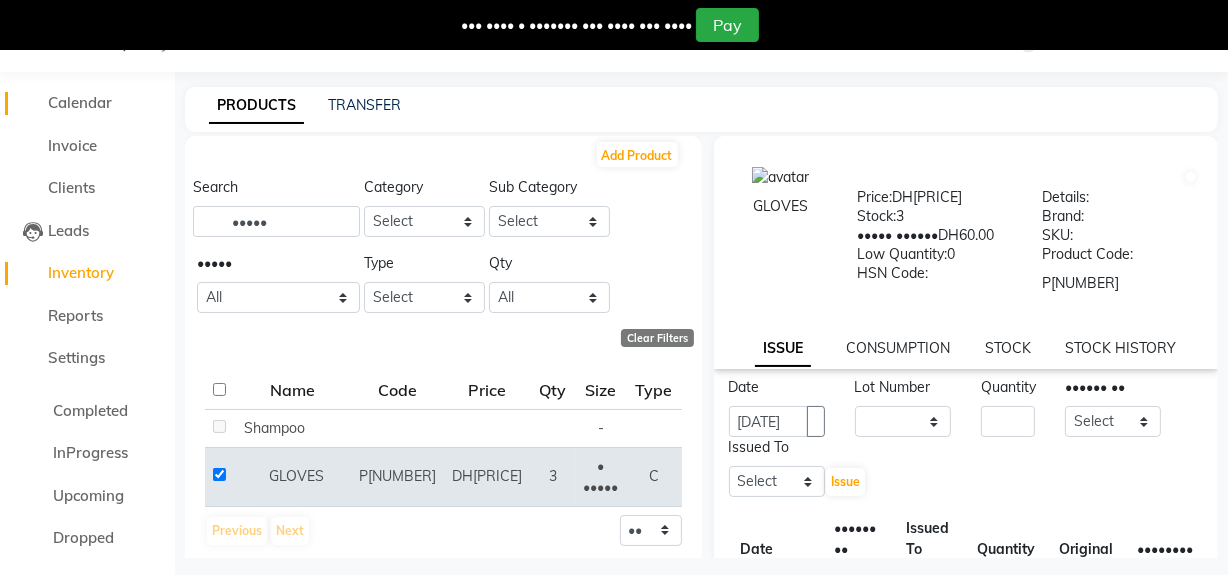click on "Calendar" at bounding box center (80, 102) 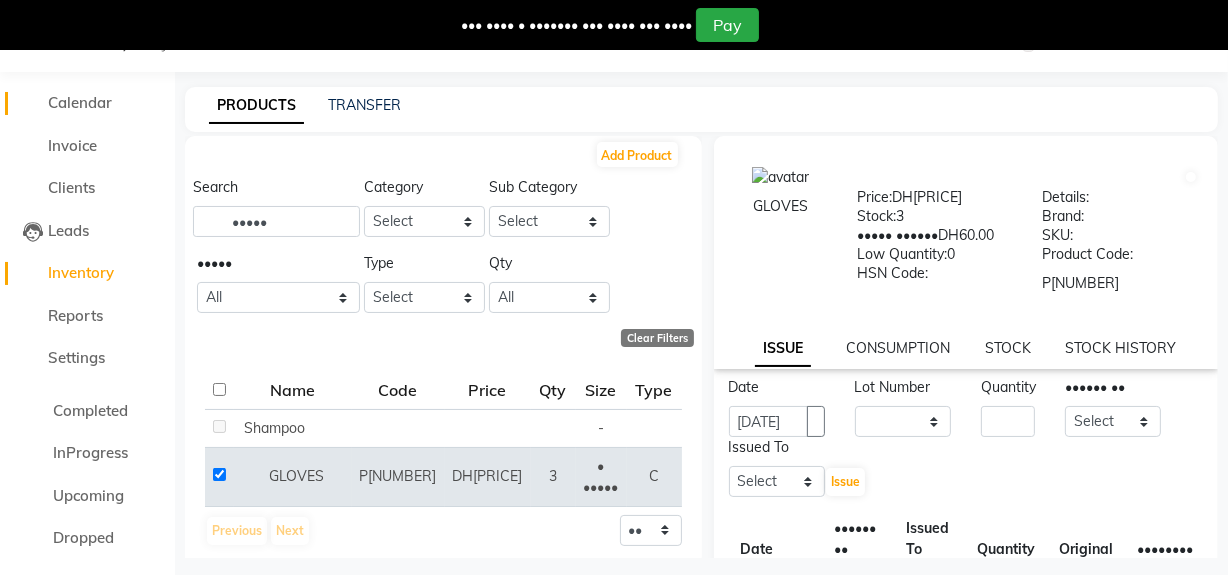 scroll, scrollTop: 50, scrollLeft: 0, axis: vertical 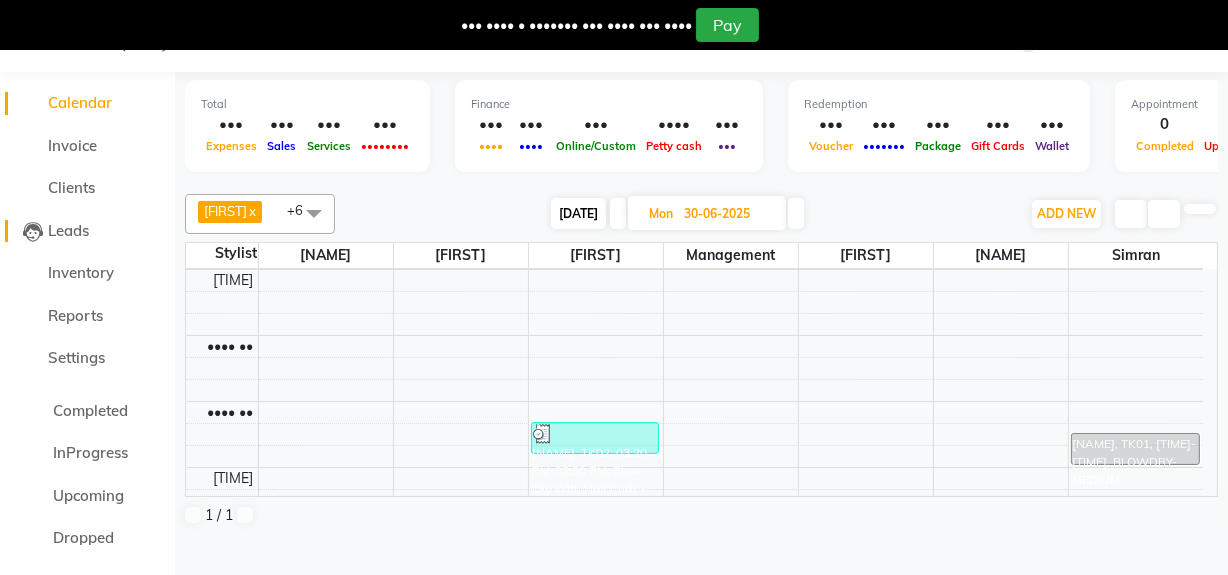 click on "Leads" at bounding box center [68, 230] 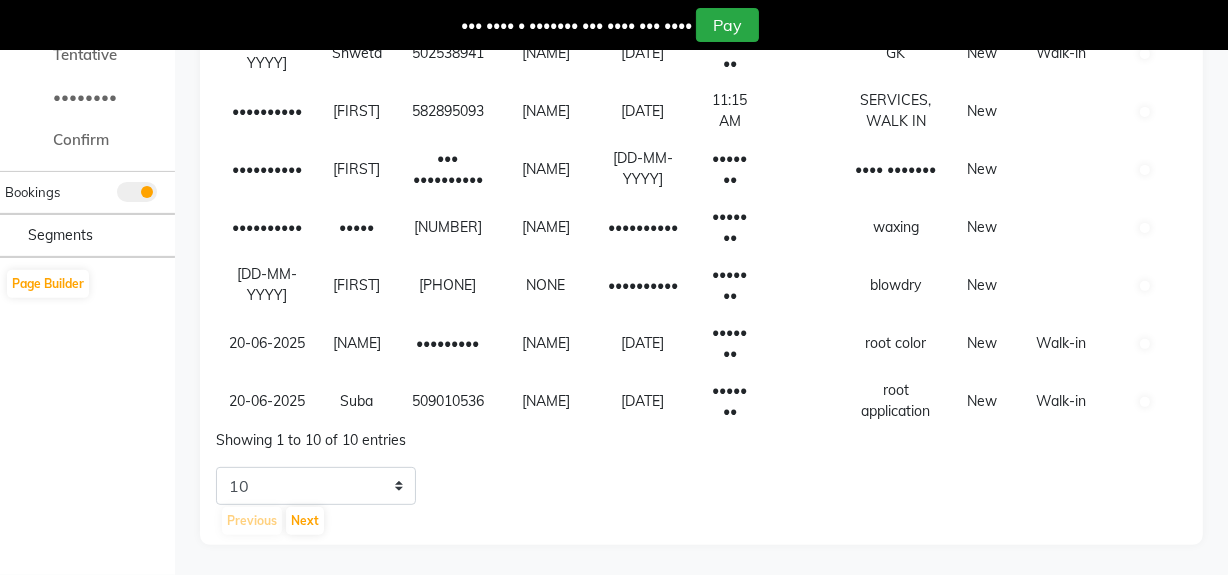 scroll, scrollTop: 614, scrollLeft: 0, axis: vertical 